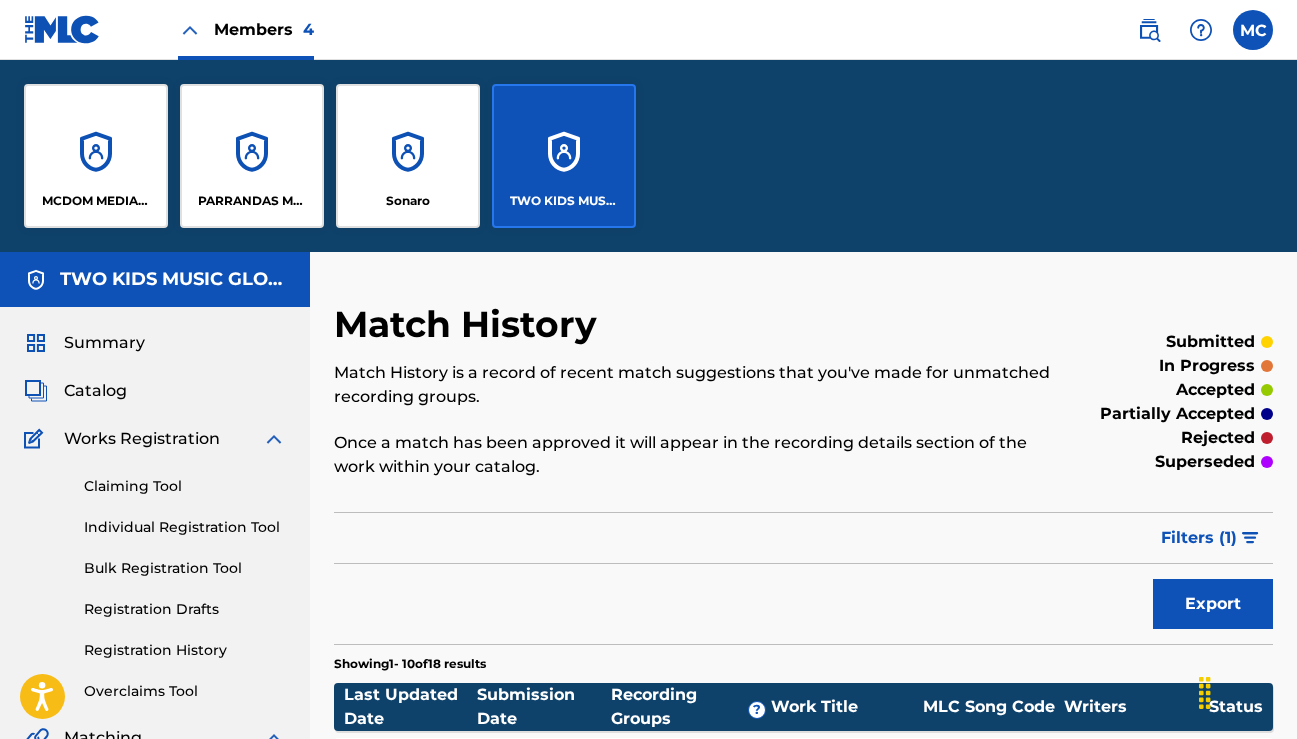 scroll, scrollTop: 0, scrollLeft: 0, axis: both 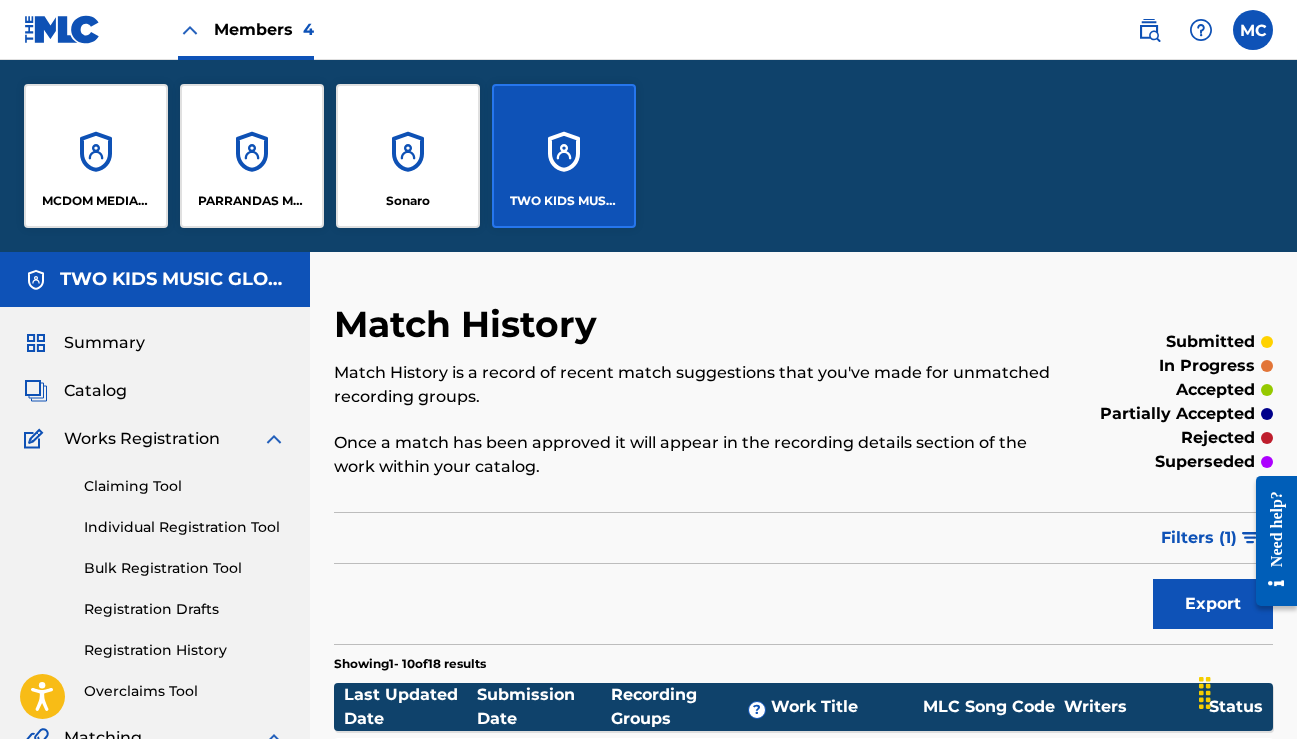 click on "Catalog" at bounding box center [95, 391] 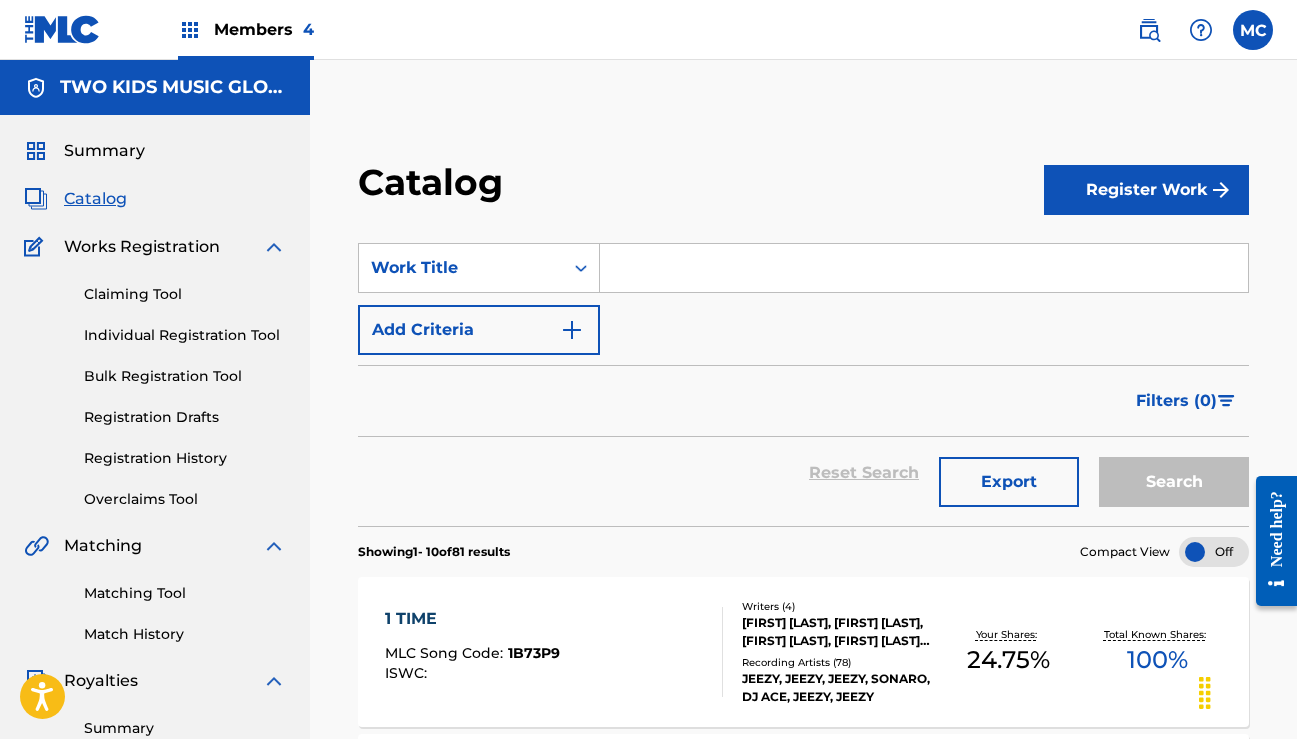 click at bounding box center [924, 268] 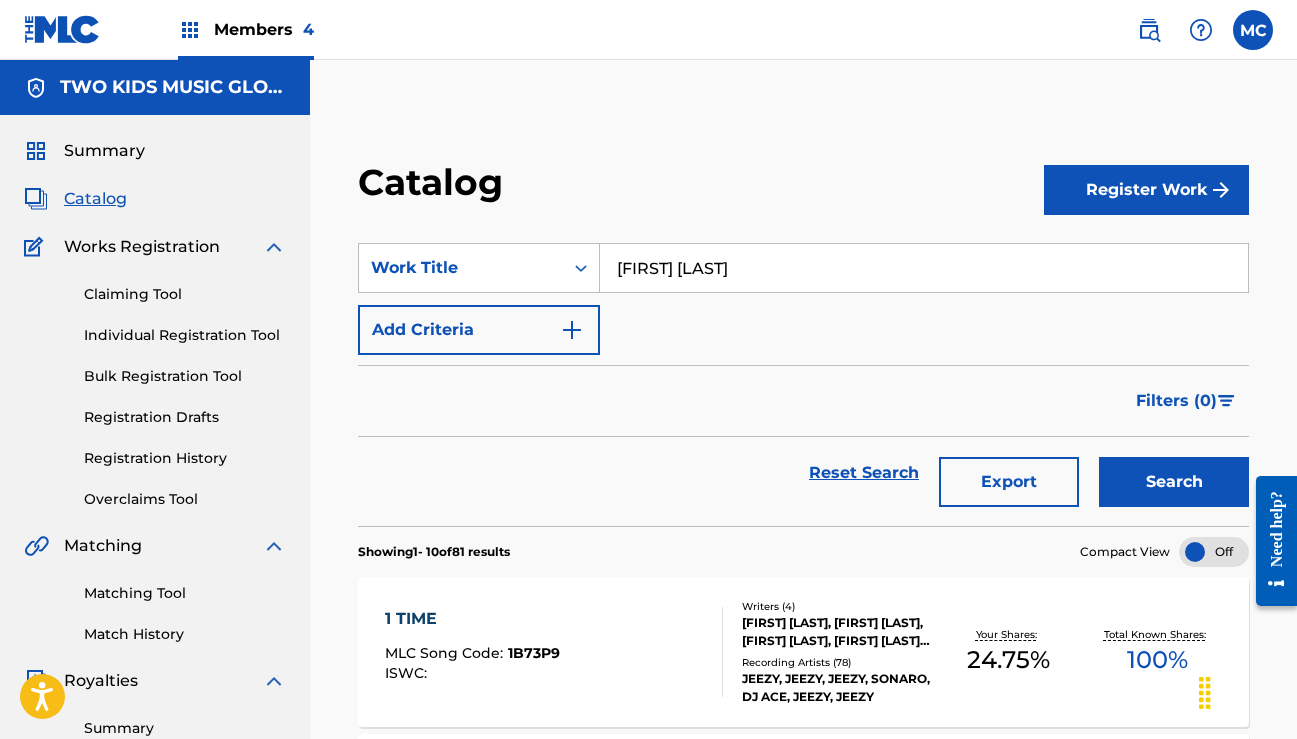 type on "[FIRST] [LAST]" 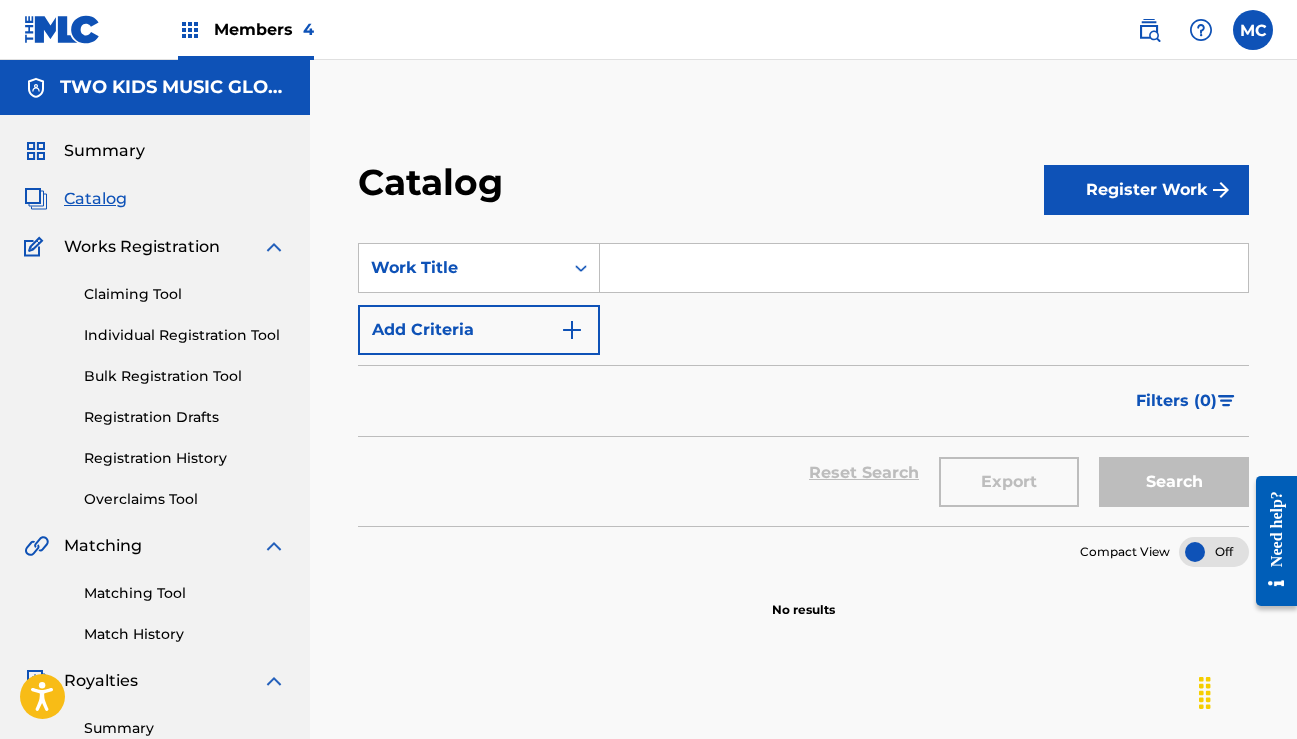scroll, scrollTop: 0, scrollLeft: 0, axis: both 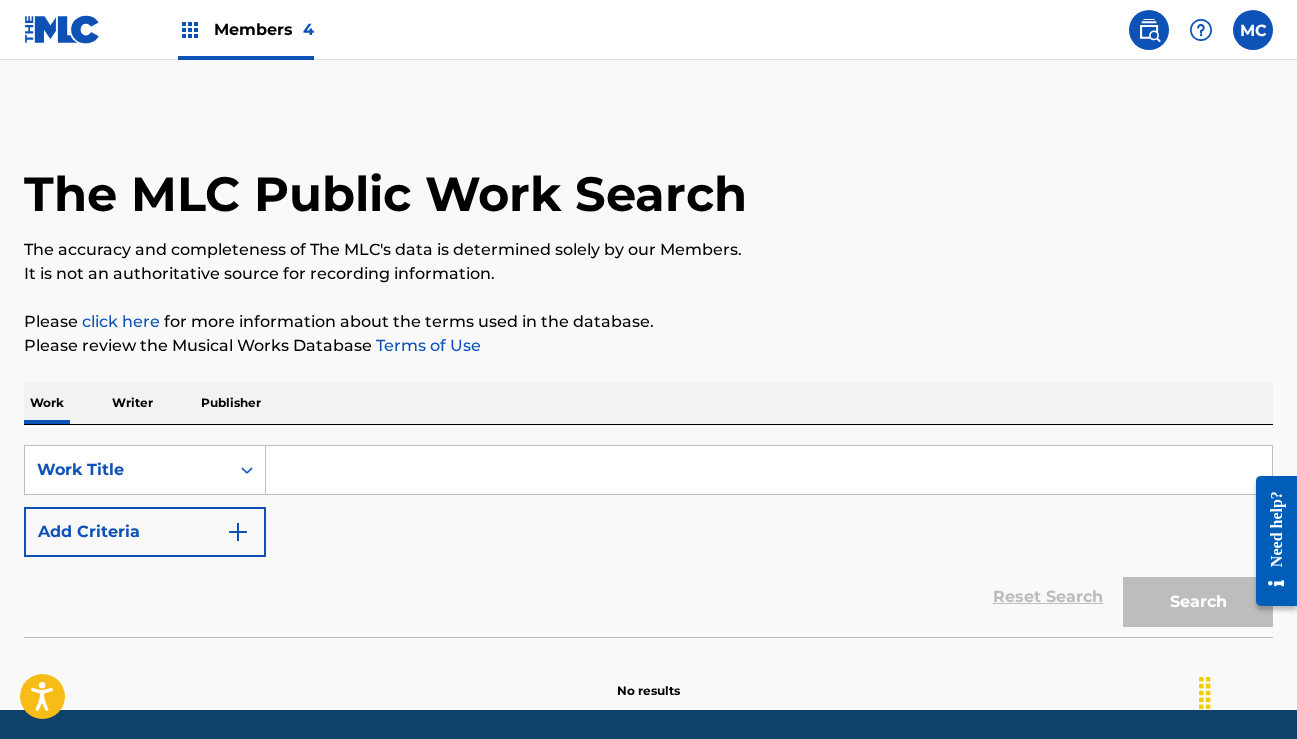 click at bounding box center (769, 470) 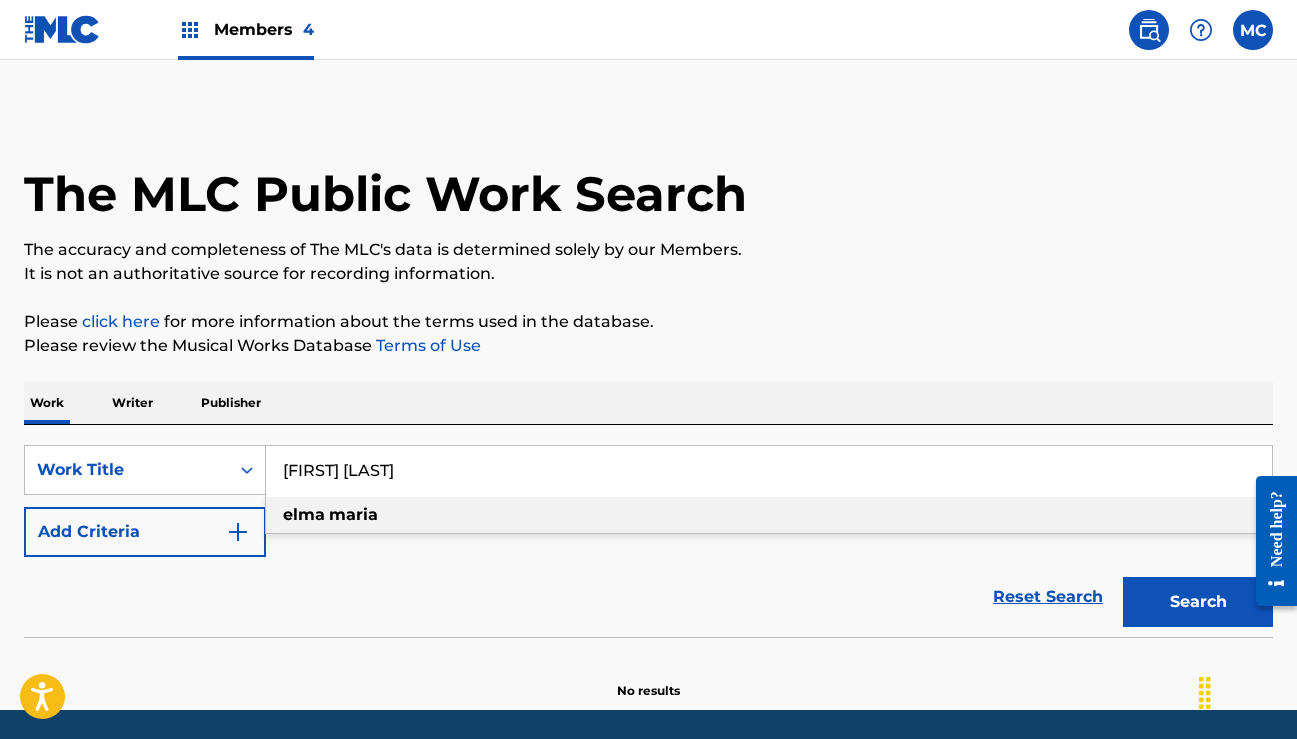 type on "[FIRST] [LAST]" 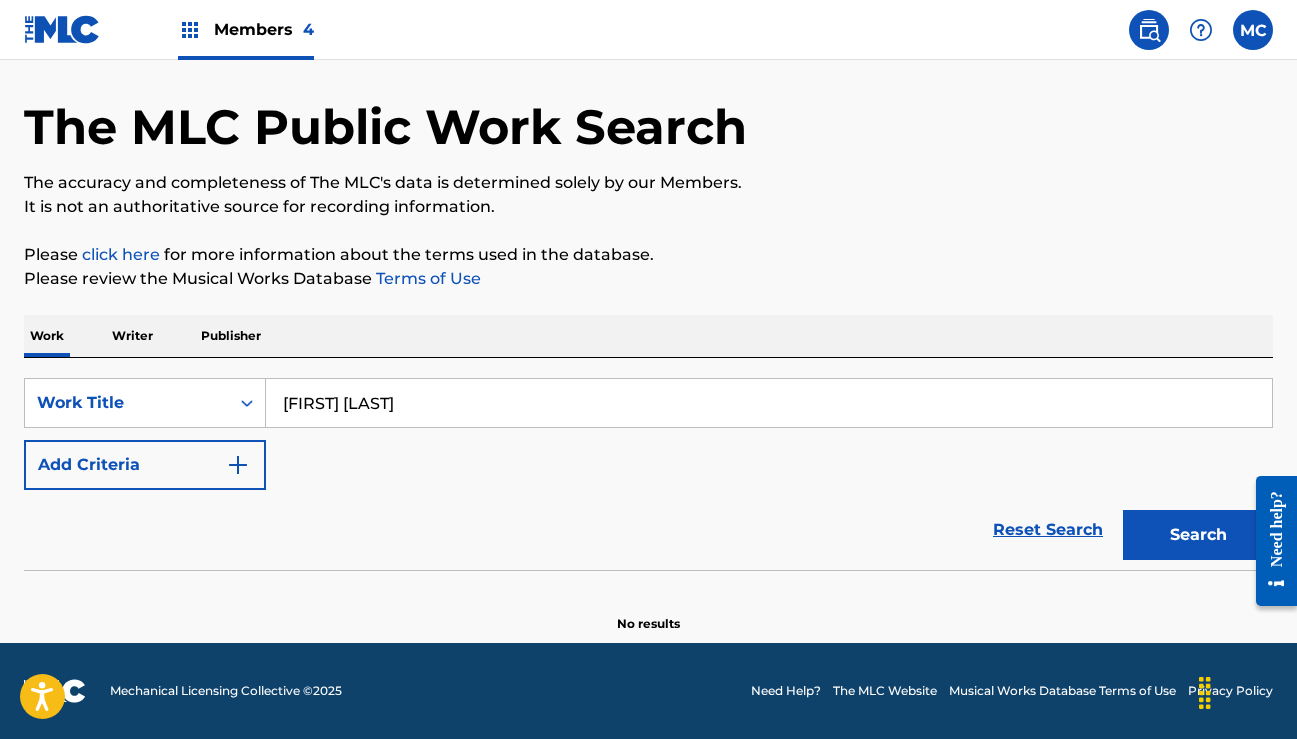 scroll, scrollTop: 67, scrollLeft: 0, axis: vertical 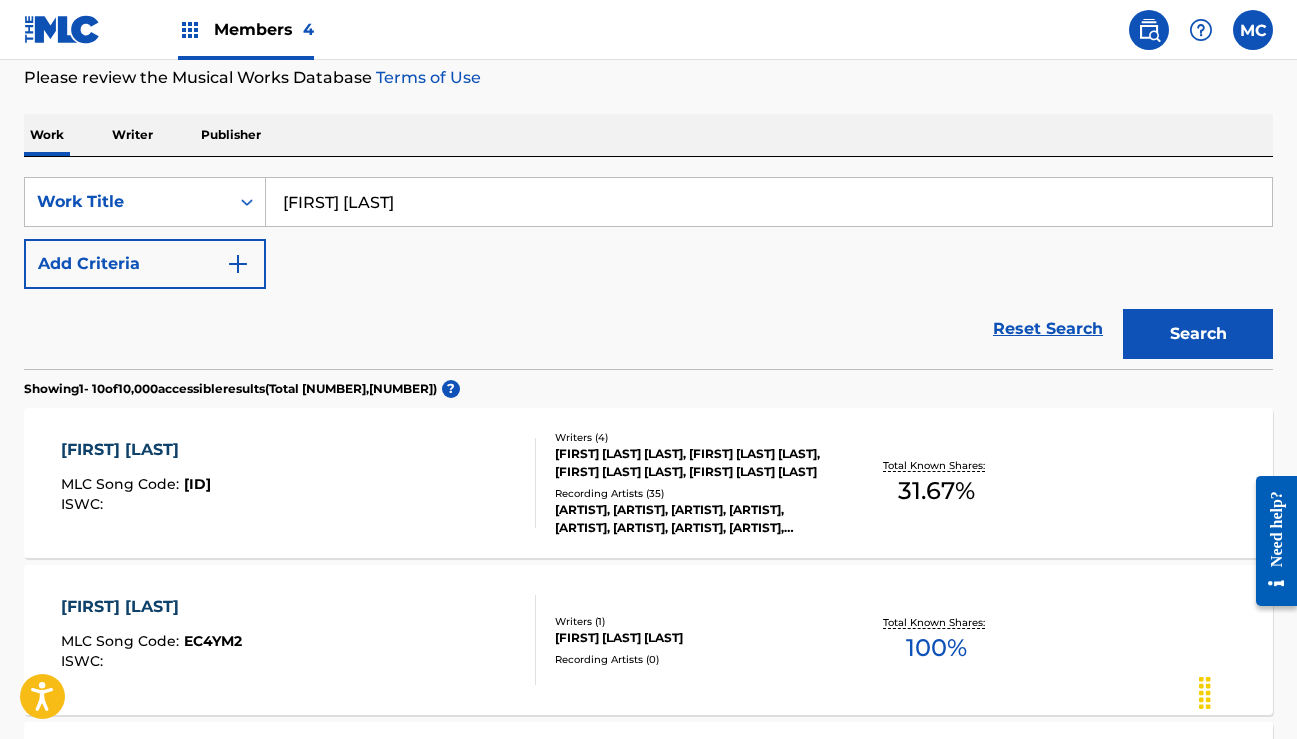 click on "[FIRST] [LAST]" at bounding box center (136, 450) 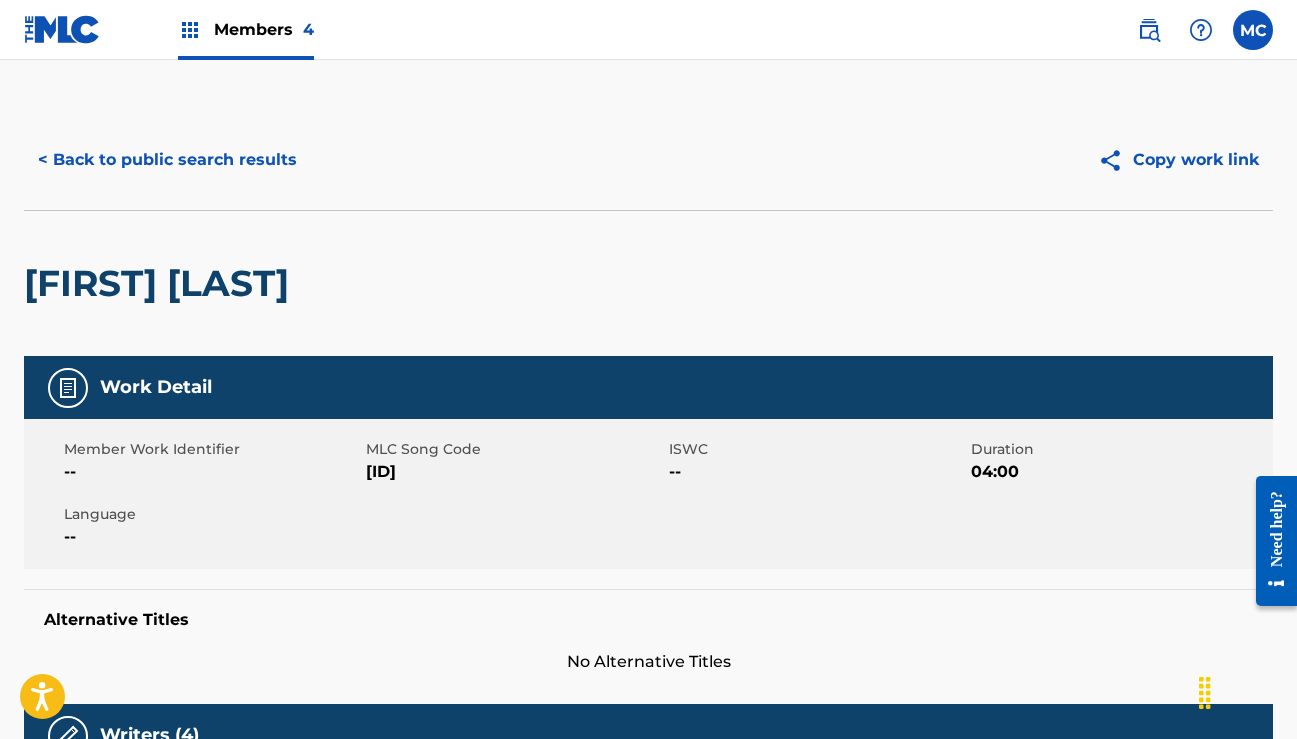 scroll, scrollTop: 0, scrollLeft: 0, axis: both 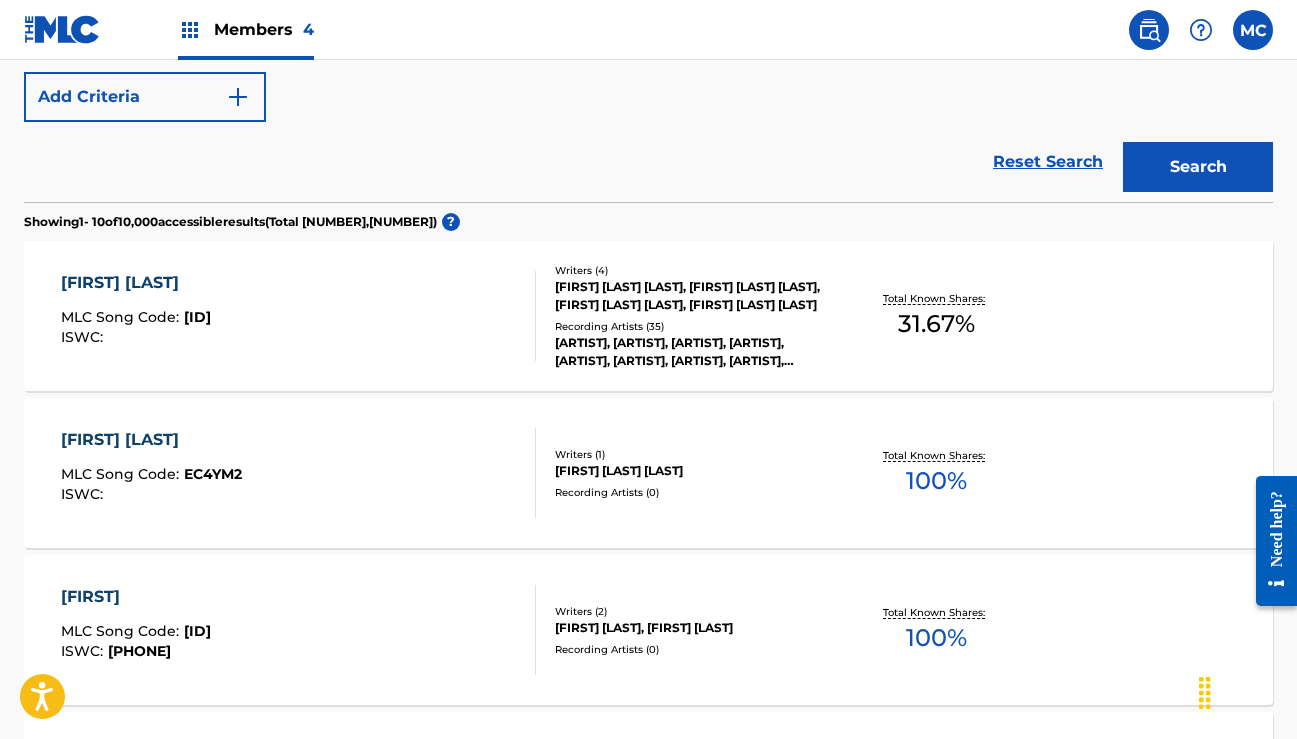 click on "[FIRST] [LAST] [LAST] Song Code : [ID] ISWC : Writers ( 4 ) [FIRST] [LAST] [LAST], [FIRST] [LAST] [LAST], [FIRST] [LAST] [LAST], [FIRST] [LAST] [LAST] Recording Artists ( 35 ) [ARTIST], [ARTIST], [FIRST] [LAST], [ARTIST], [ARTIST], [FIRST] [LAST], [ARTIST], [ARTIST], [ARTIST], [ARTIST] & [FIRST] [LAST] Total Known Shares: 31.67 % [FIRST] [LAST] Song Code : [ID] ISWC : Writers ( 1 ) [FIRST] [LAST] [LAST] Recording Artists ( 0 ) Total Known Shares: 100 % [FIRST] Song Code : [ID] ISWC : [PHONE] Writers ( 2 ) [FIRST] [LAST], [FIRST] [LAST] Recording Artists ( 0 ) Total Known Shares: 100 % [FIRST] Song Code : [ID] ISWC : [PHONE] Writers ( 1 ) [FIRST] [LAST] [LAST] Recording Artists ( 0 ) Total Known Shares: 100 % [FIRST] Song Code : [ID] ISWC : [PHONE] Writers ( 2 ) [FIRST] [LAST] [LAST], [FIRST] [LAST] Recording Artists ( 6 ) [ARTIST], [ARTIST], [ARTIST], [ARTIST], [ARTIST] Total Known Shares: 100 % [FIRST] Song Code : [ID] ISWC : [PHONE] Writers ( 2 ) [FIRST] [LAST] [LAST], [FIRST] [LAST] [LAST]" at bounding box center [648, 1017] 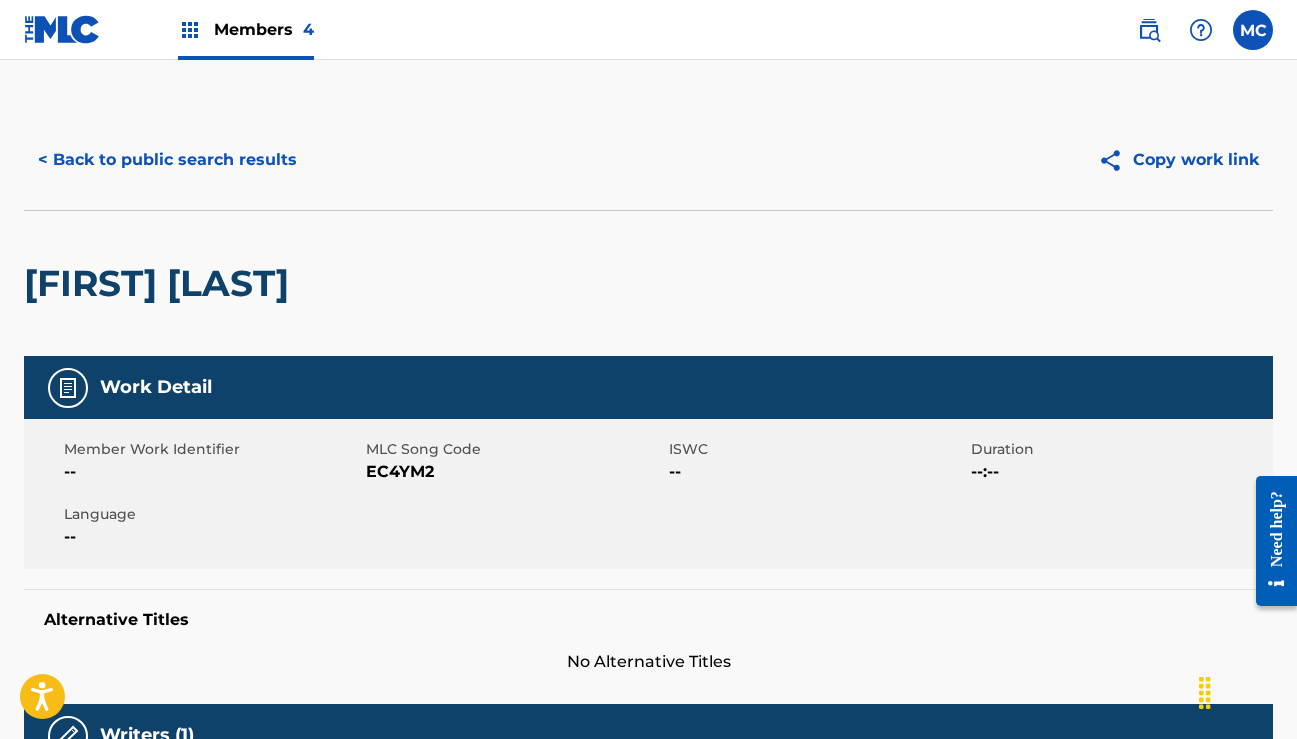 scroll, scrollTop: 0, scrollLeft: 0, axis: both 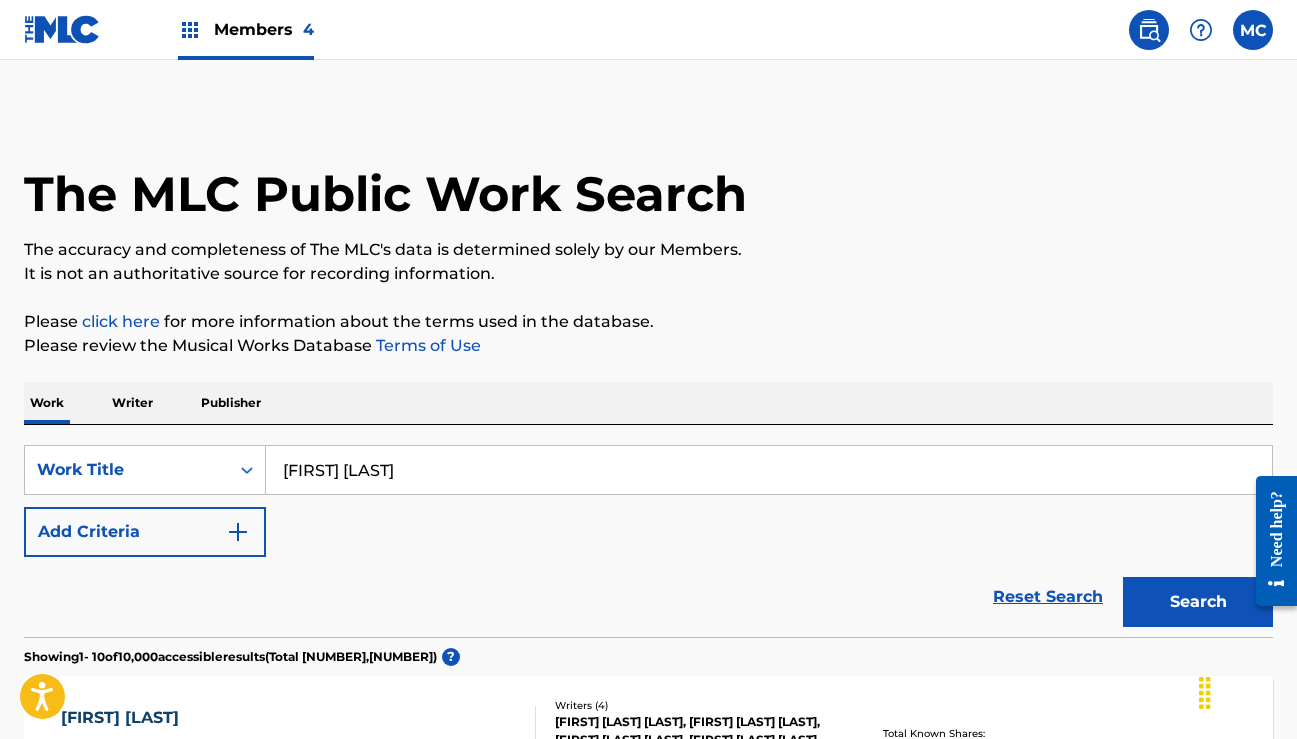 click on "[FIRST] [LAST]" at bounding box center (769, 470) 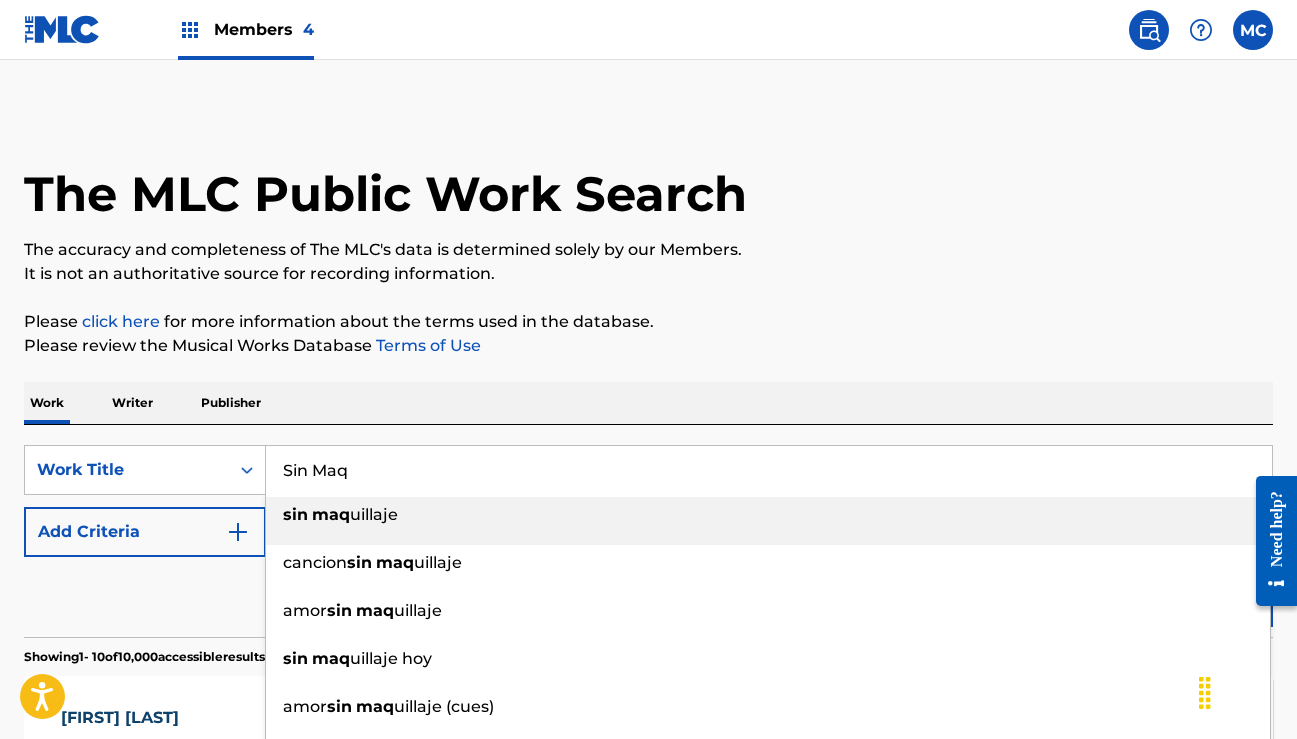 click on "sin   maq uillaje" at bounding box center (768, 521) 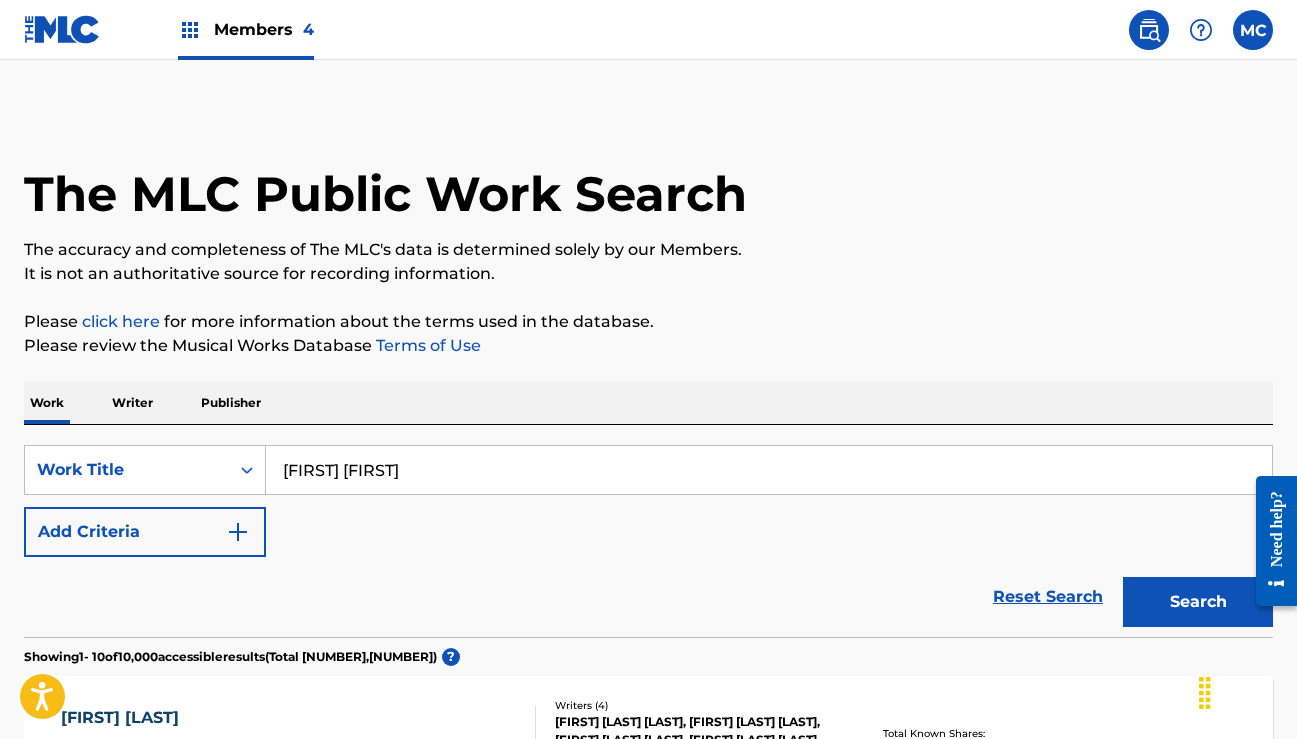 click on "Search" at bounding box center (1198, 602) 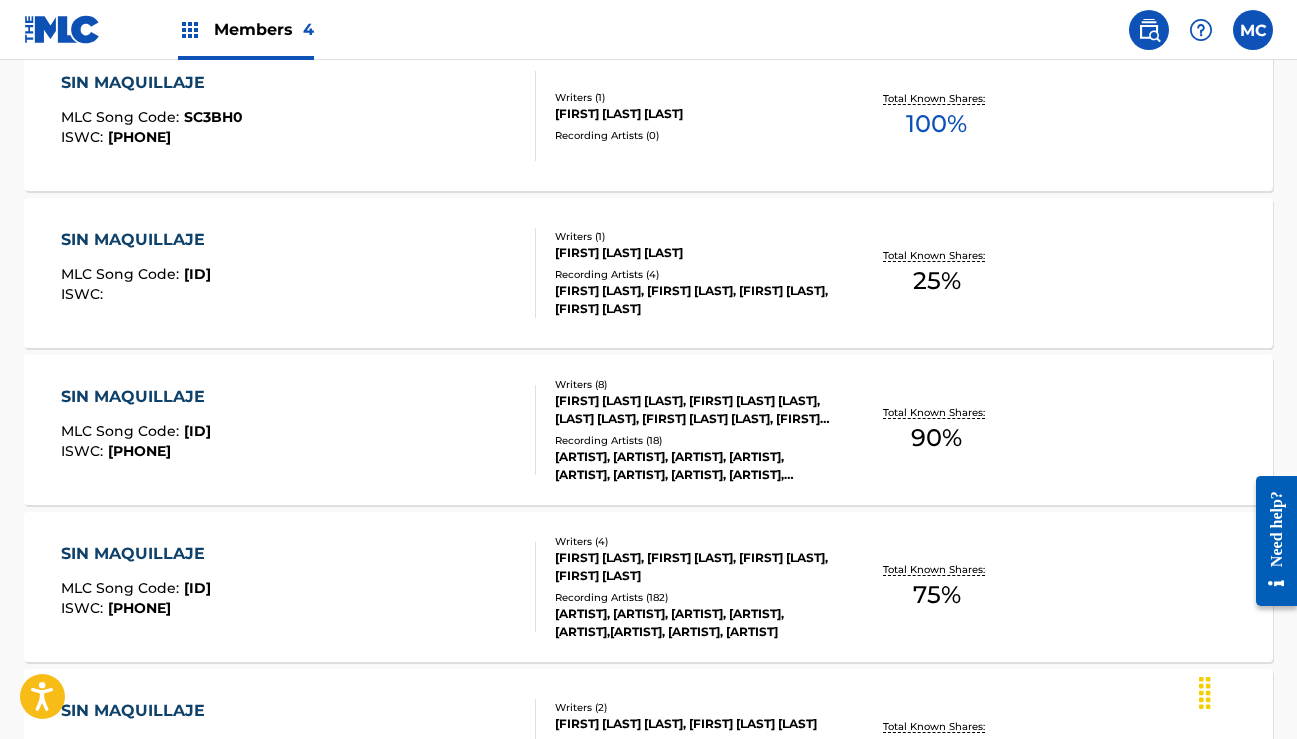 scroll, scrollTop: 951, scrollLeft: 0, axis: vertical 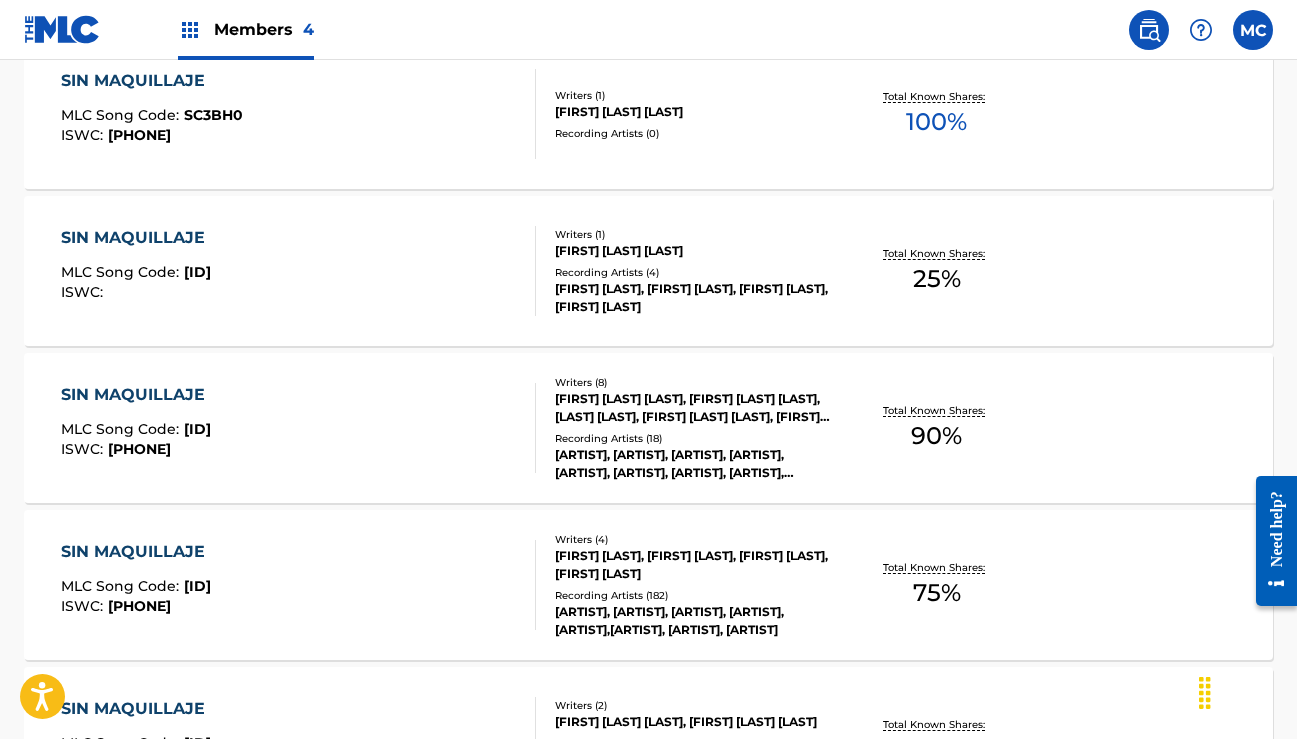 click on "SIN MAQUILLAJE" at bounding box center (138, 552) 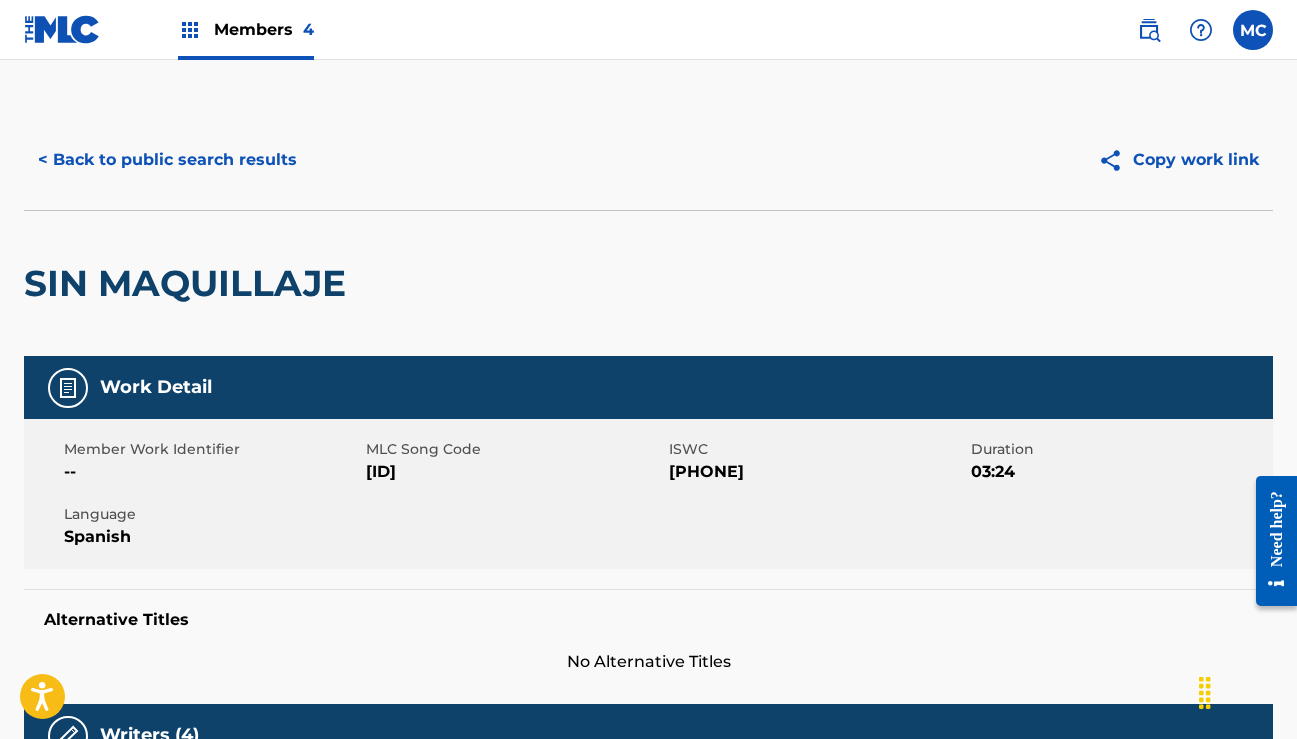 scroll, scrollTop: 0, scrollLeft: 0, axis: both 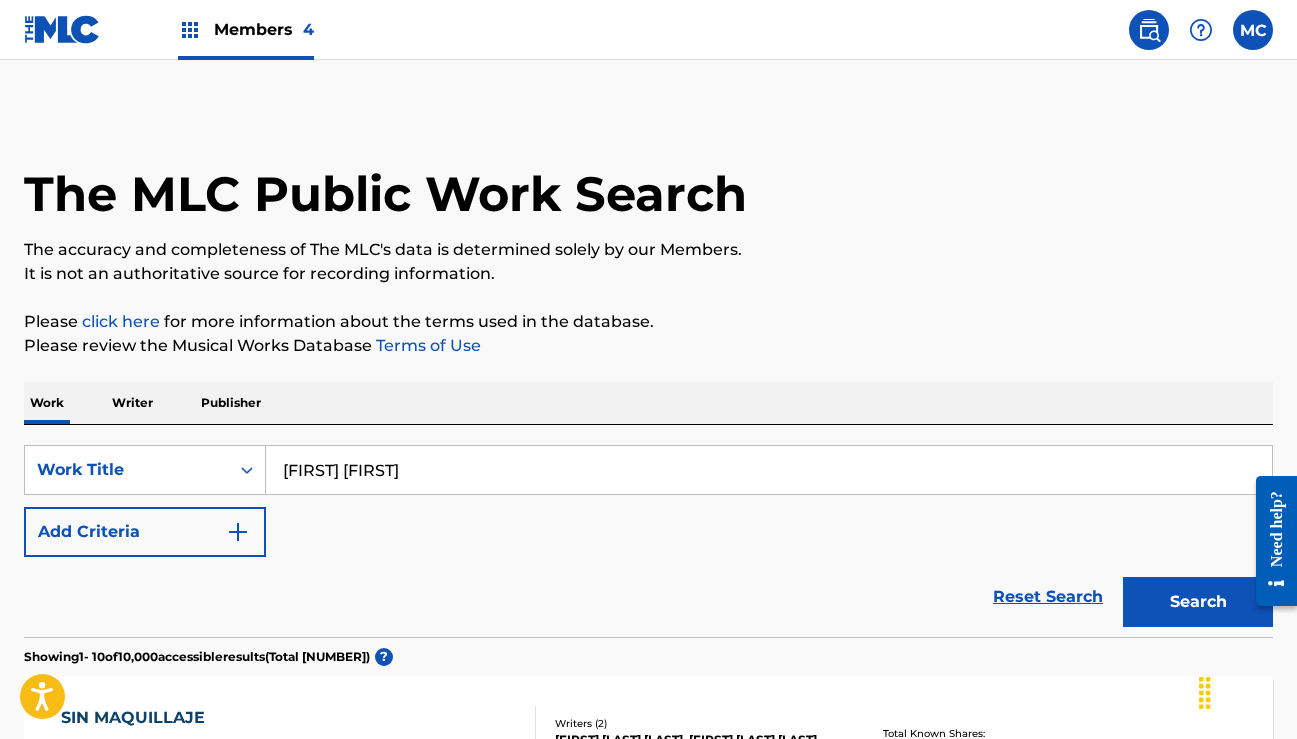 click on "Members    4" at bounding box center [264, 29] 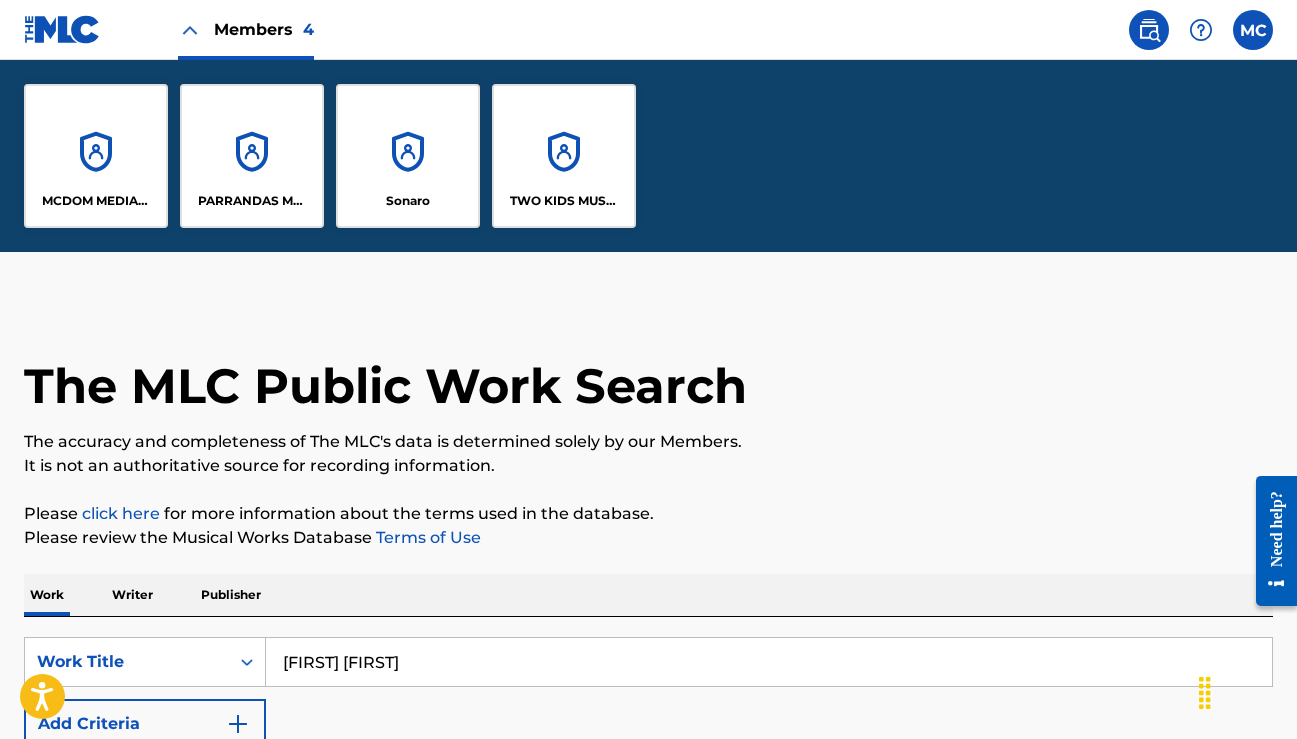 click on "PARRANDAS MUSIC" at bounding box center (252, 201) 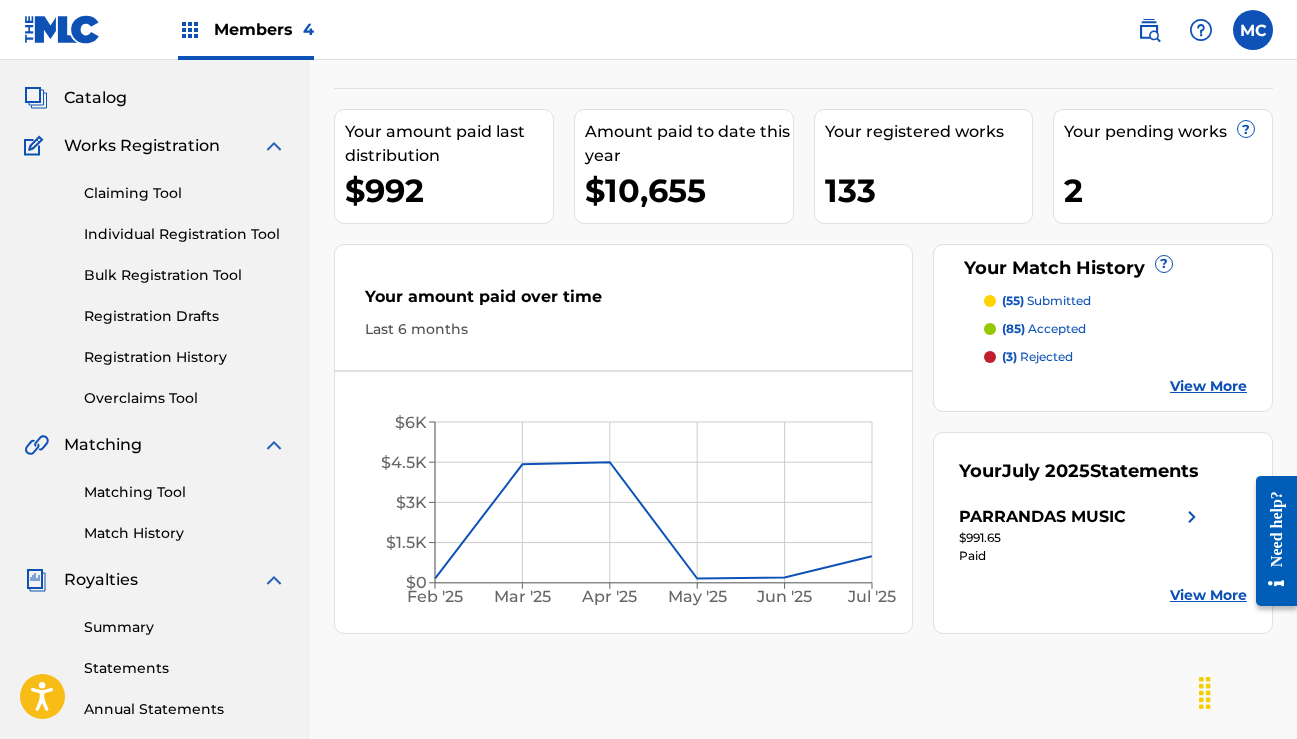 scroll, scrollTop: 118, scrollLeft: 0, axis: vertical 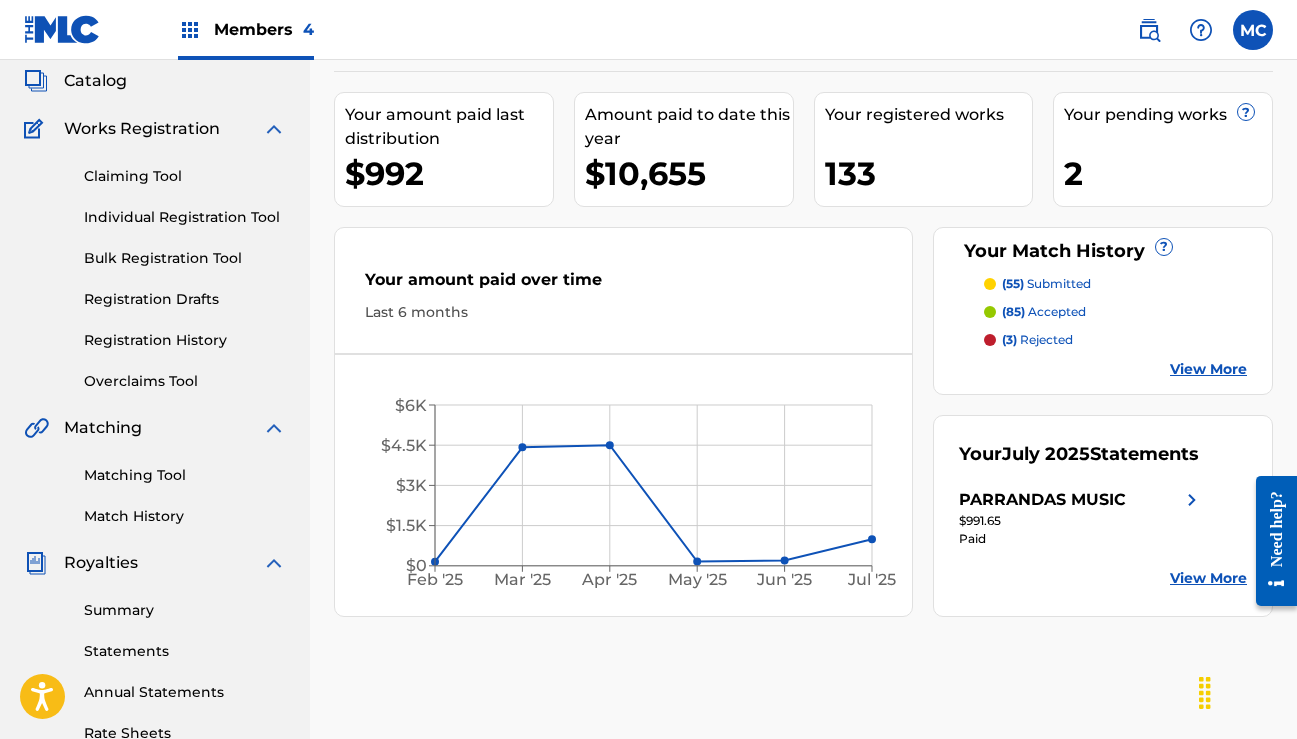 click on "Match History" at bounding box center (185, 516) 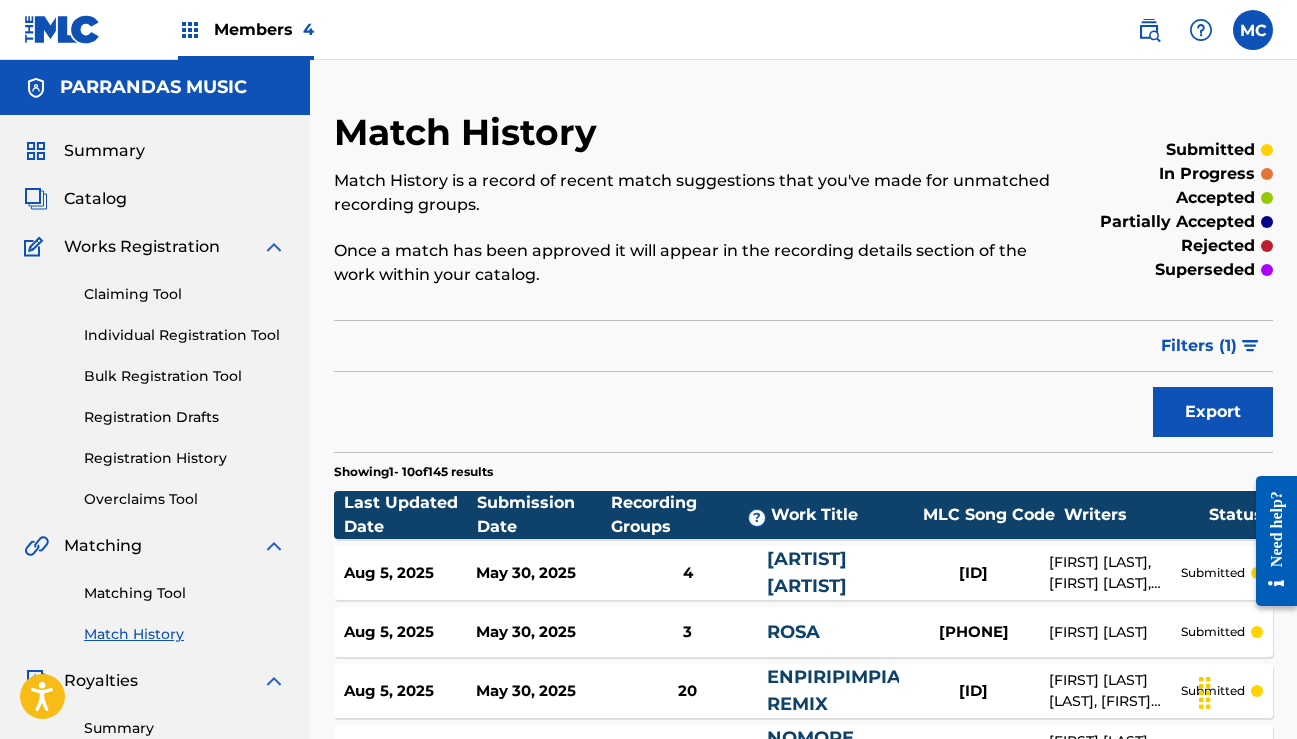 scroll, scrollTop: 0, scrollLeft: 0, axis: both 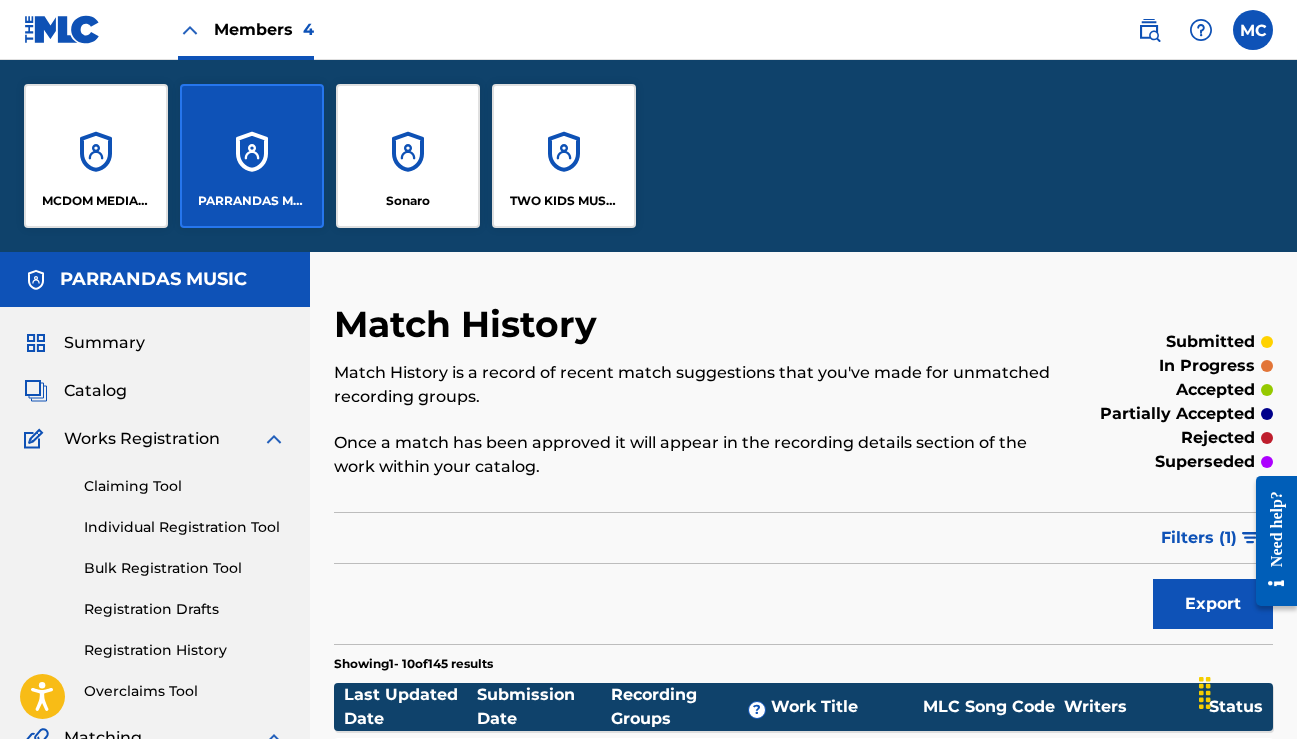 click on "Catalog" at bounding box center [95, 391] 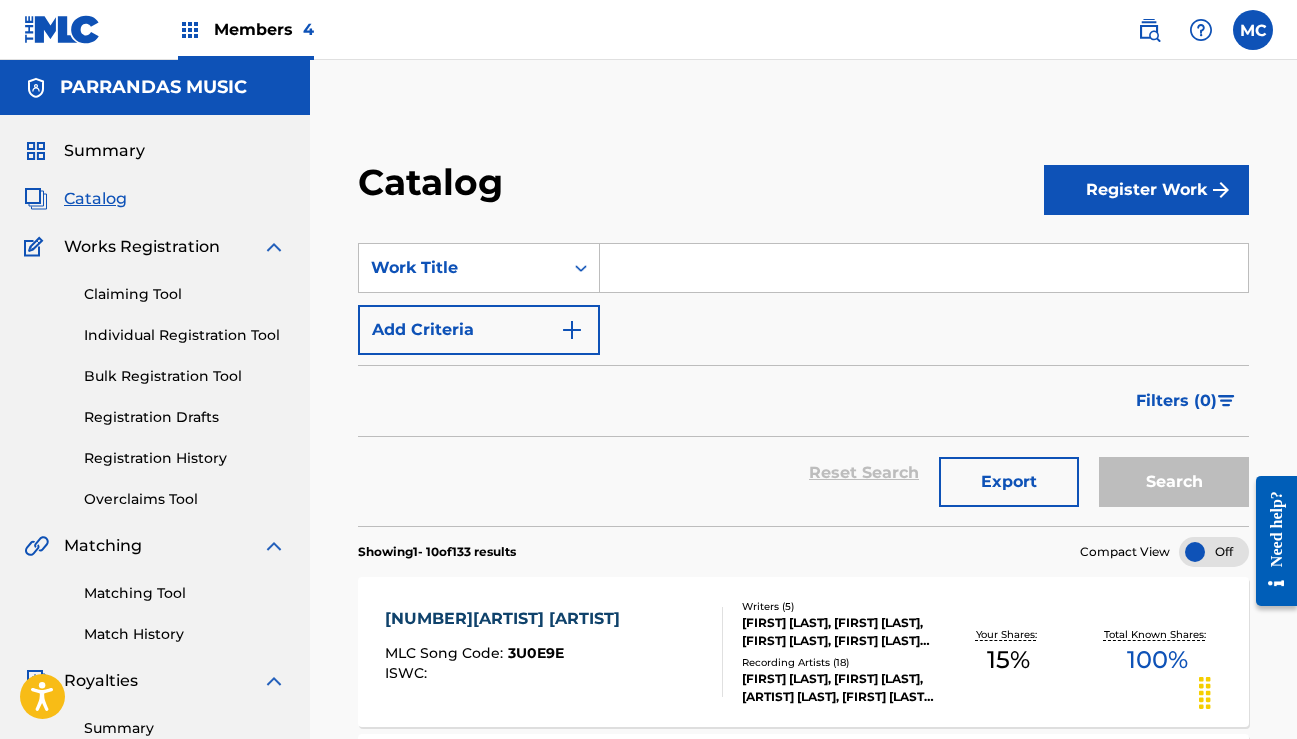 click at bounding box center [924, 268] 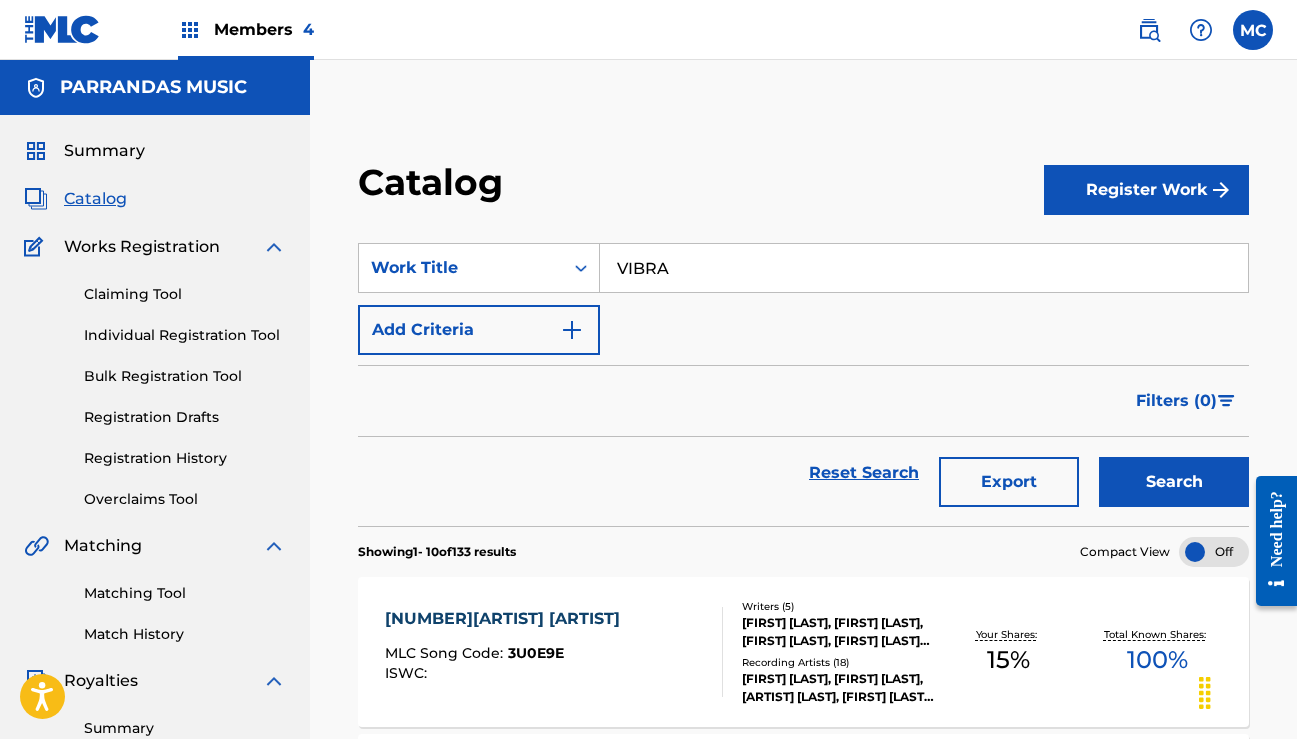 scroll, scrollTop: 0, scrollLeft: 0, axis: both 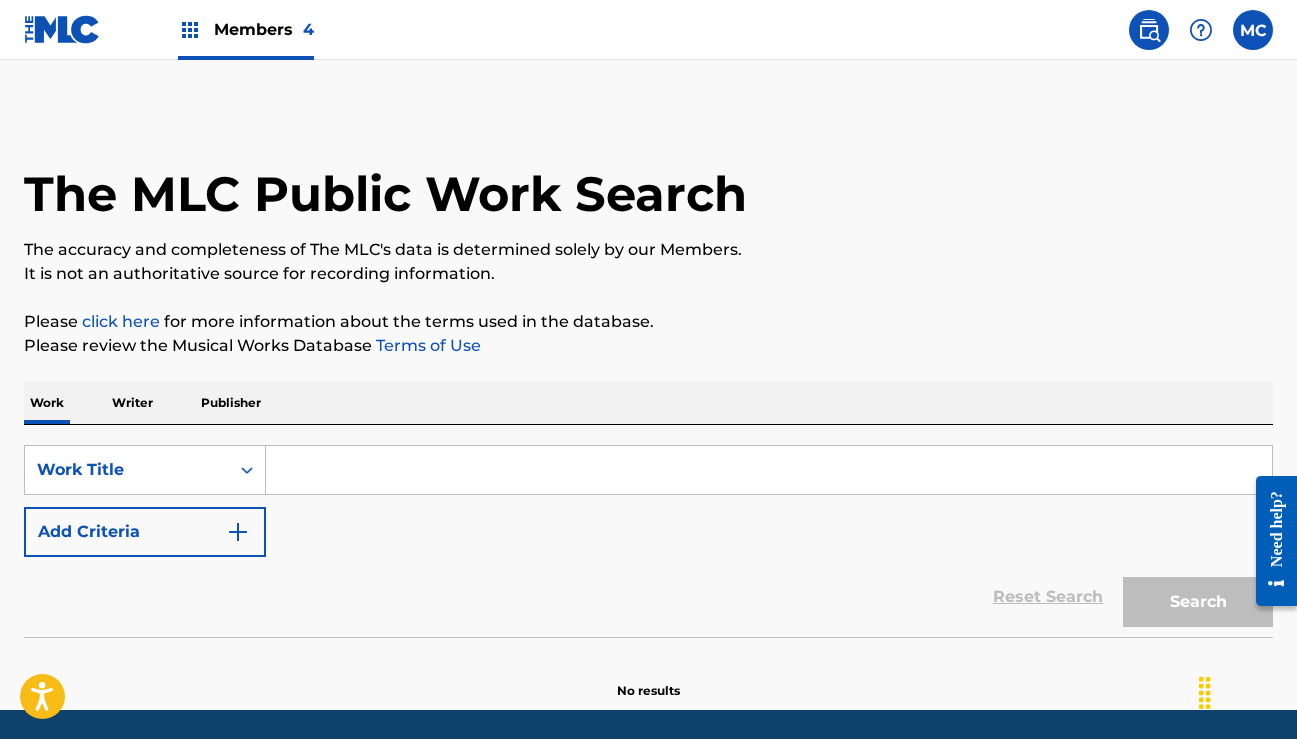 click at bounding box center [769, 470] 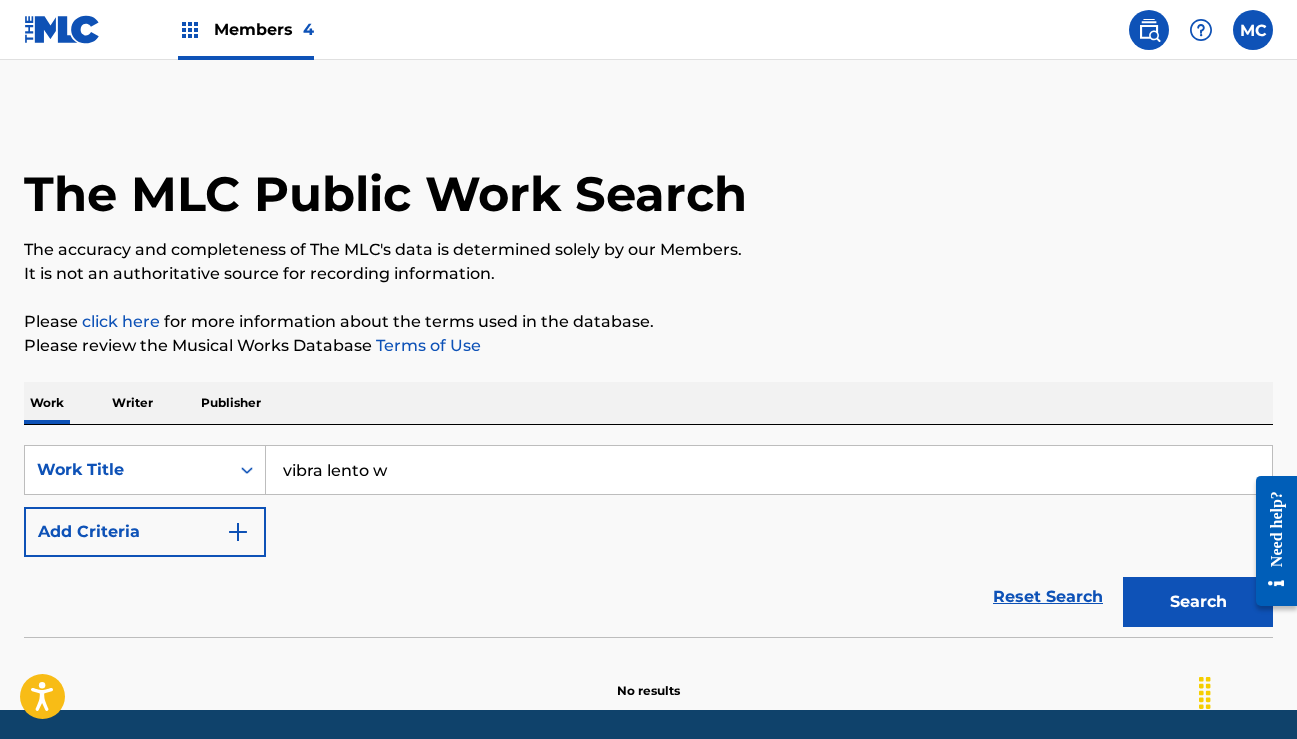 drag, startPoint x: 325, startPoint y: 468, endPoint x: 431, endPoint y: 512, distance: 114.76933 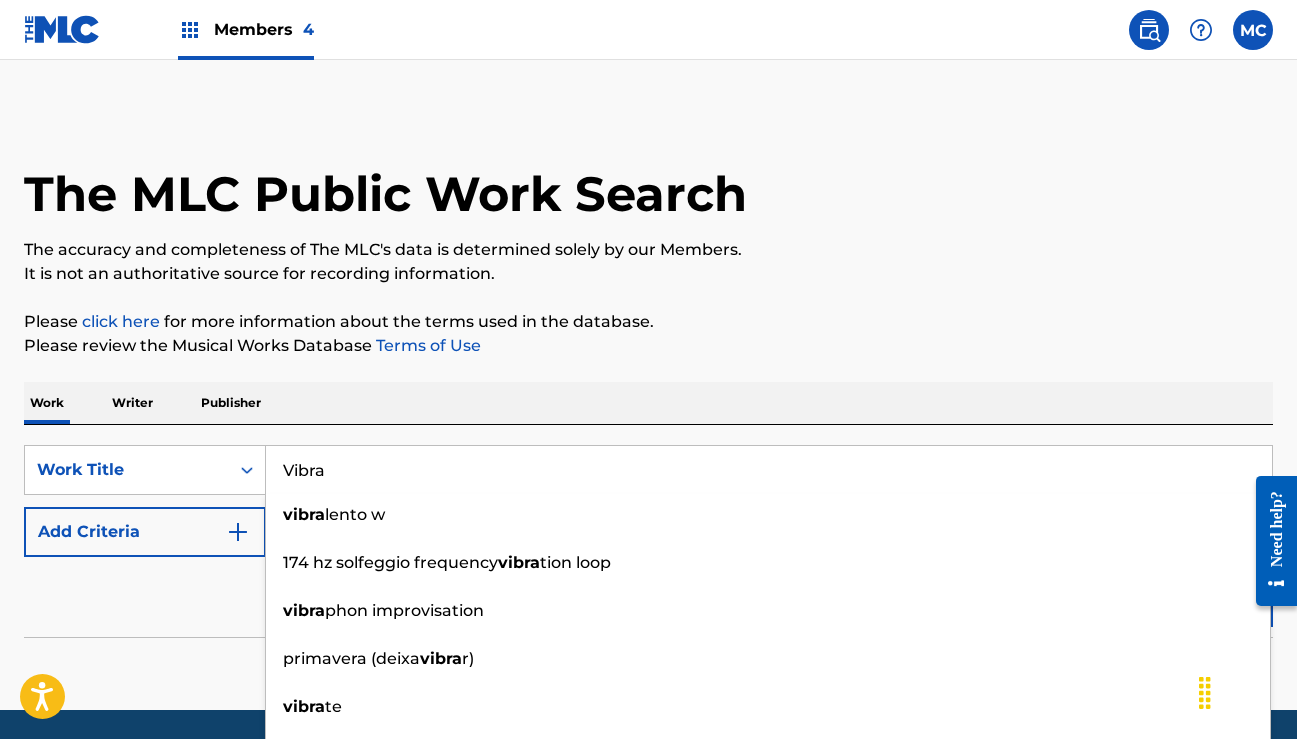 click on "Vibra" at bounding box center [769, 470] 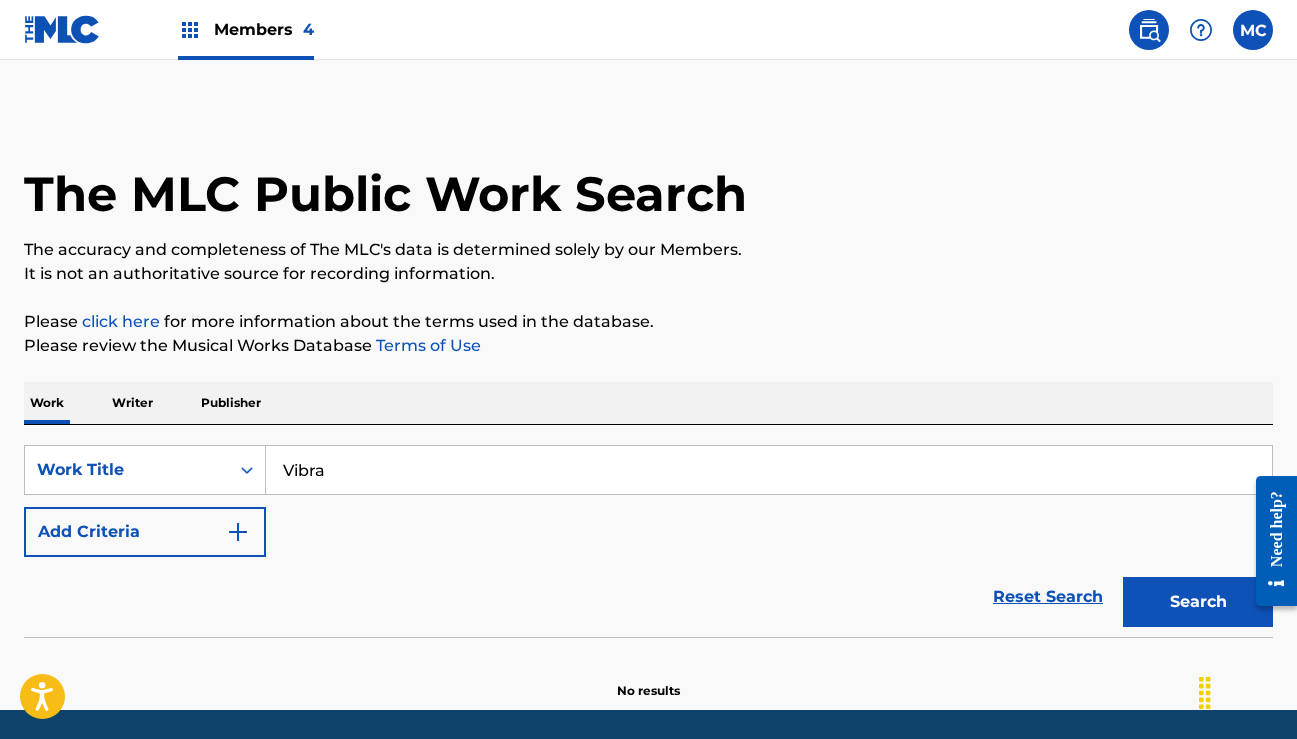 click on "Search" at bounding box center (1198, 602) 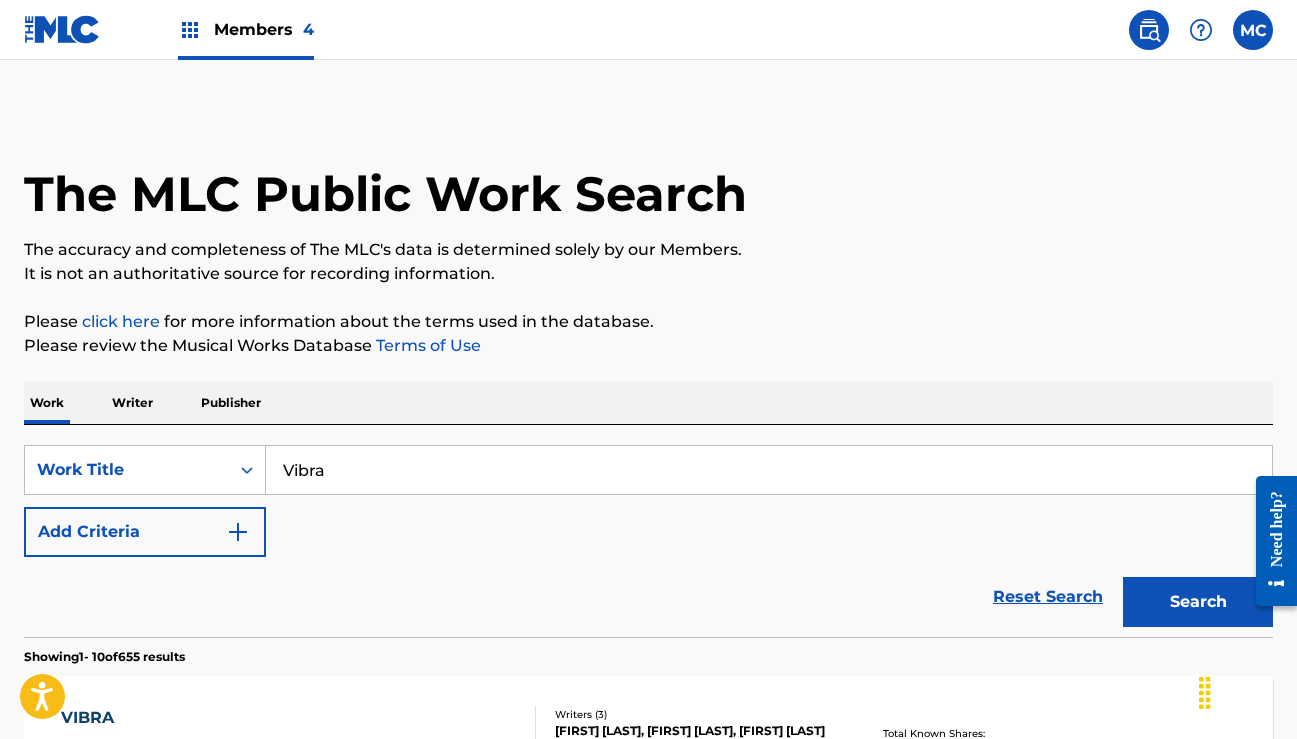 scroll, scrollTop: 0, scrollLeft: 0, axis: both 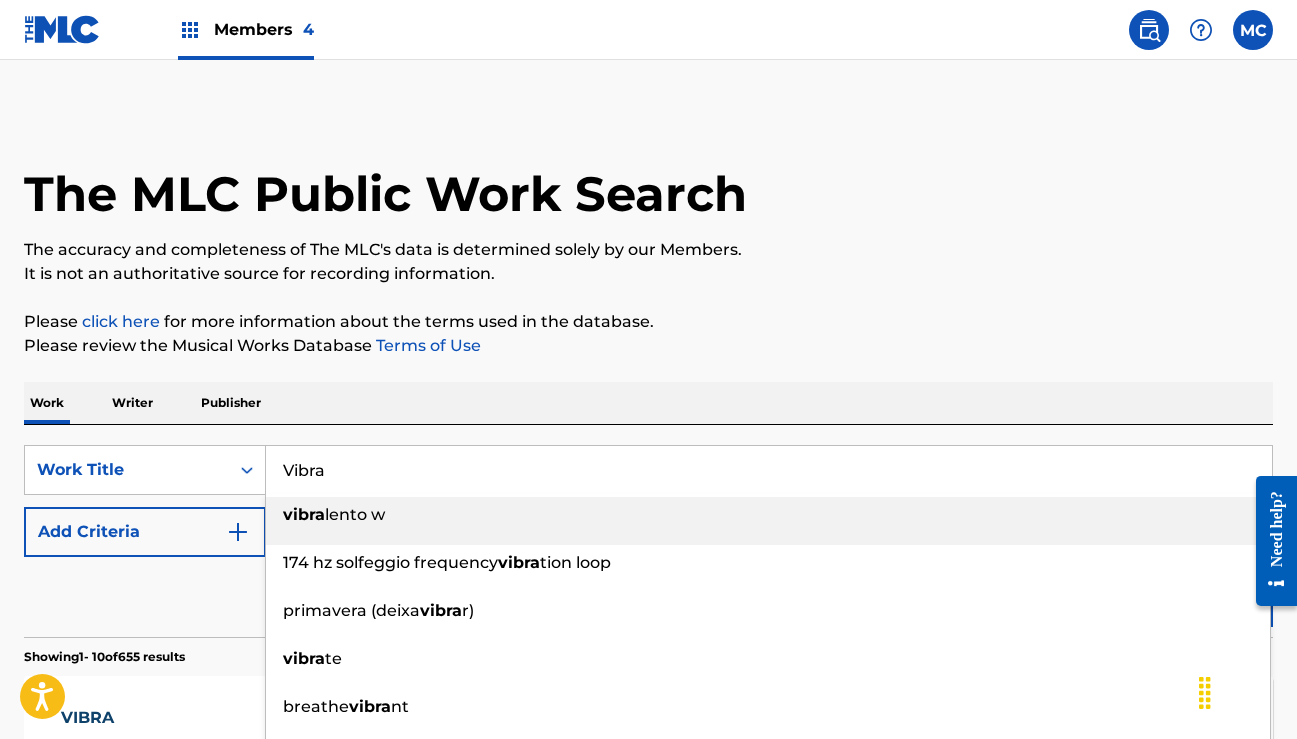 drag, startPoint x: 416, startPoint y: 454, endPoint x: 275, endPoint y: 439, distance: 141.79562 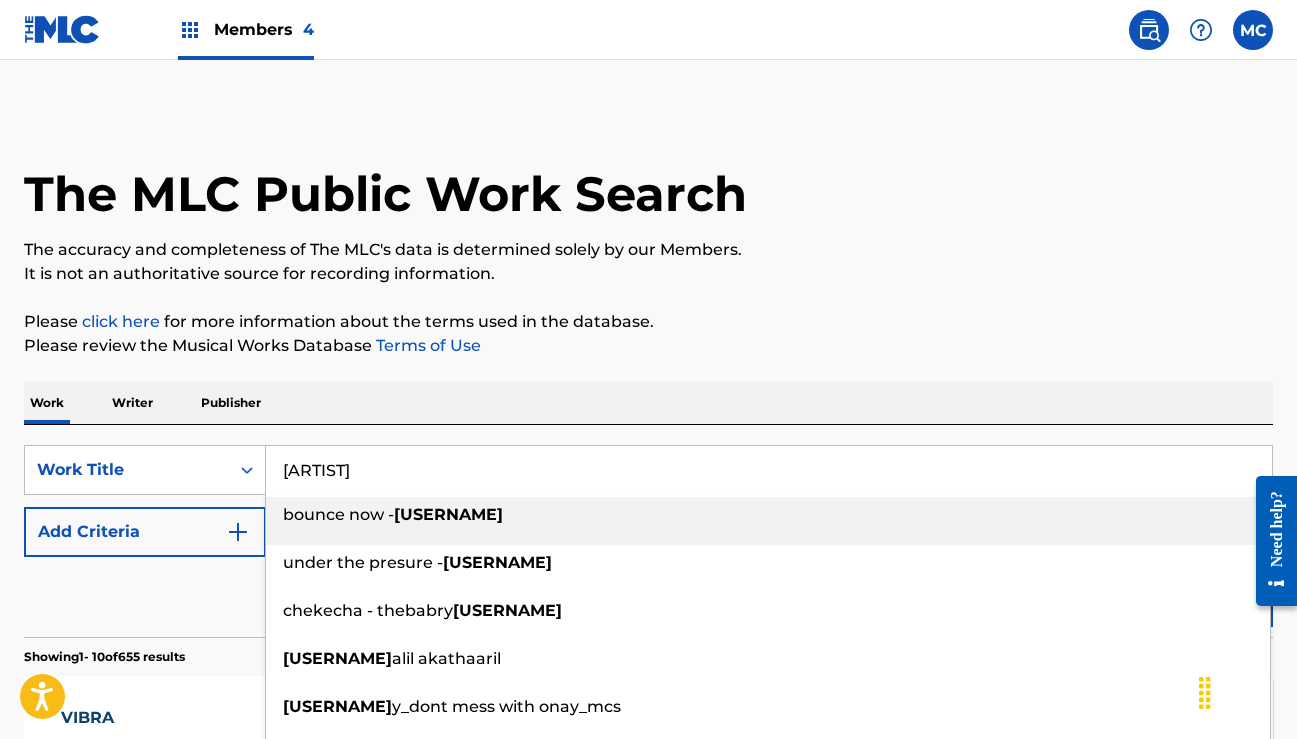 type on "[ARTIST]" 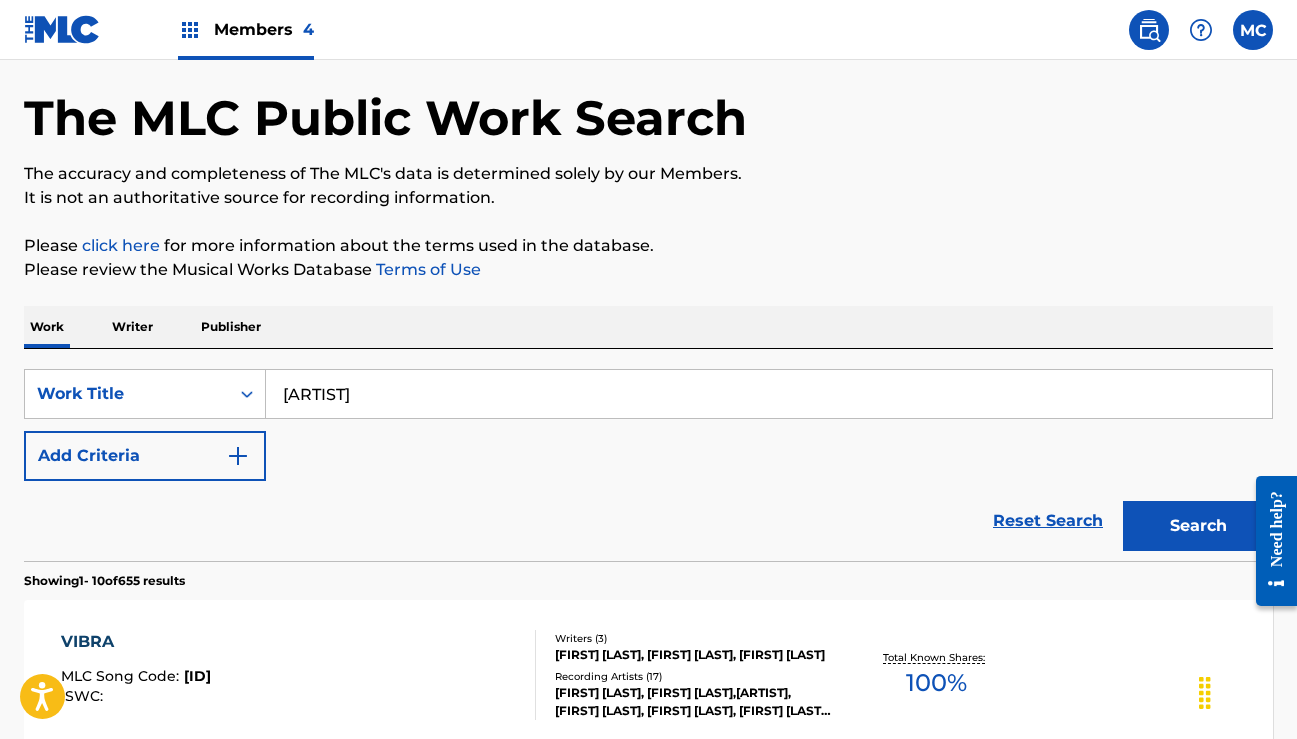 scroll, scrollTop: 120, scrollLeft: 0, axis: vertical 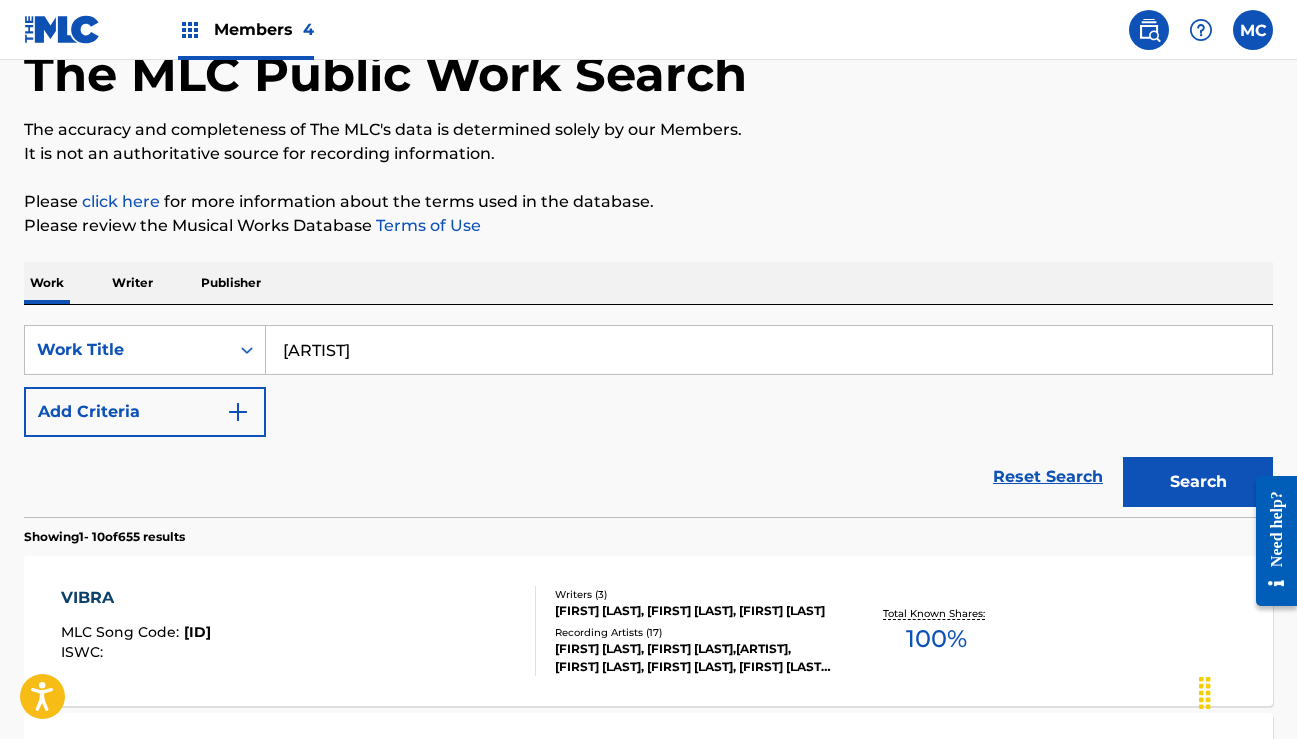 click on "Search" at bounding box center [1198, 482] 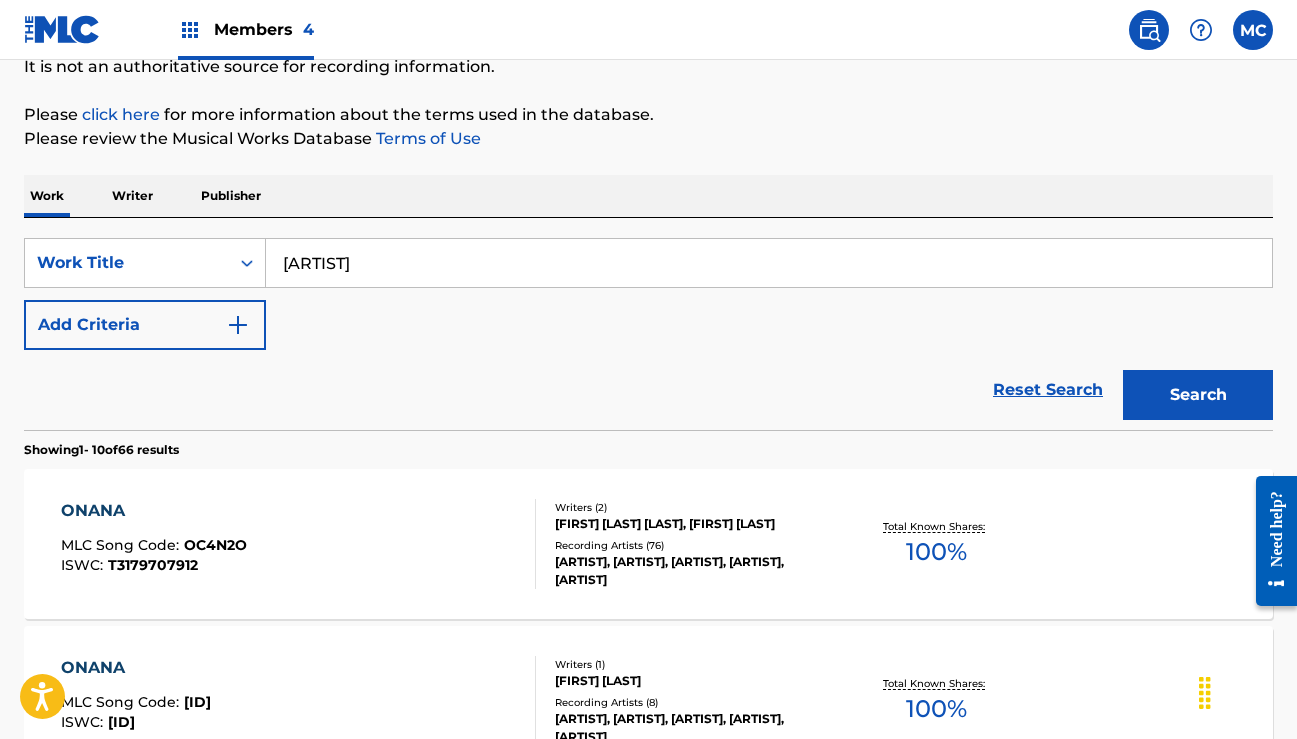 scroll, scrollTop: 259, scrollLeft: 0, axis: vertical 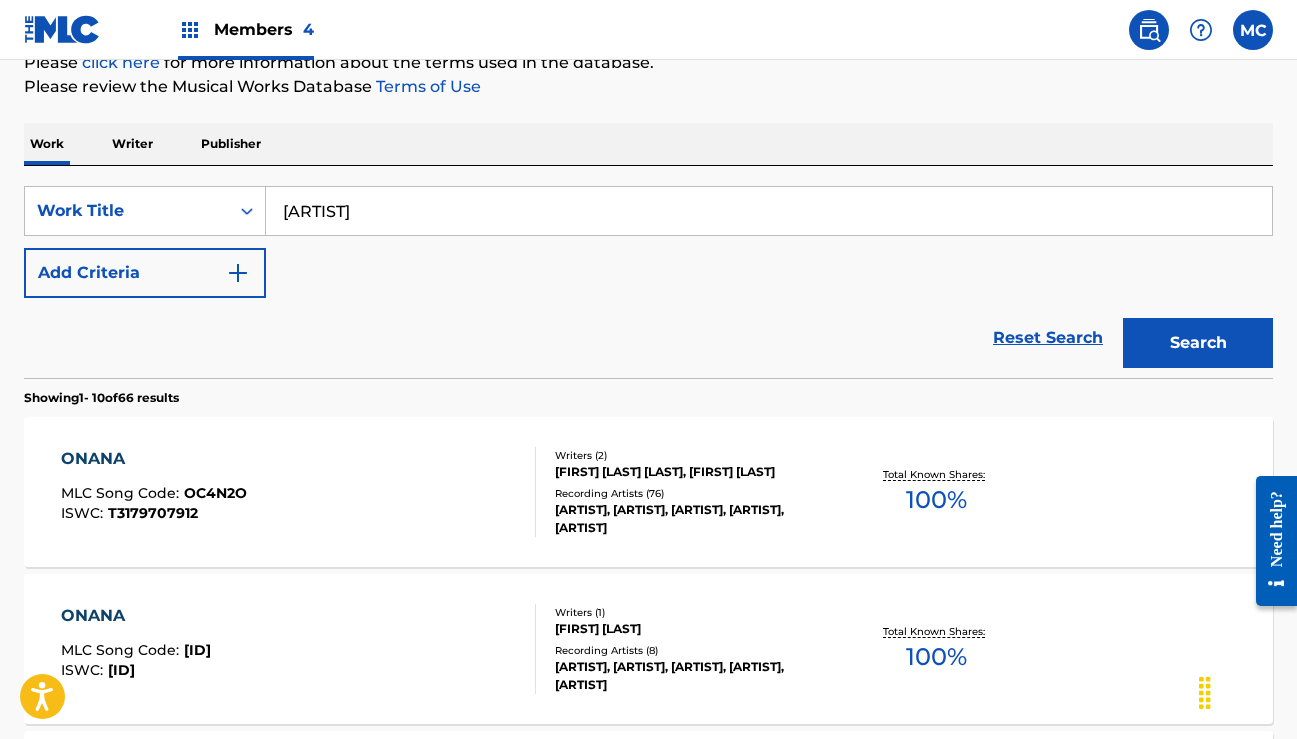 click on "ONANA" at bounding box center (154, 459) 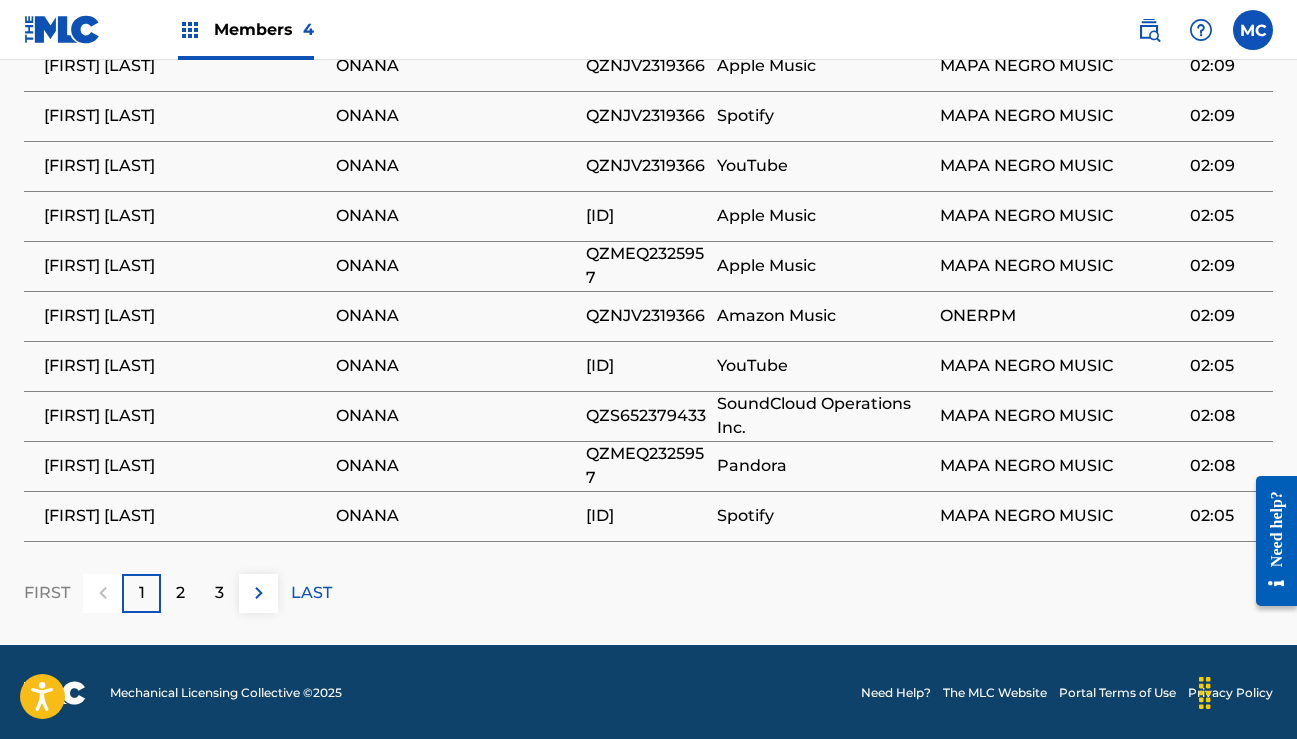 scroll, scrollTop: 1614, scrollLeft: 0, axis: vertical 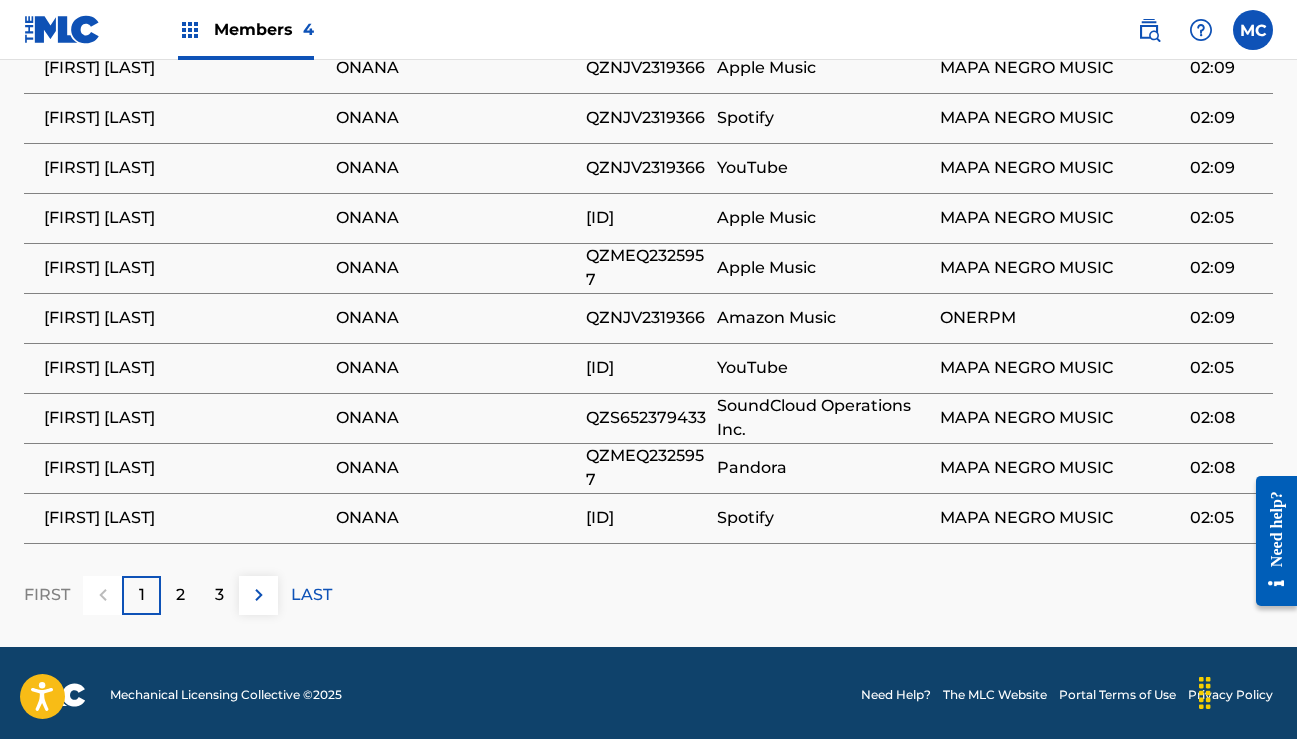 click on "3" at bounding box center [219, 595] 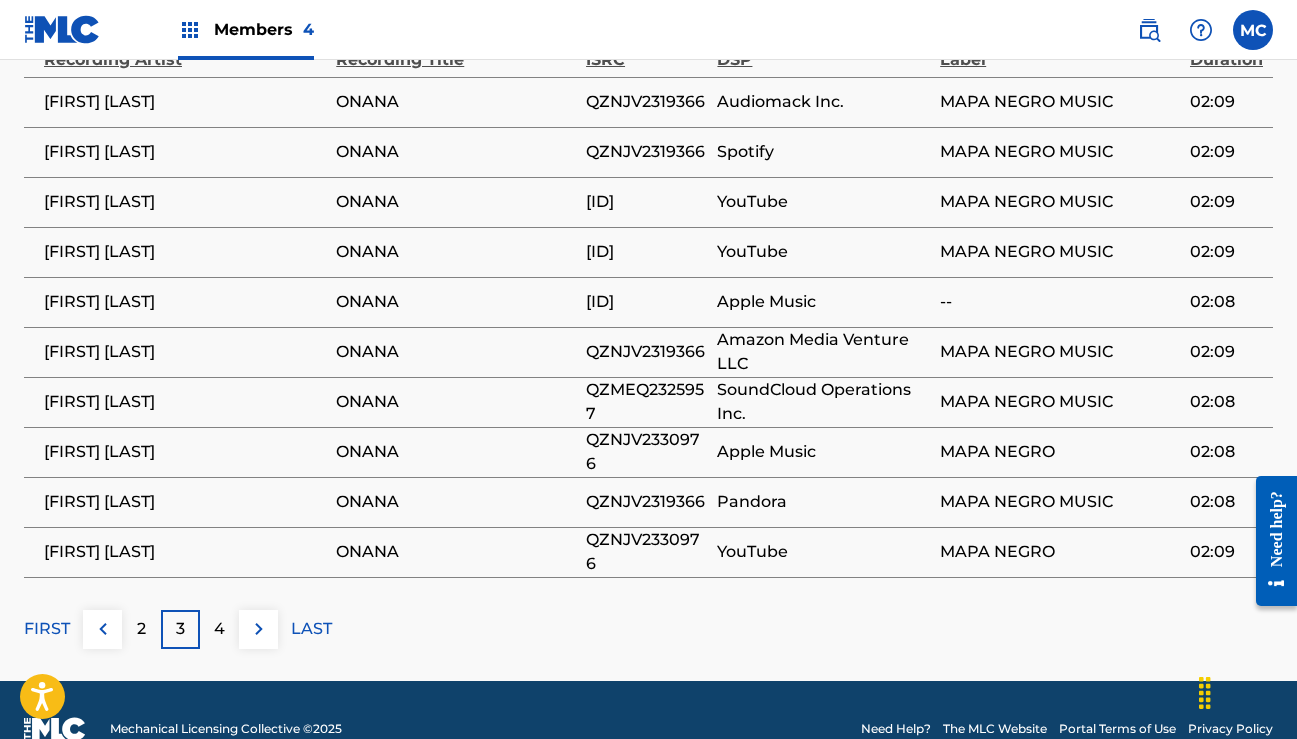 scroll, scrollTop: 1582, scrollLeft: 0, axis: vertical 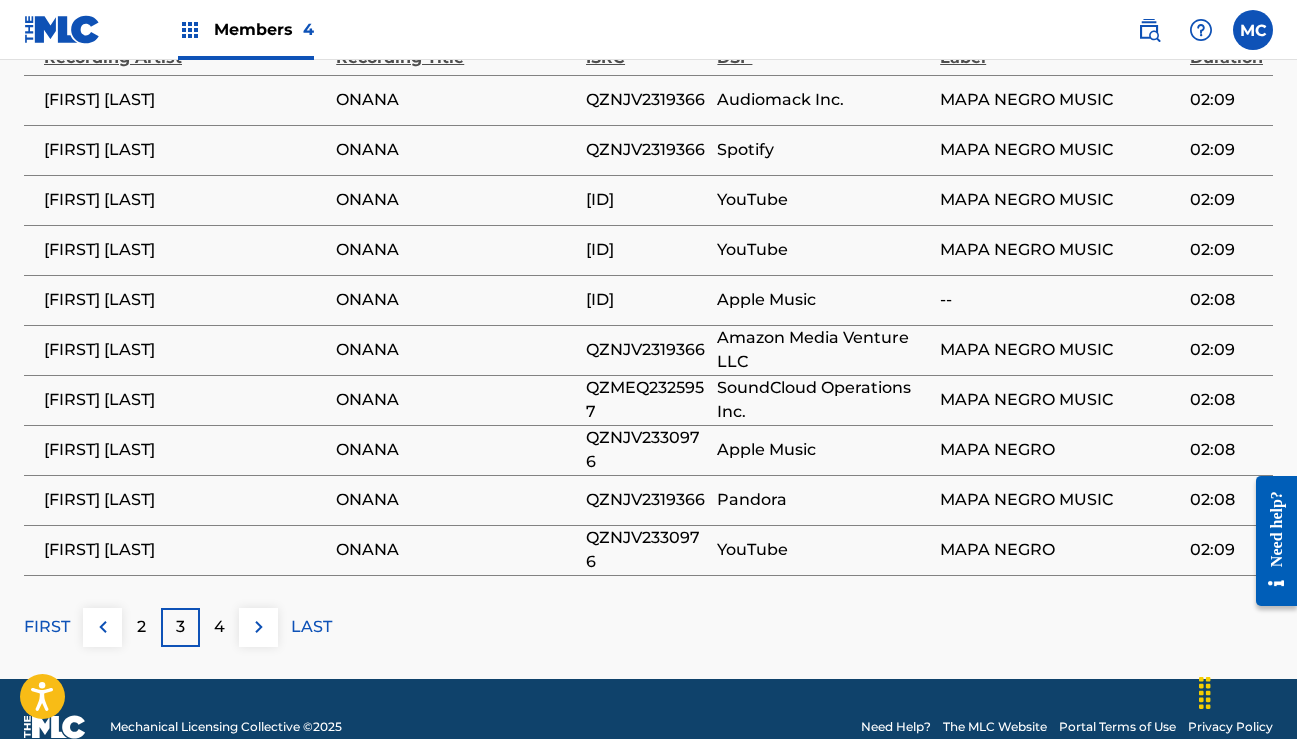 click on "4" at bounding box center [219, 627] 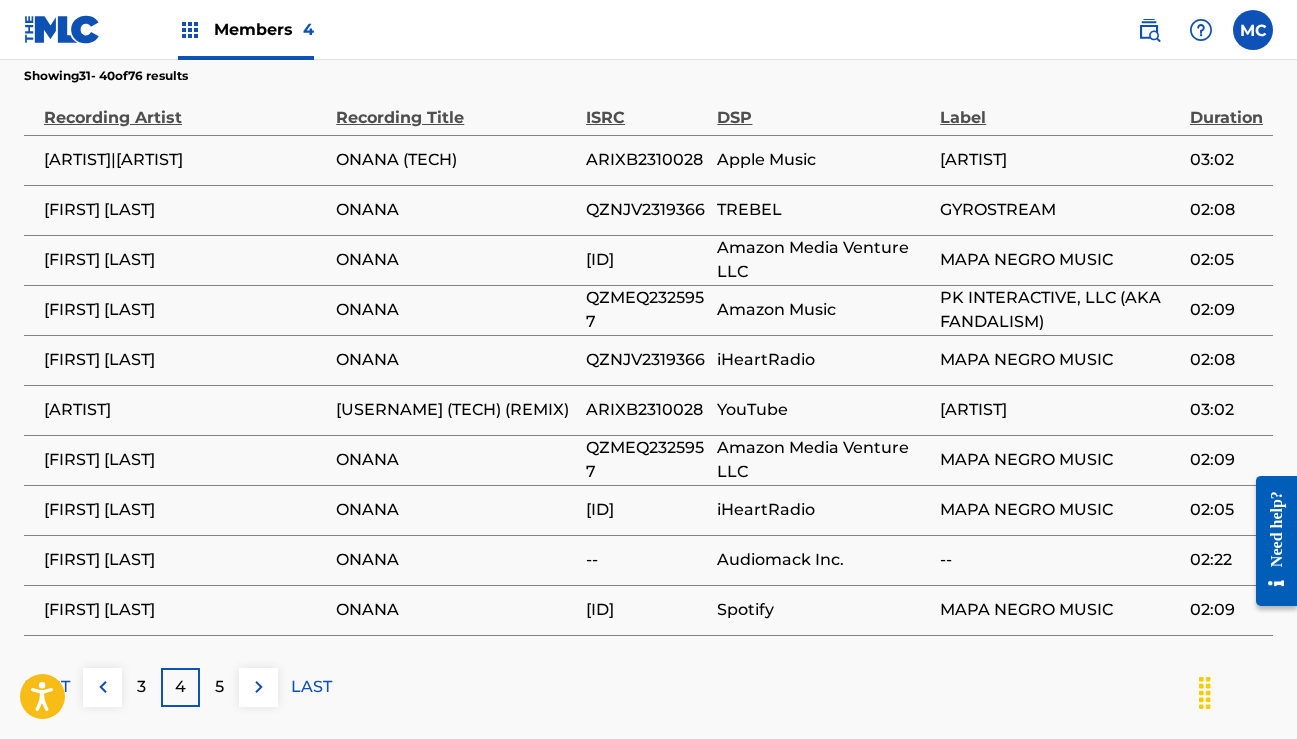 scroll, scrollTop: 1612, scrollLeft: 0, axis: vertical 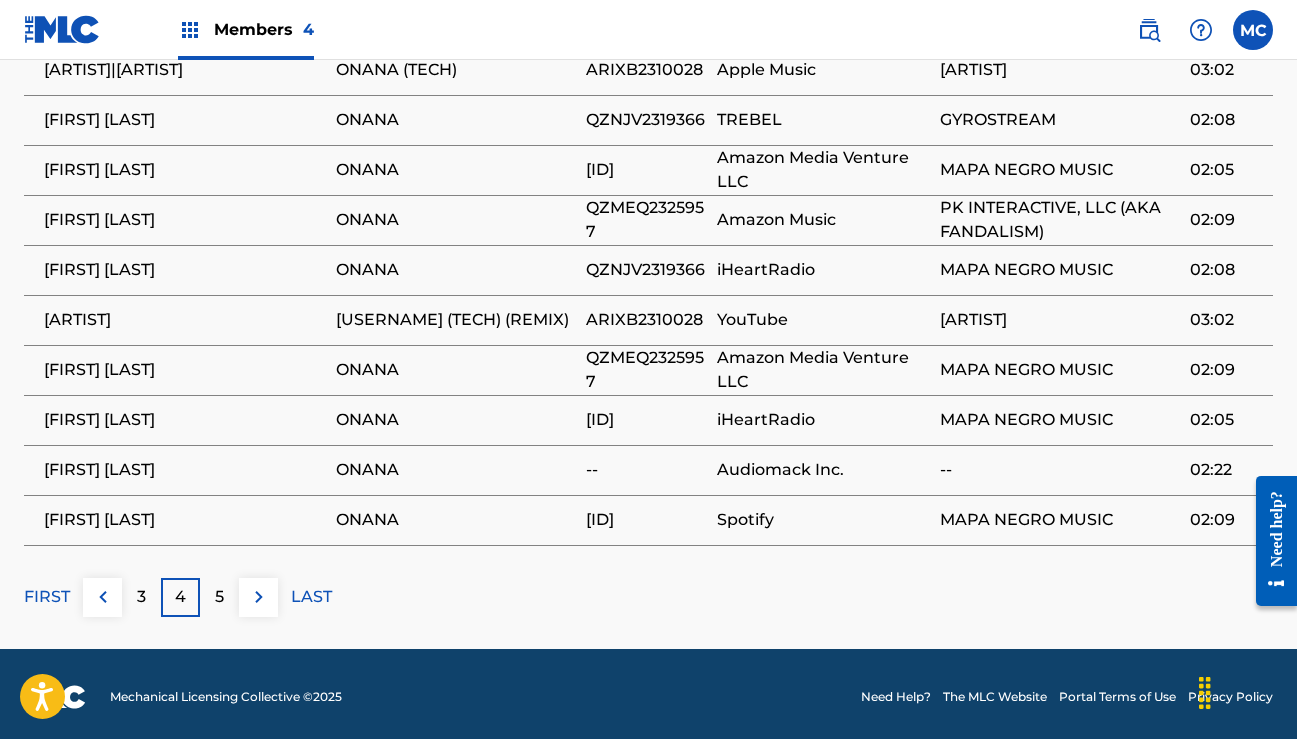 click on "5" at bounding box center (219, 597) 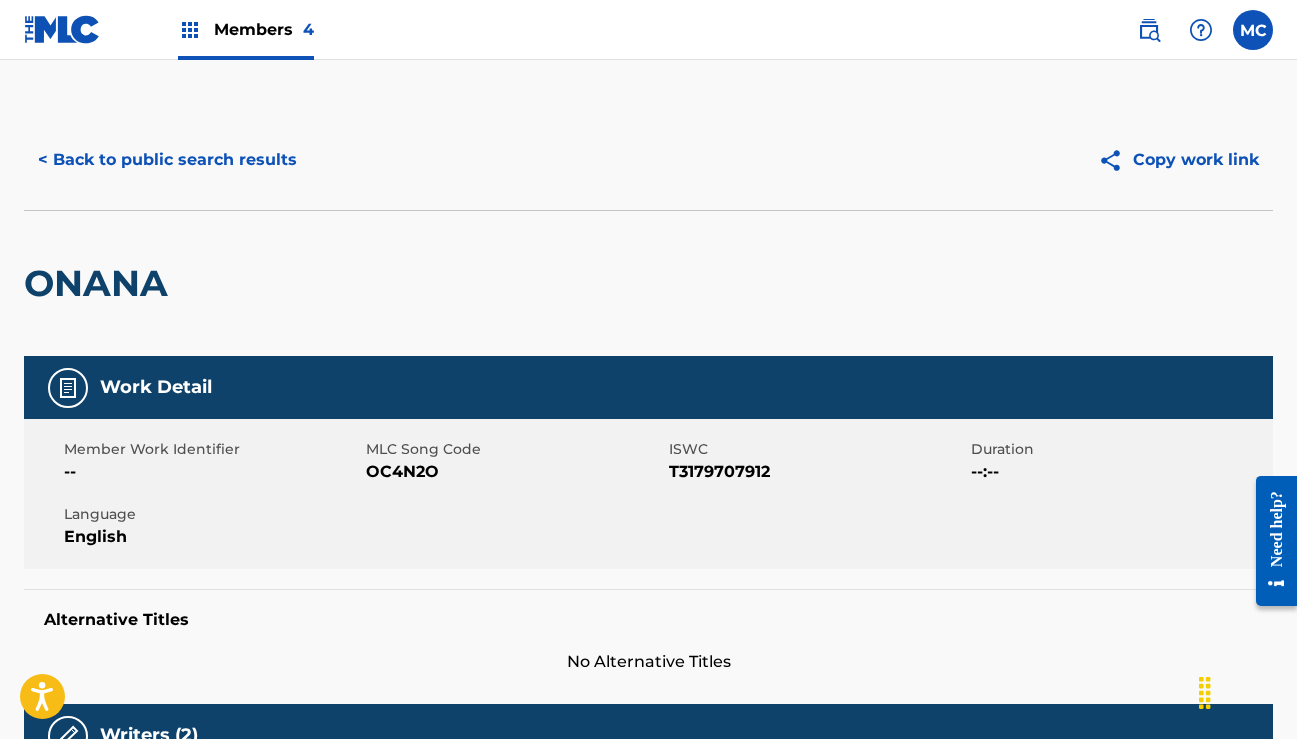scroll, scrollTop: -1, scrollLeft: 0, axis: vertical 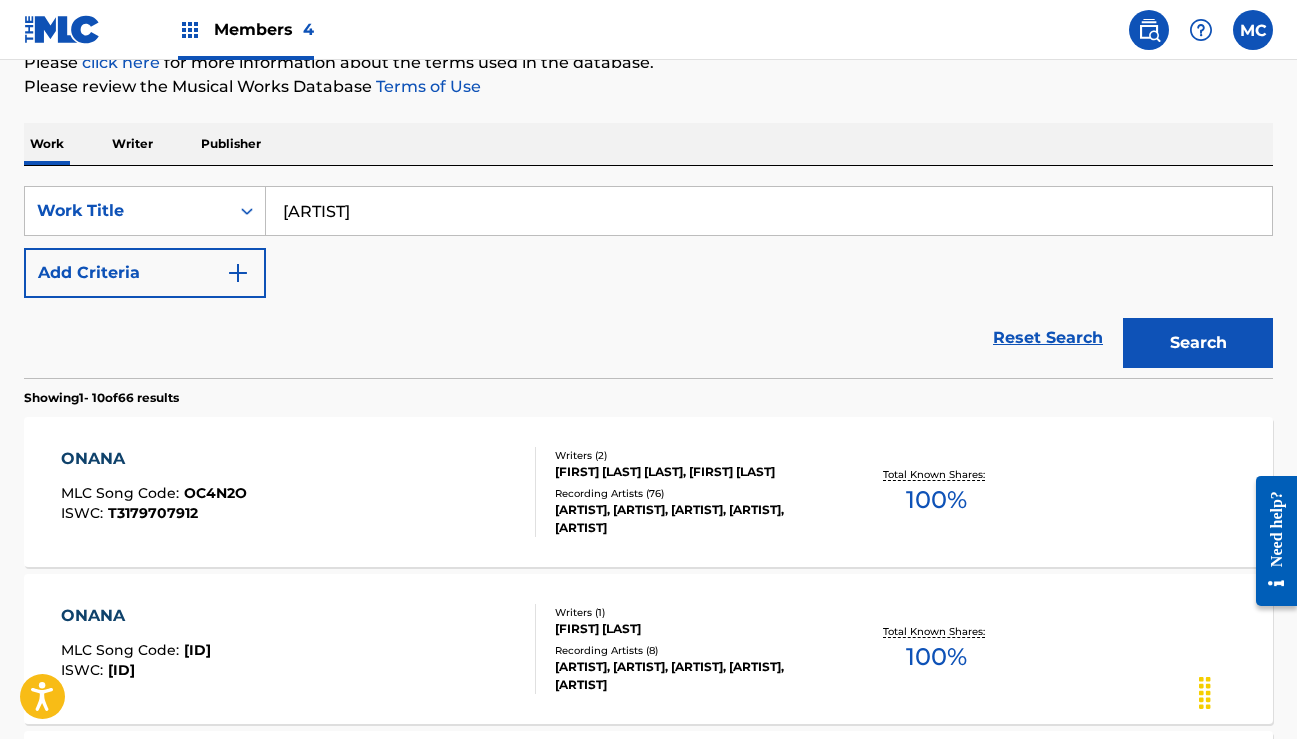 click on "SearchWithCriteria30c8286a-4653-48b8-9537-b75b9ec182f7 [WORK TITLE] [ARTIST] Add Criteria" at bounding box center (648, 242) 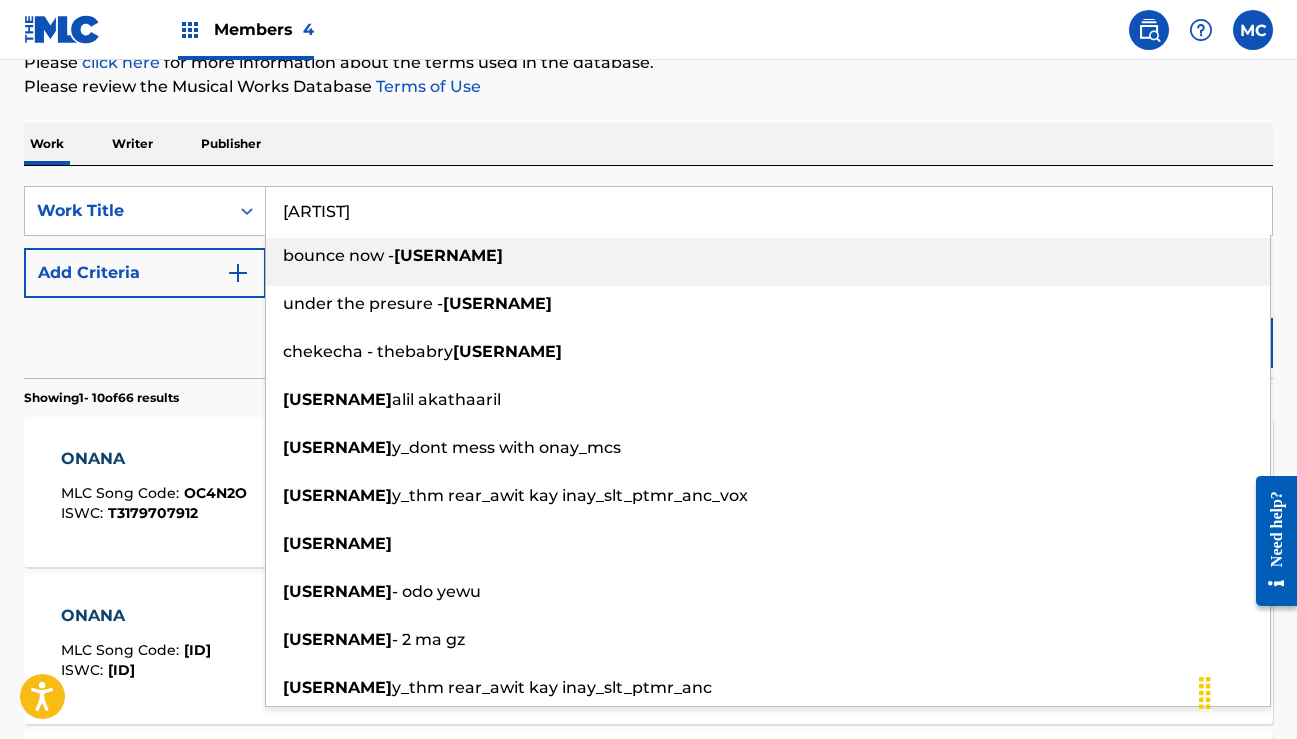 paste on "[WORK TITLE]" 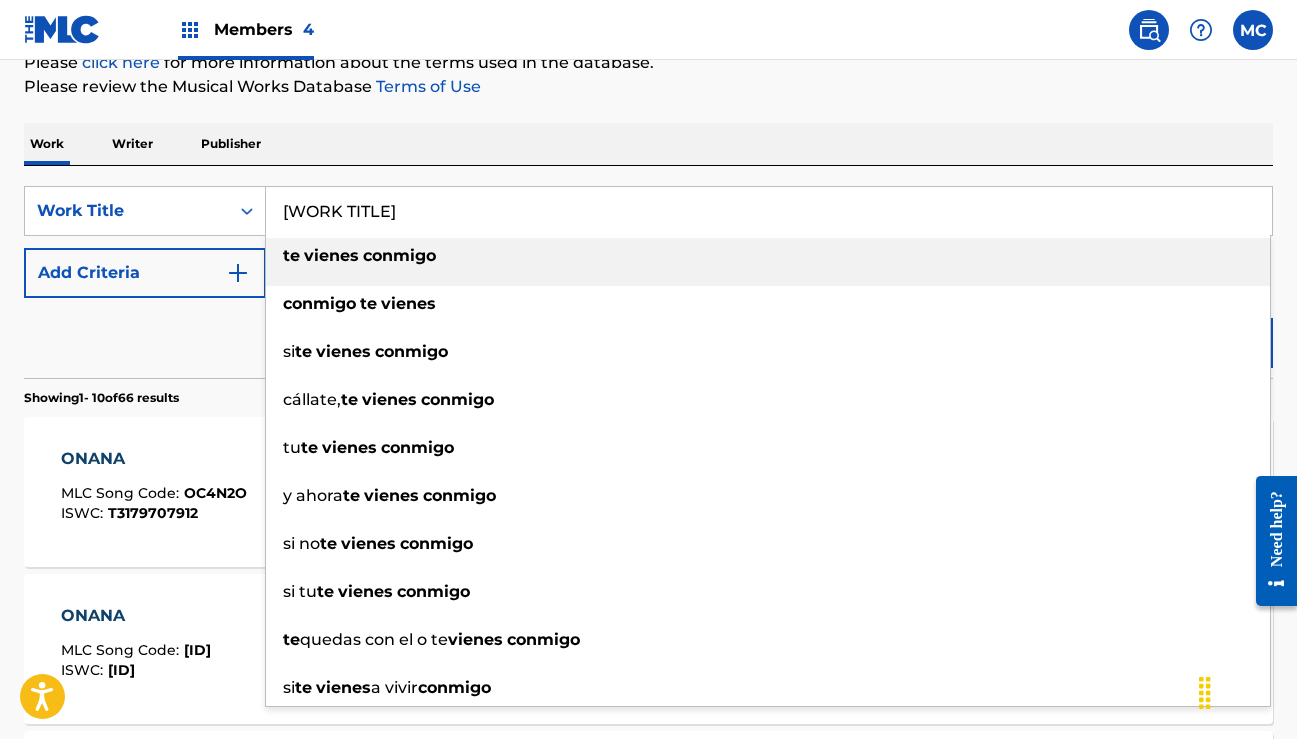click on "conmigo" at bounding box center [399, 255] 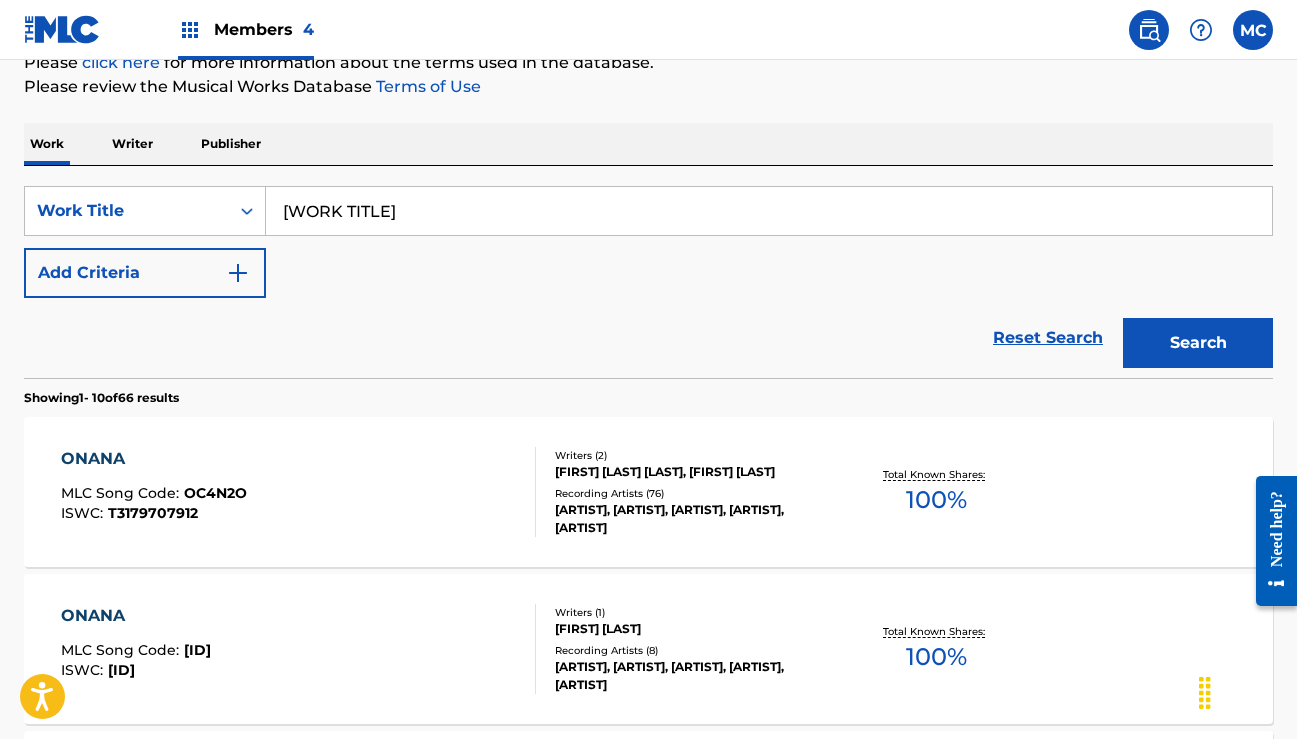 click on "Search" at bounding box center (1198, 343) 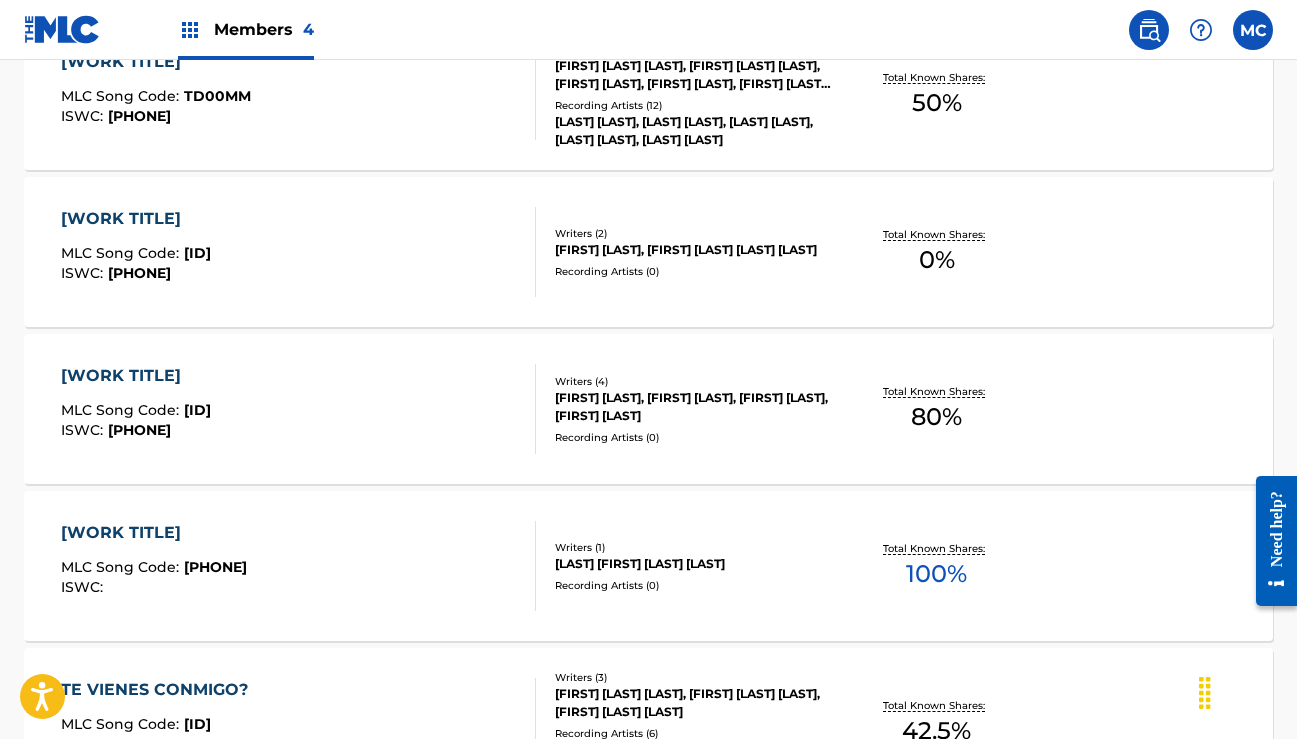 scroll, scrollTop: 1443, scrollLeft: 0, axis: vertical 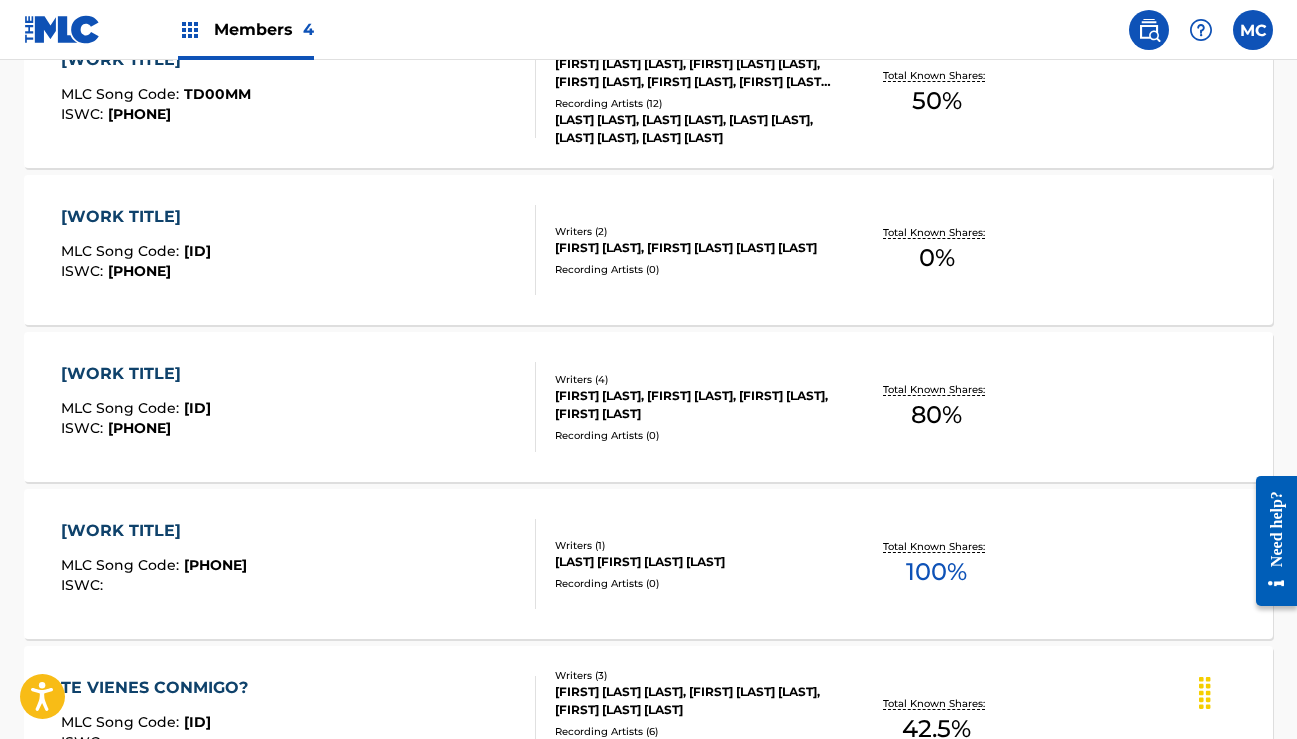 click on "[WORK TITLE]" at bounding box center [154, 531] 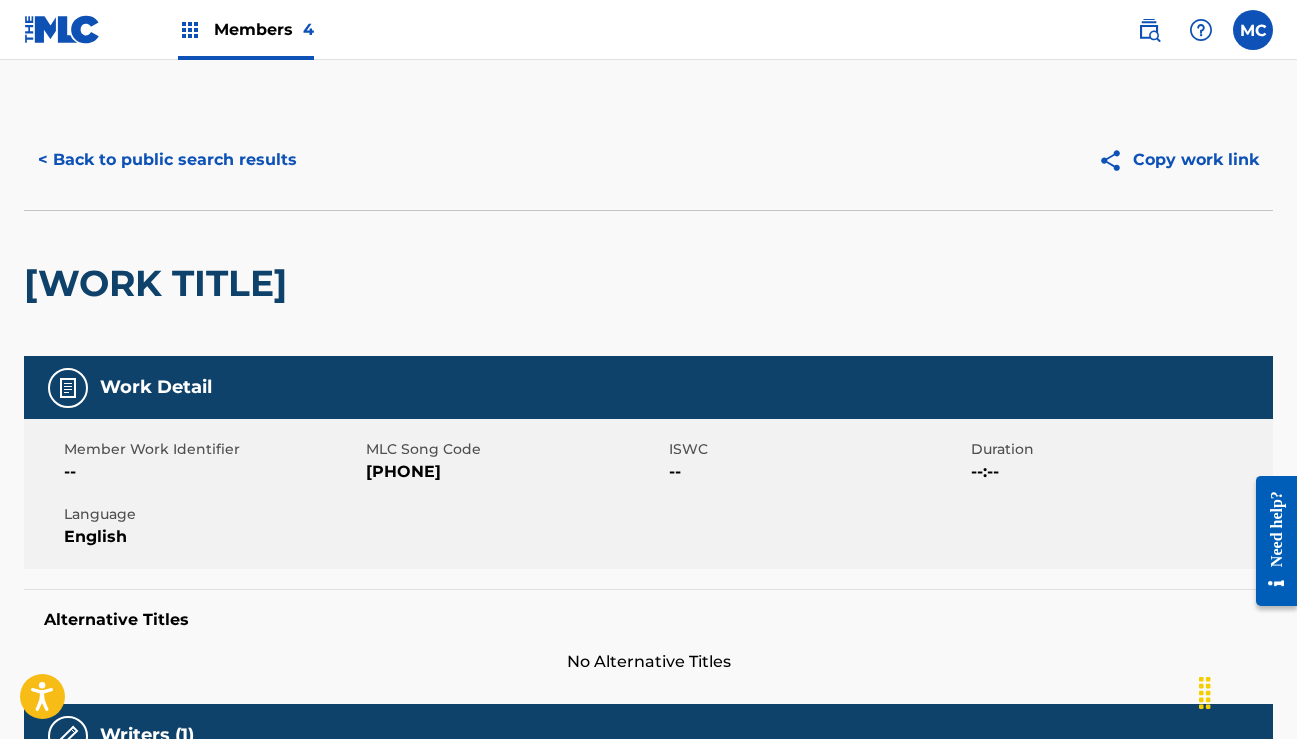 scroll, scrollTop: 0, scrollLeft: 0, axis: both 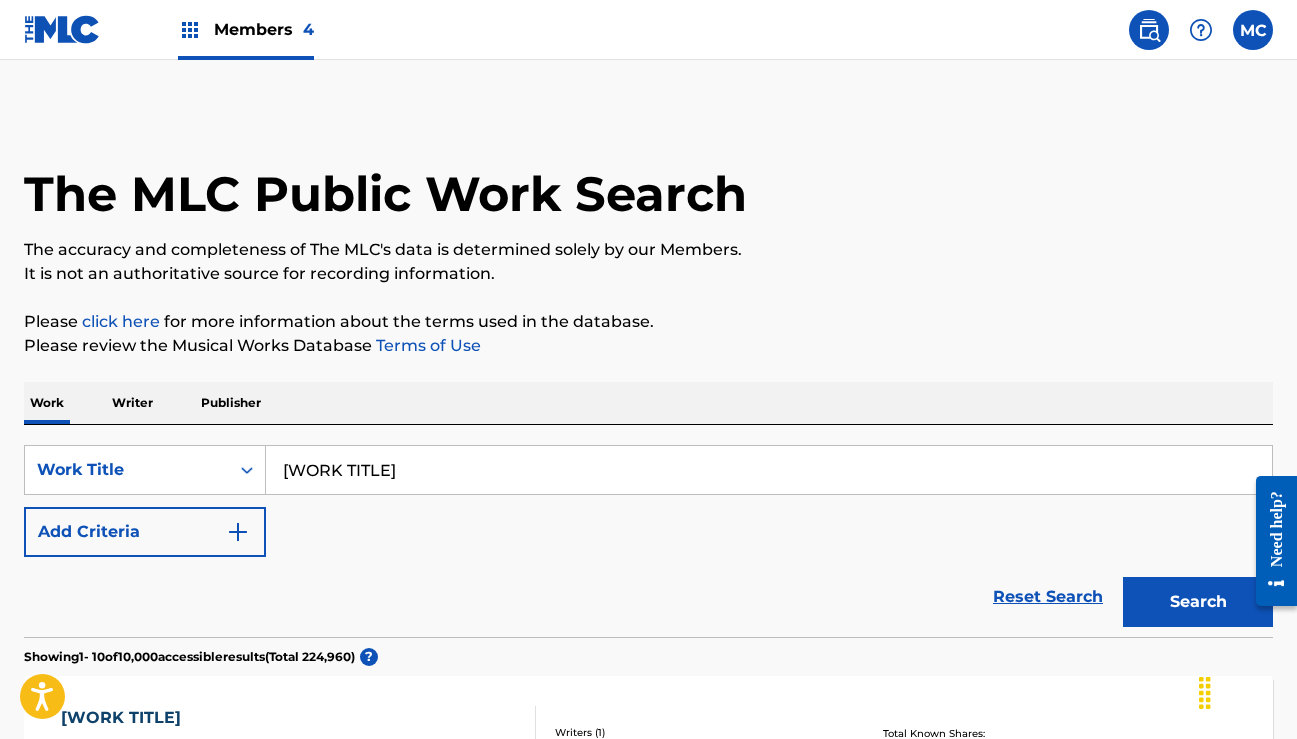 click on "[WORK TITLE]" at bounding box center [769, 470] 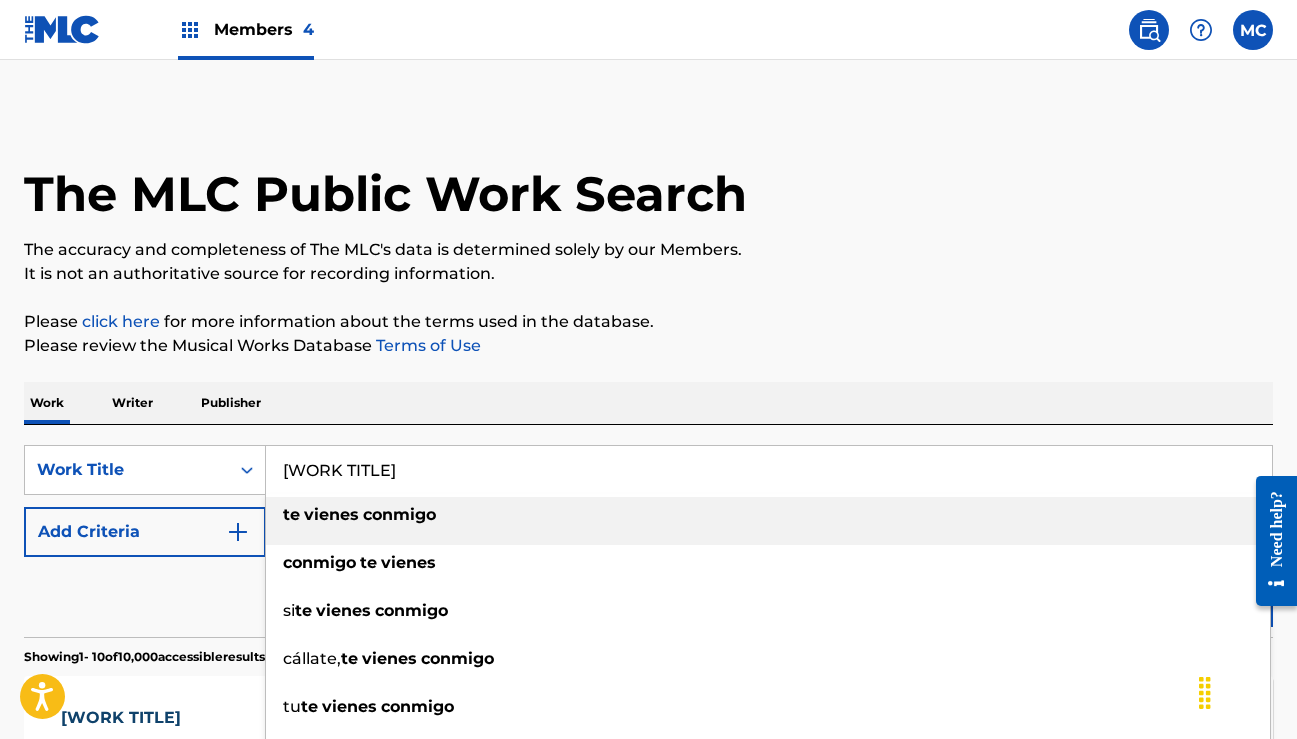 paste on "[ARTIST] [BRAND]" 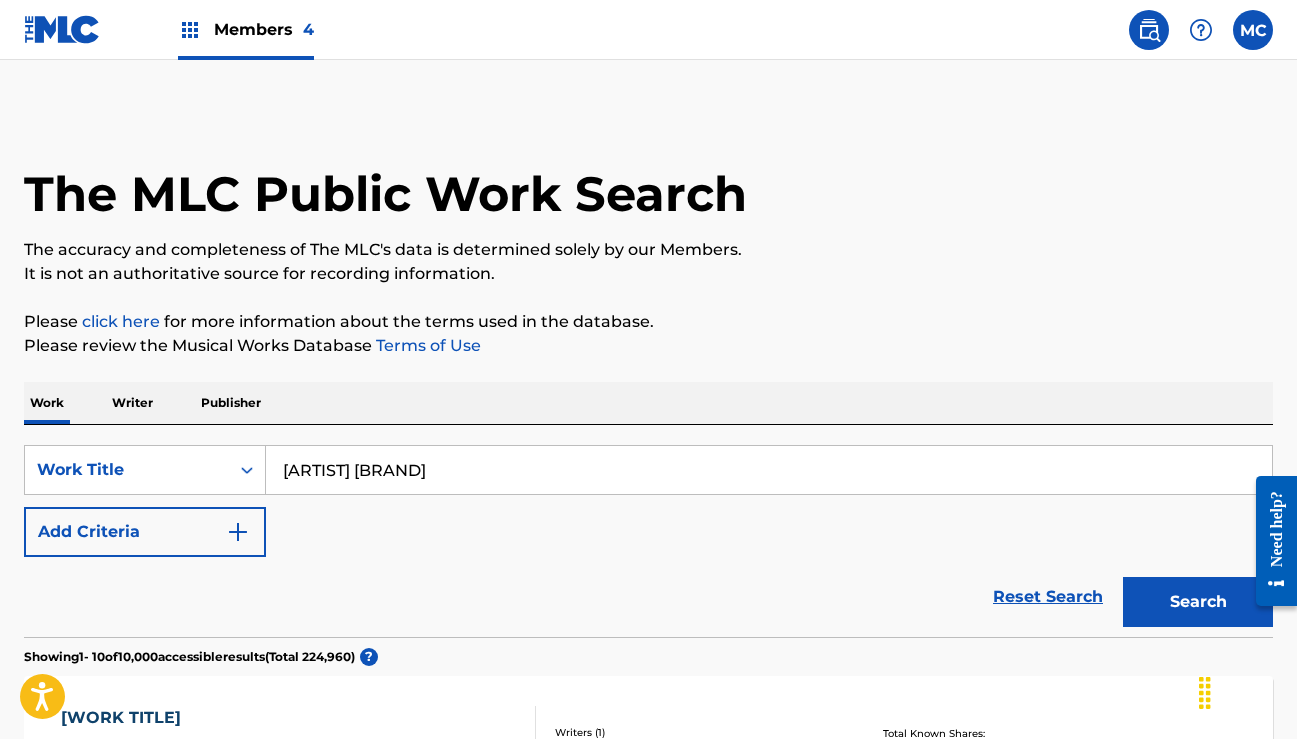 type on "[ARTIST] [BRAND]" 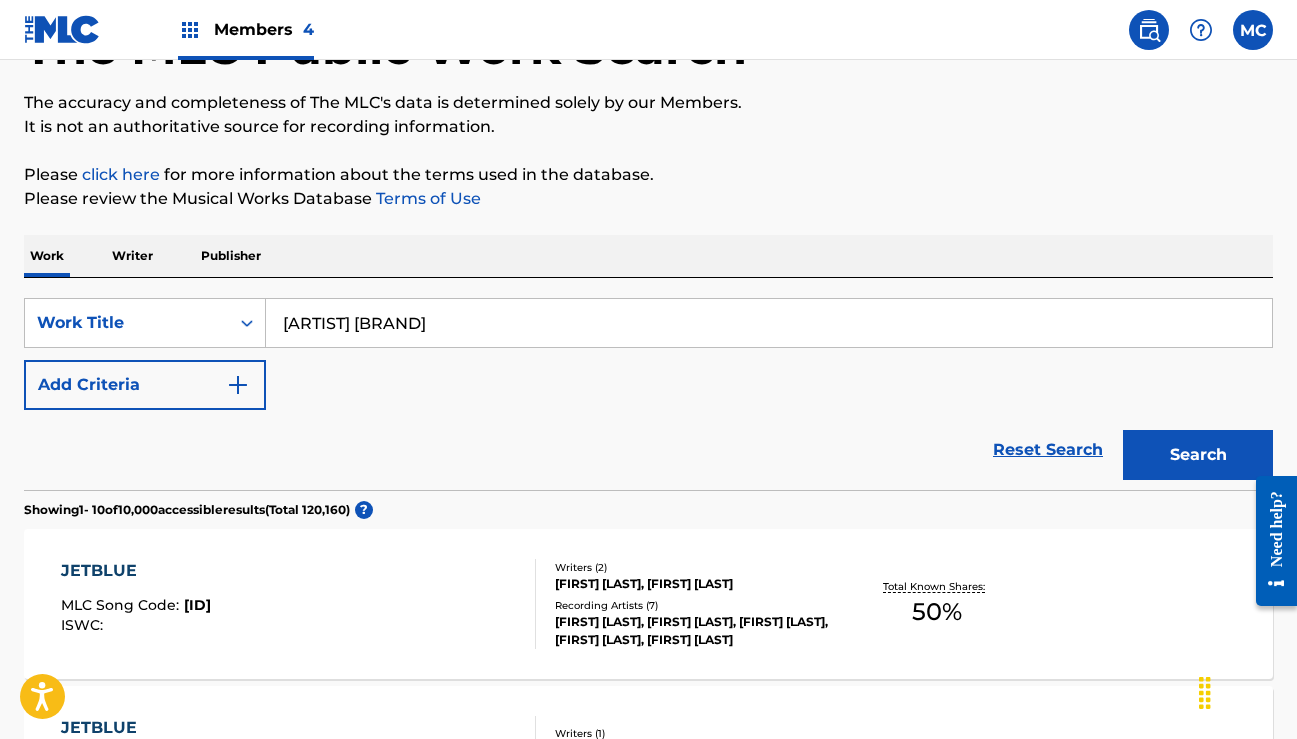 scroll, scrollTop: 254, scrollLeft: 0, axis: vertical 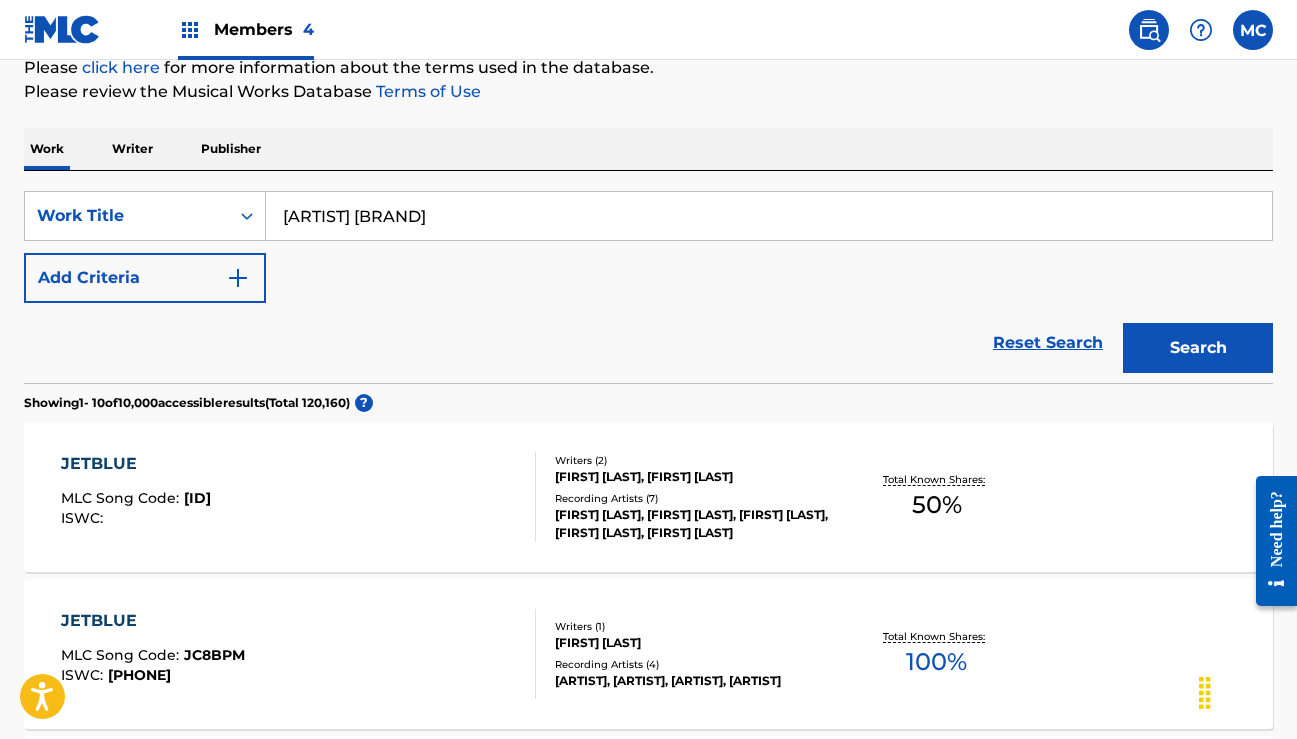 click on "Add Criteria" at bounding box center (145, 278) 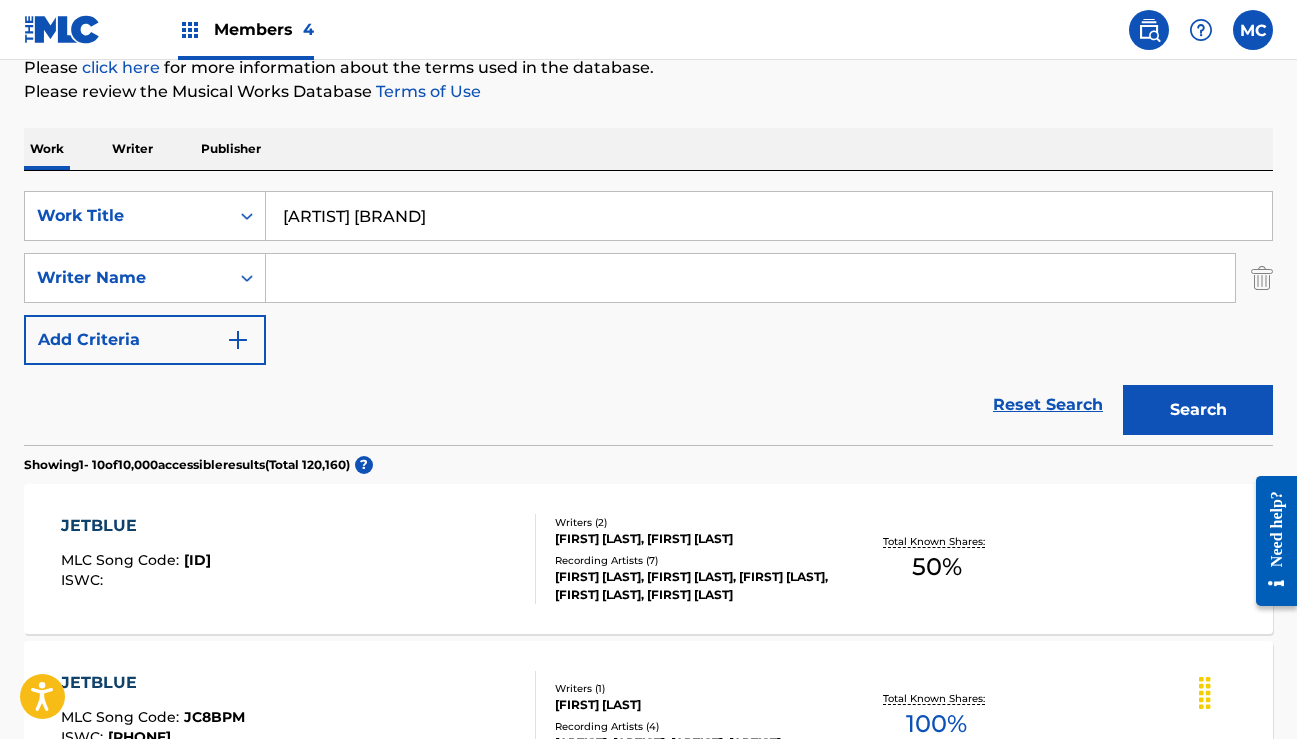 click at bounding box center (750, 278) 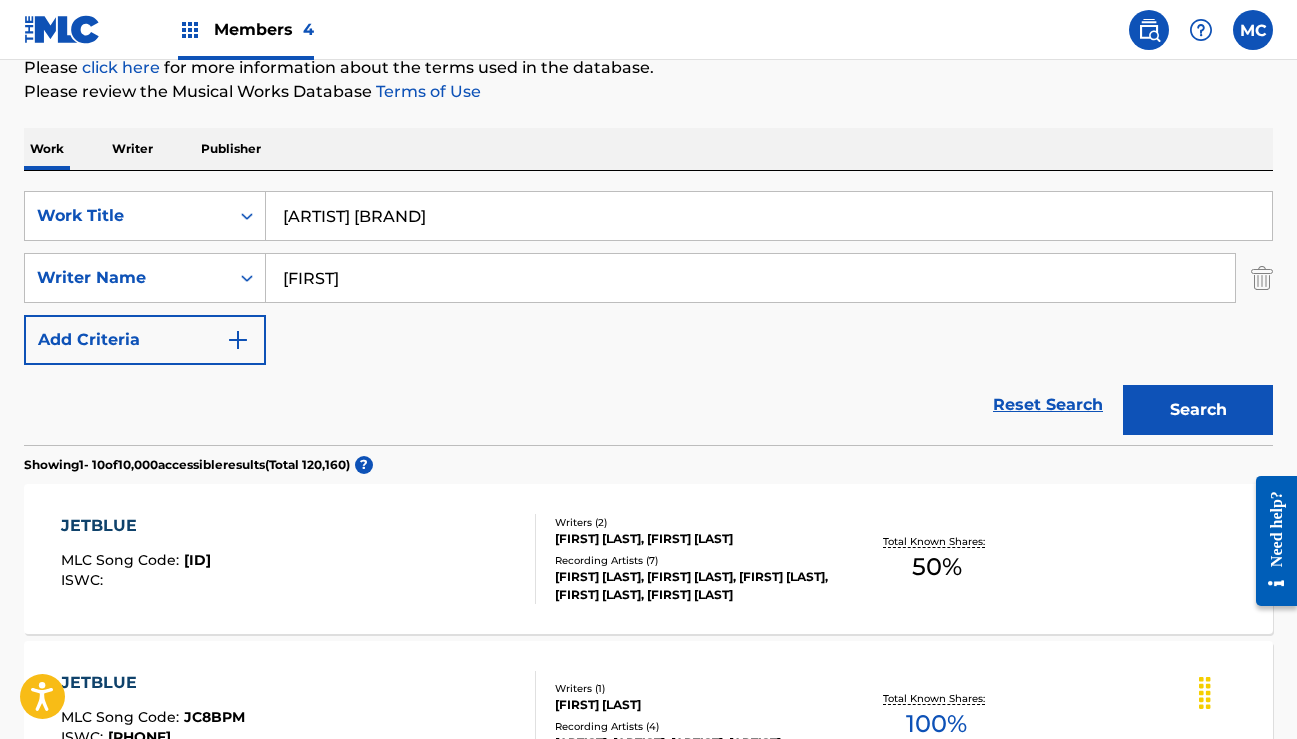 type on "[FIRST]" 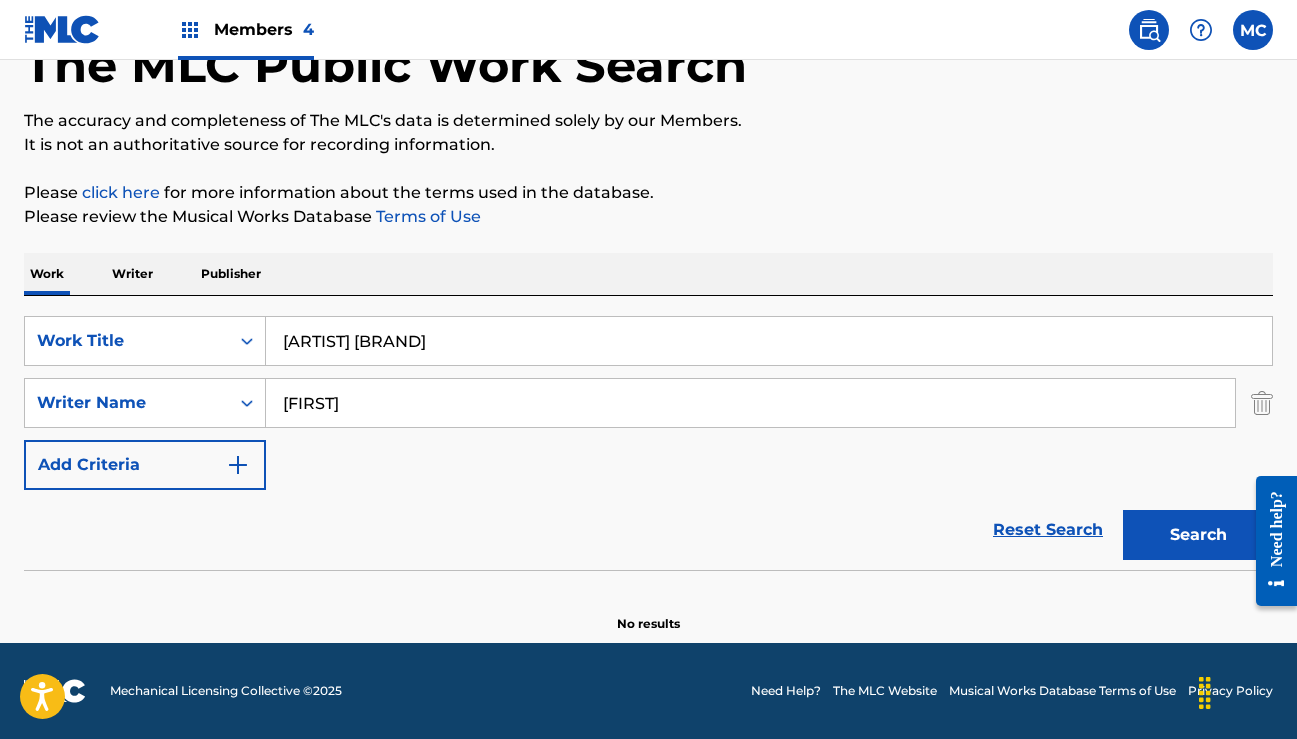 scroll, scrollTop: 129, scrollLeft: 0, axis: vertical 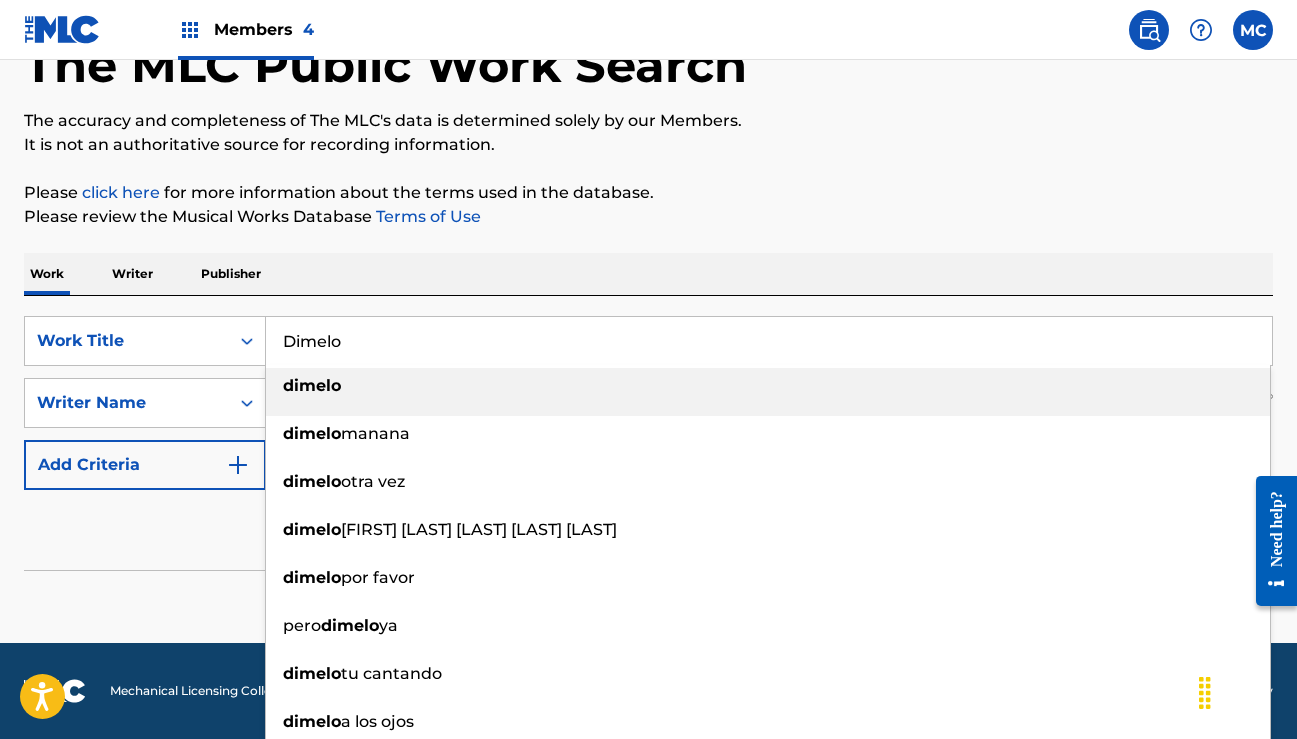 type on "dimelo" 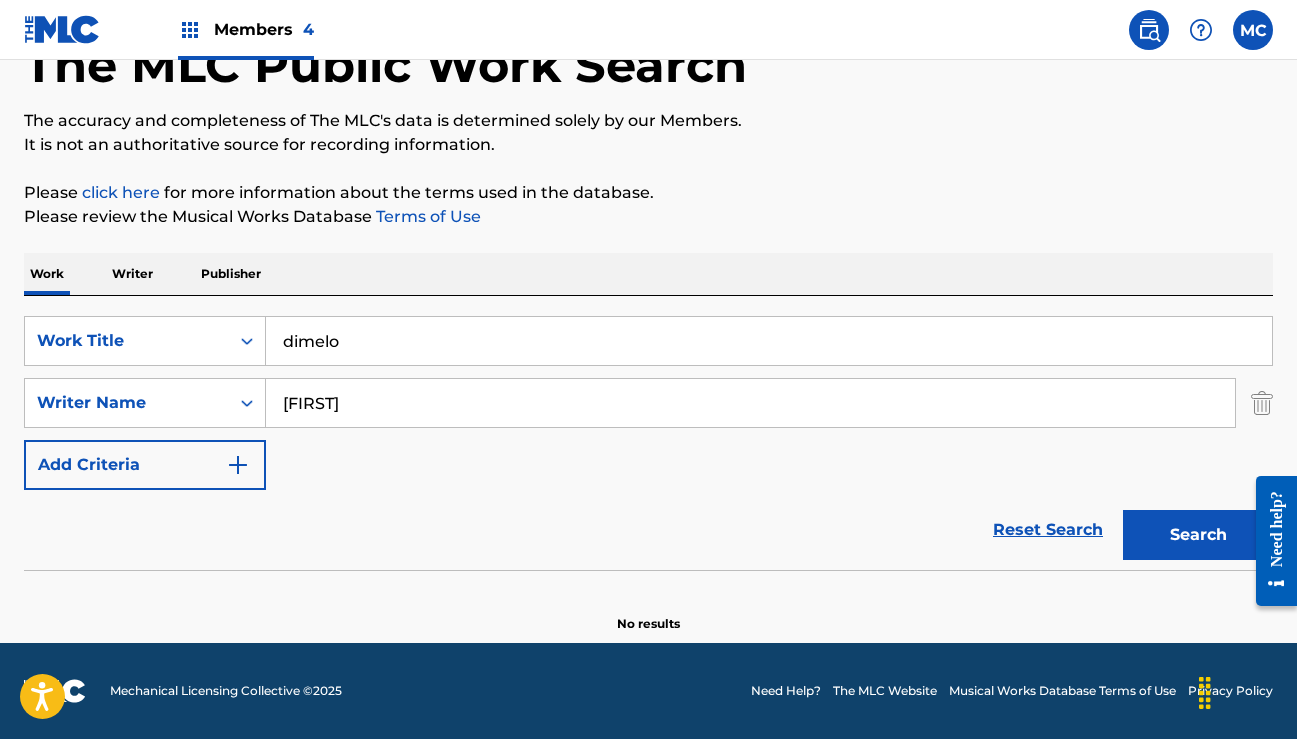 click on "Search" at bounding box center [1198, 535] 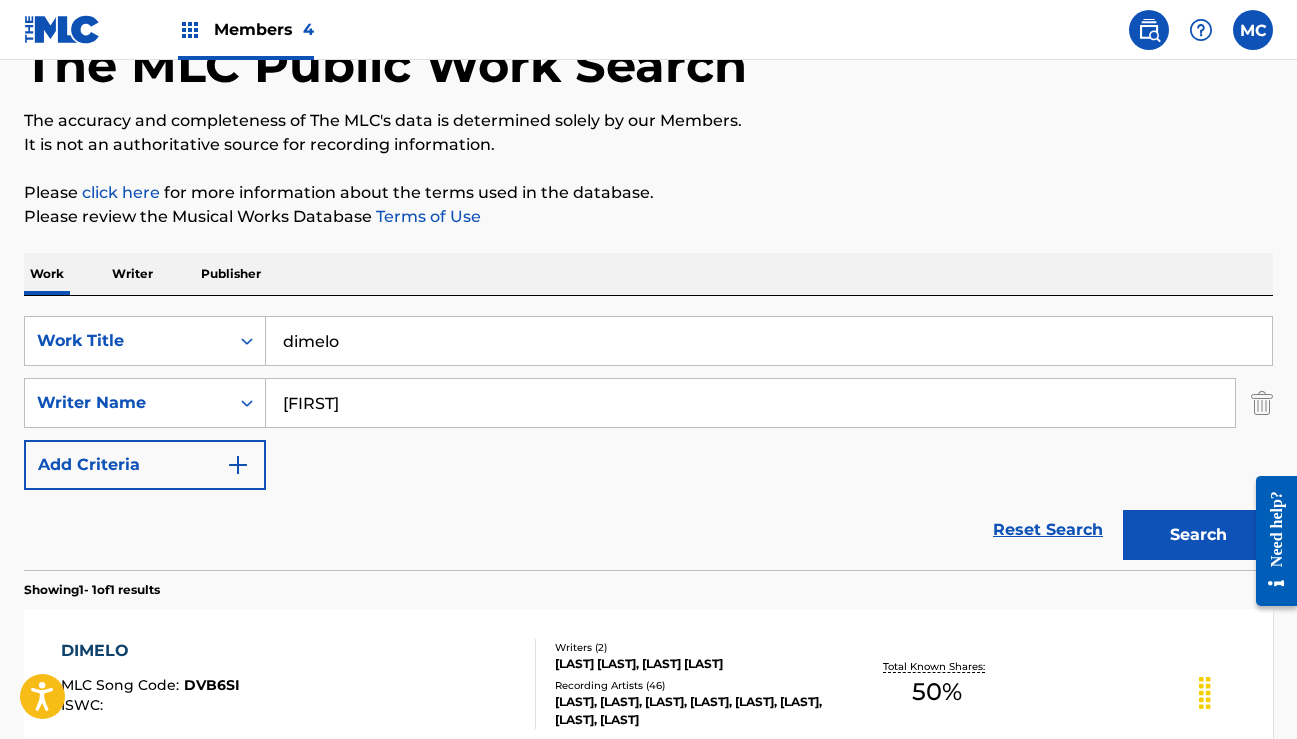 scroll, scrollTop: 228, scrollLeft: 0, axis: vertical 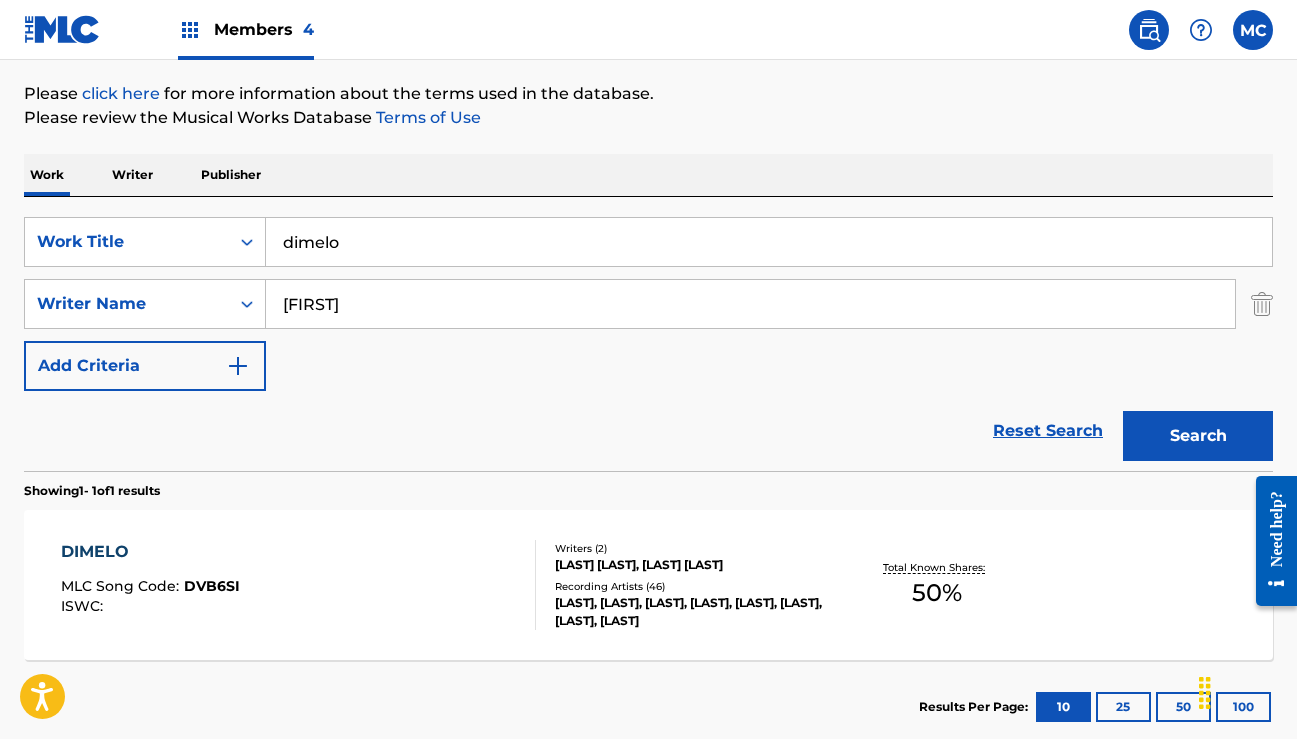 click on "DIMELO" at bounding box center [150, 552] 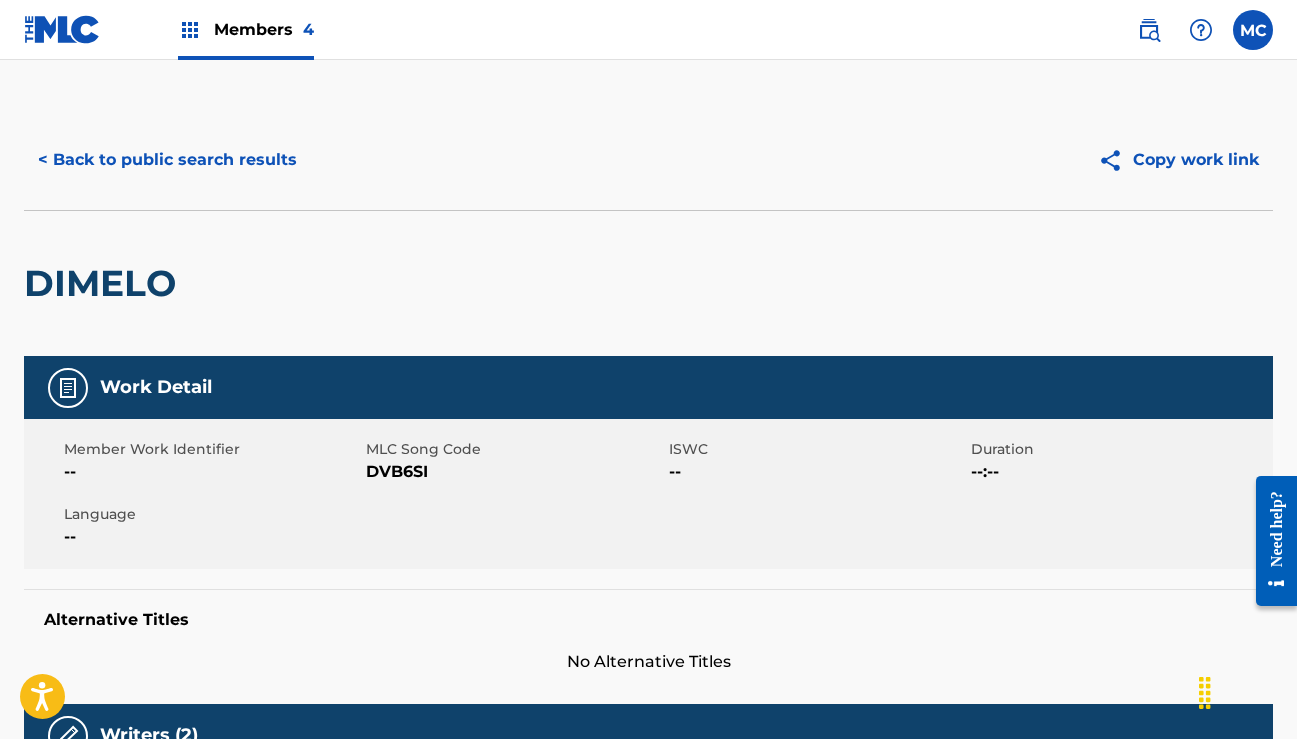 scroll, scrollTop: 0, scrollLeft: 0, axis: both 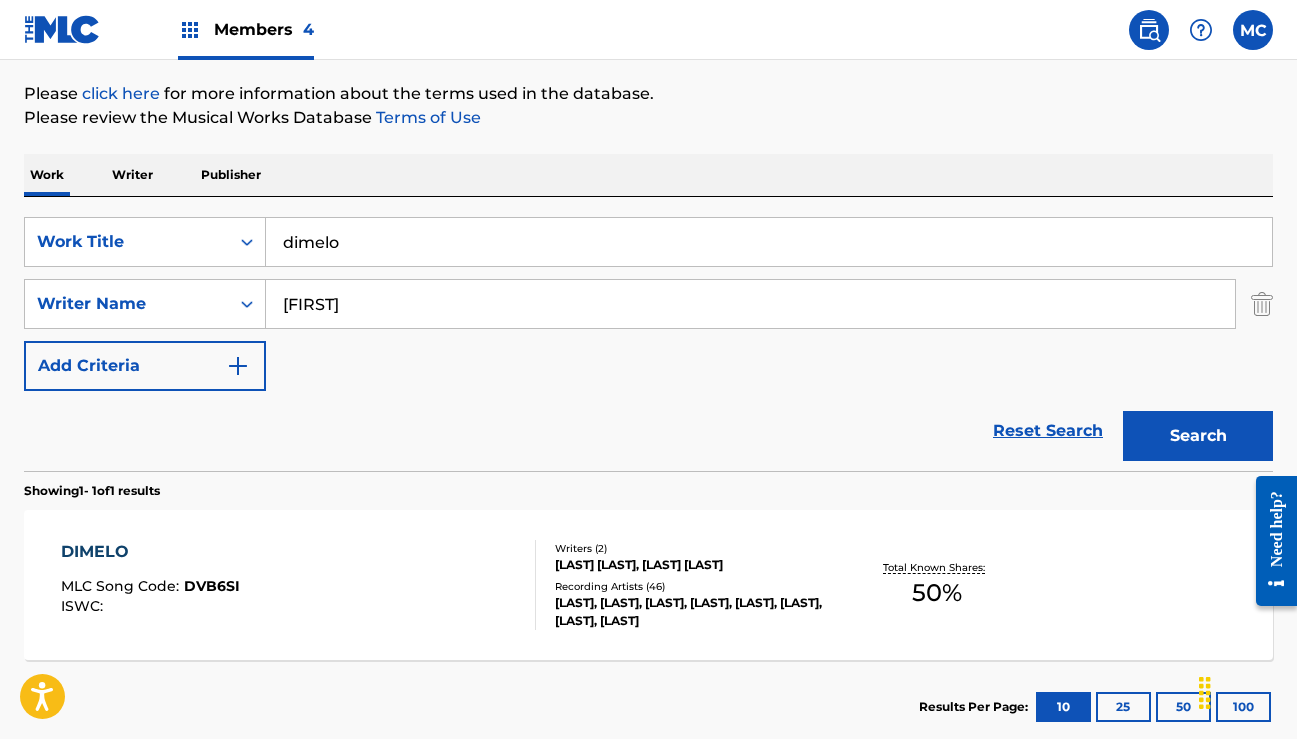 click on "dimelo" at bounding box center (769, 242) 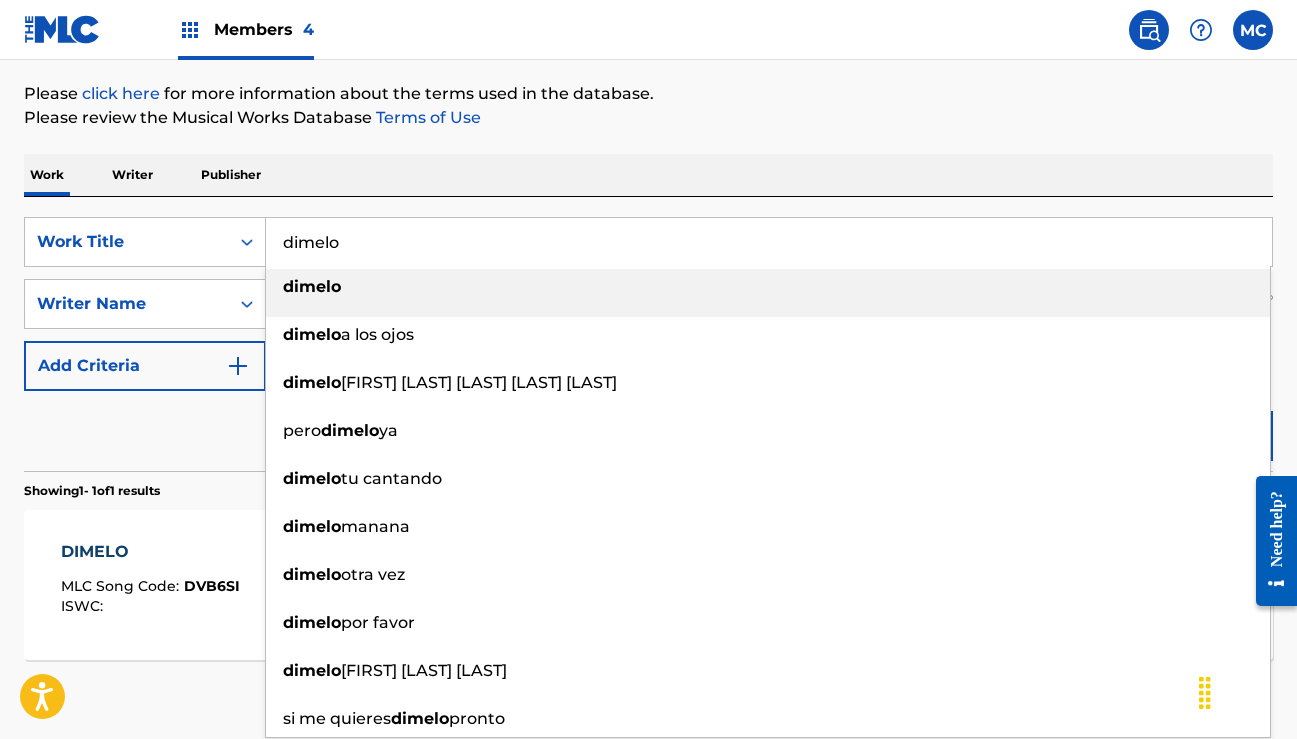 paste on "Si Te Pegas" 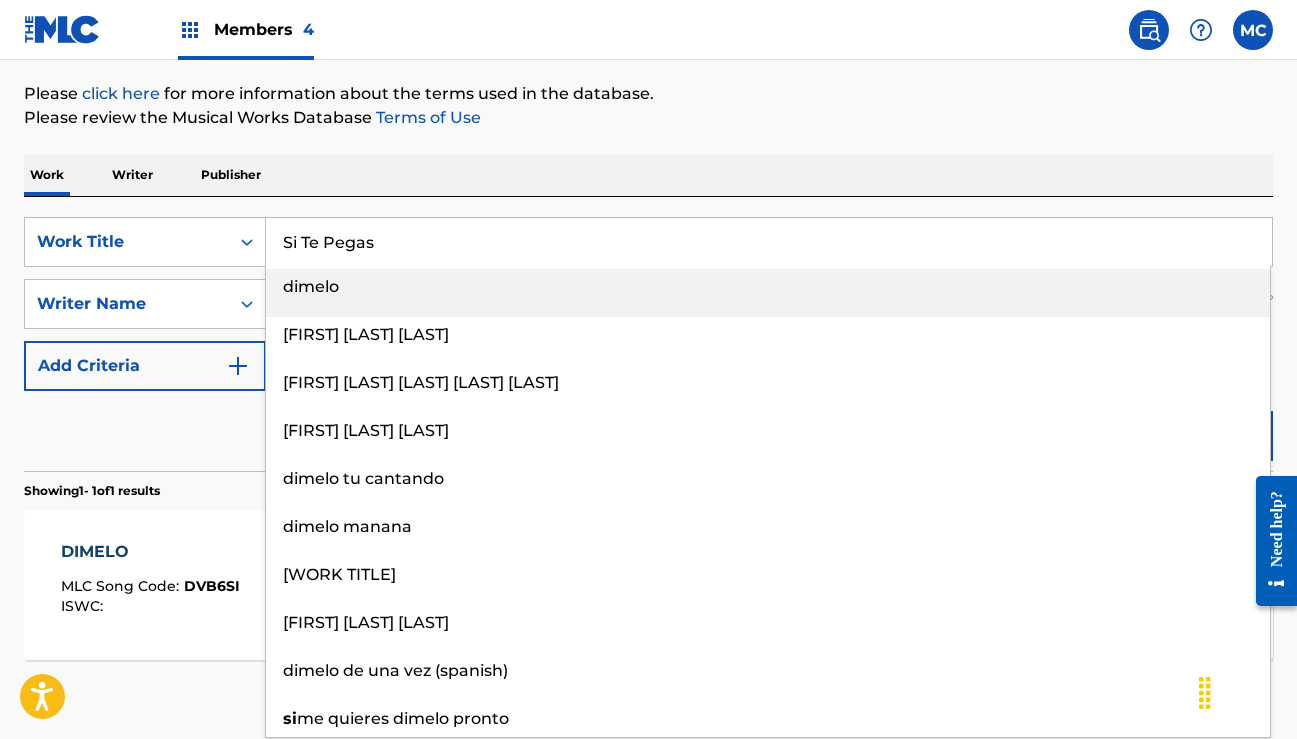 type on "si te pegas" 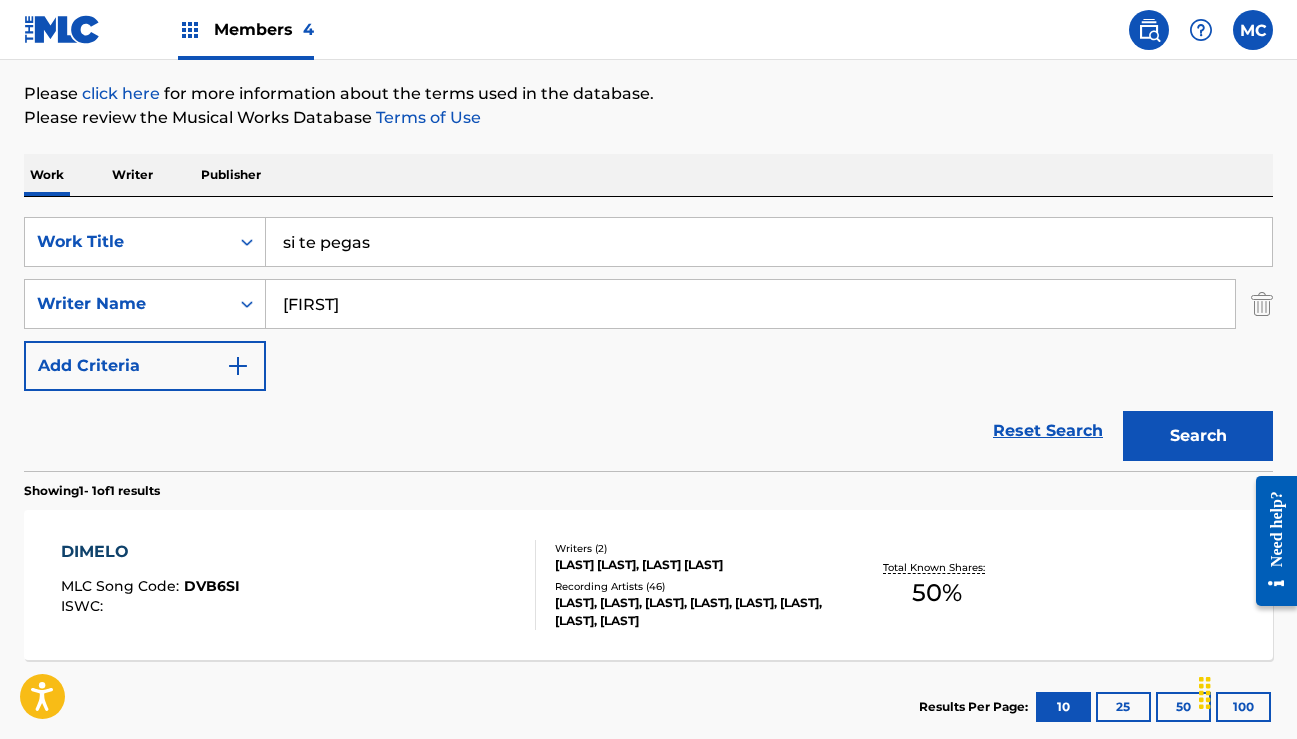 click on "Search" at bounding box center (1198, 436) 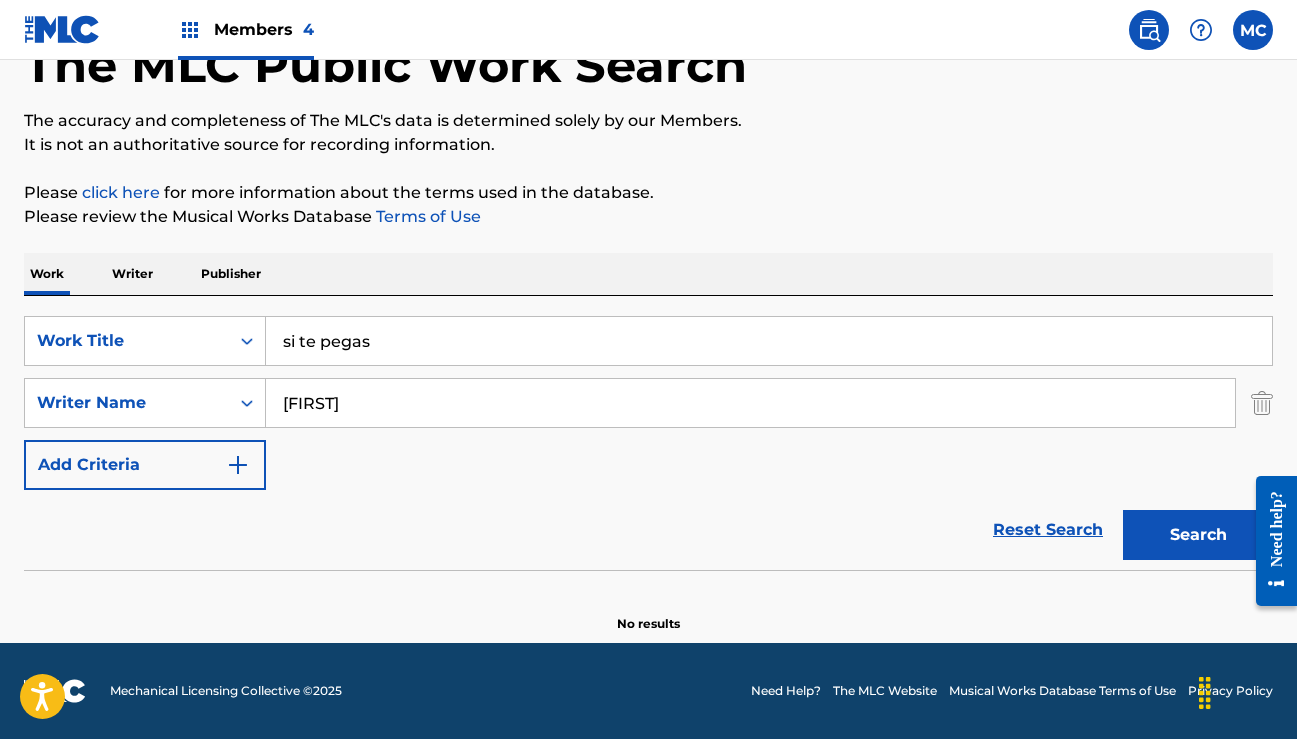 scroll, scrollTop: 129, scrollLeft: 0, axis: vertical 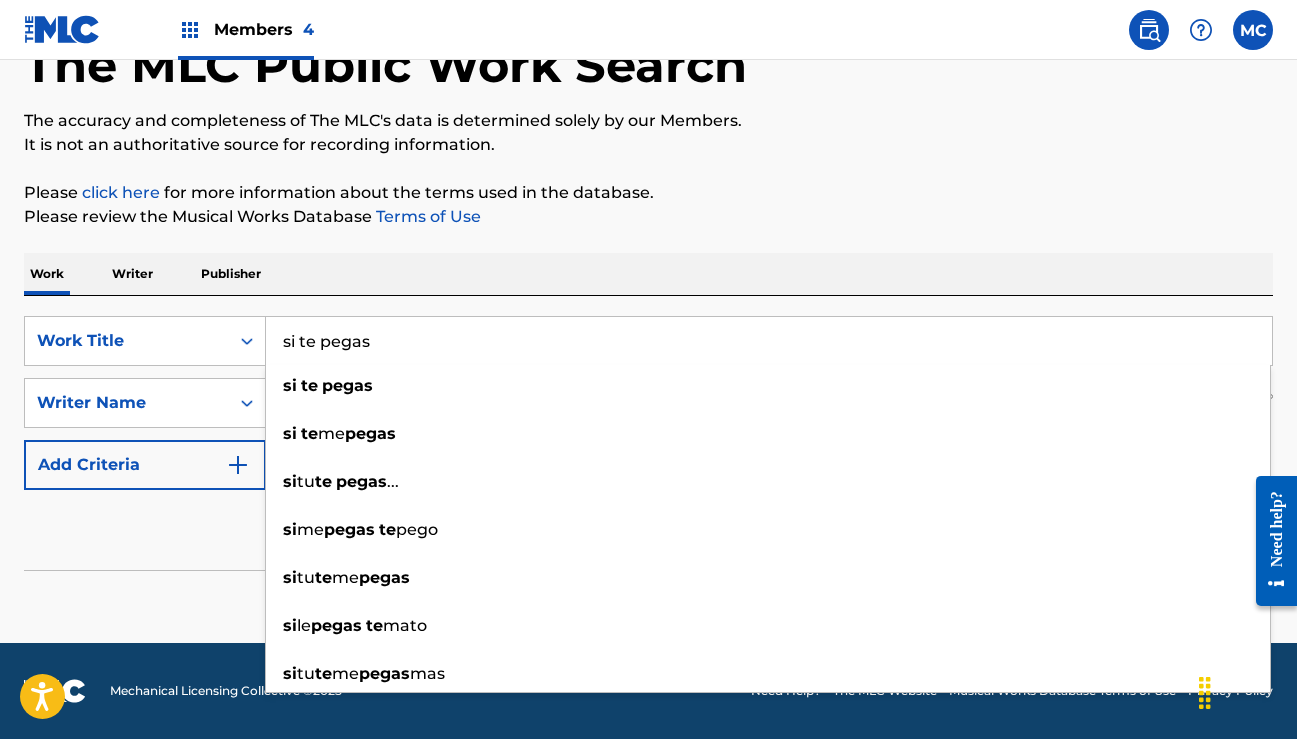 click on "No results" at bounding box center [648, 607] 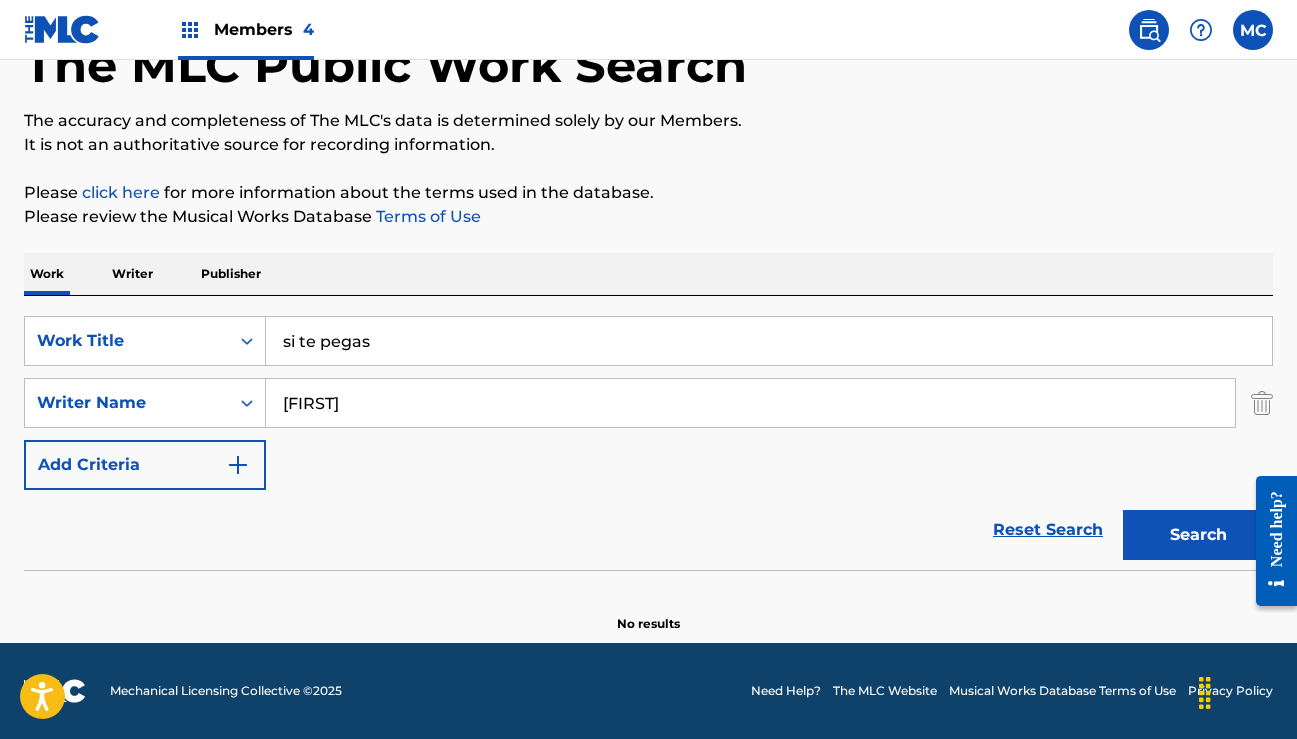 click on "[FIRST]" at bounding box center [750, 403] 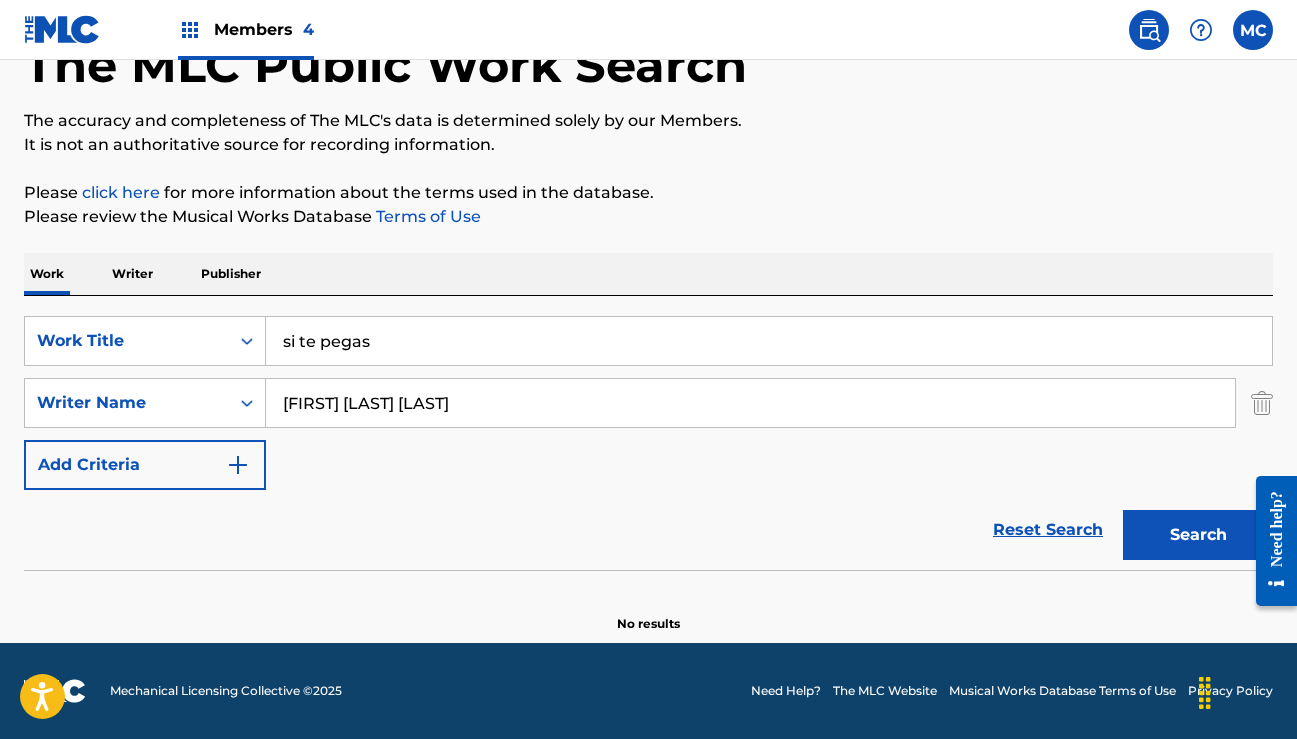 click on "Search" at bounding box center [1198, 535] 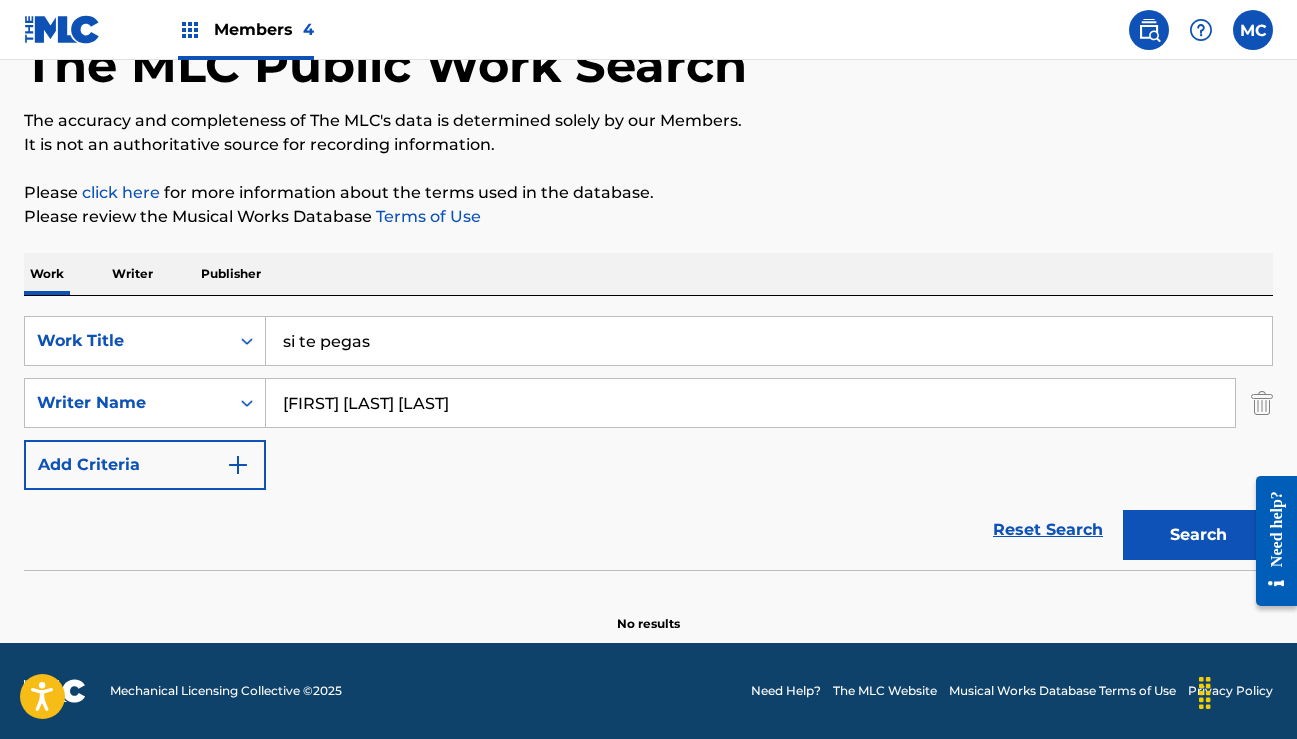 scroll, scrollTop: 129, scrollLeft: 0, axis: vertical 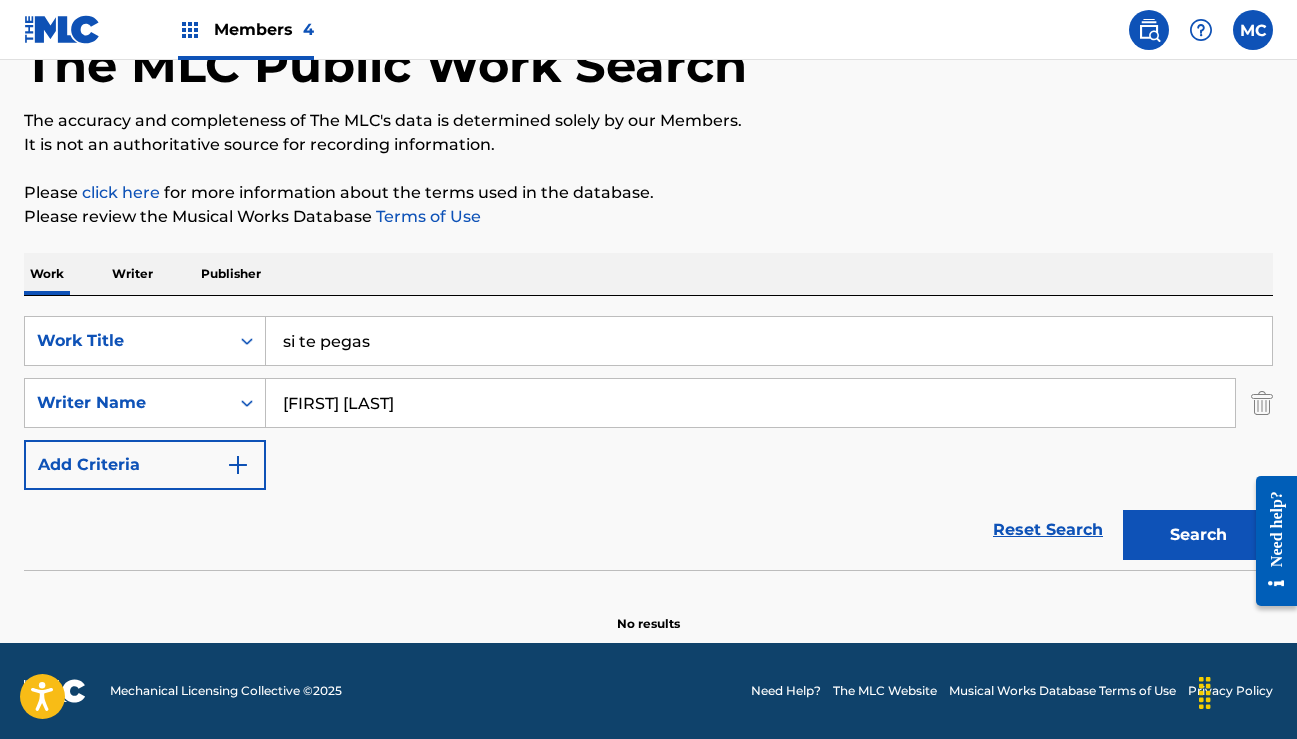 click on "Search" at bounding box center [1198, 535] 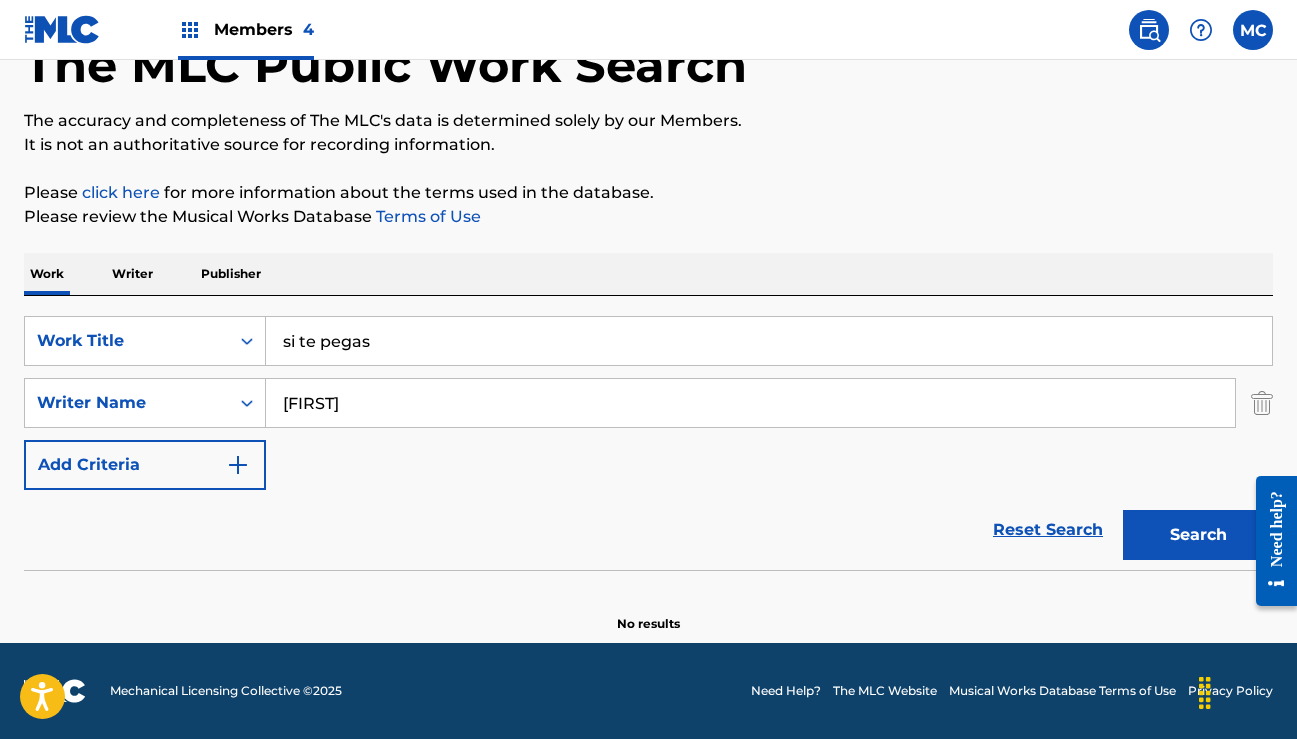 type on "[FIRST]" 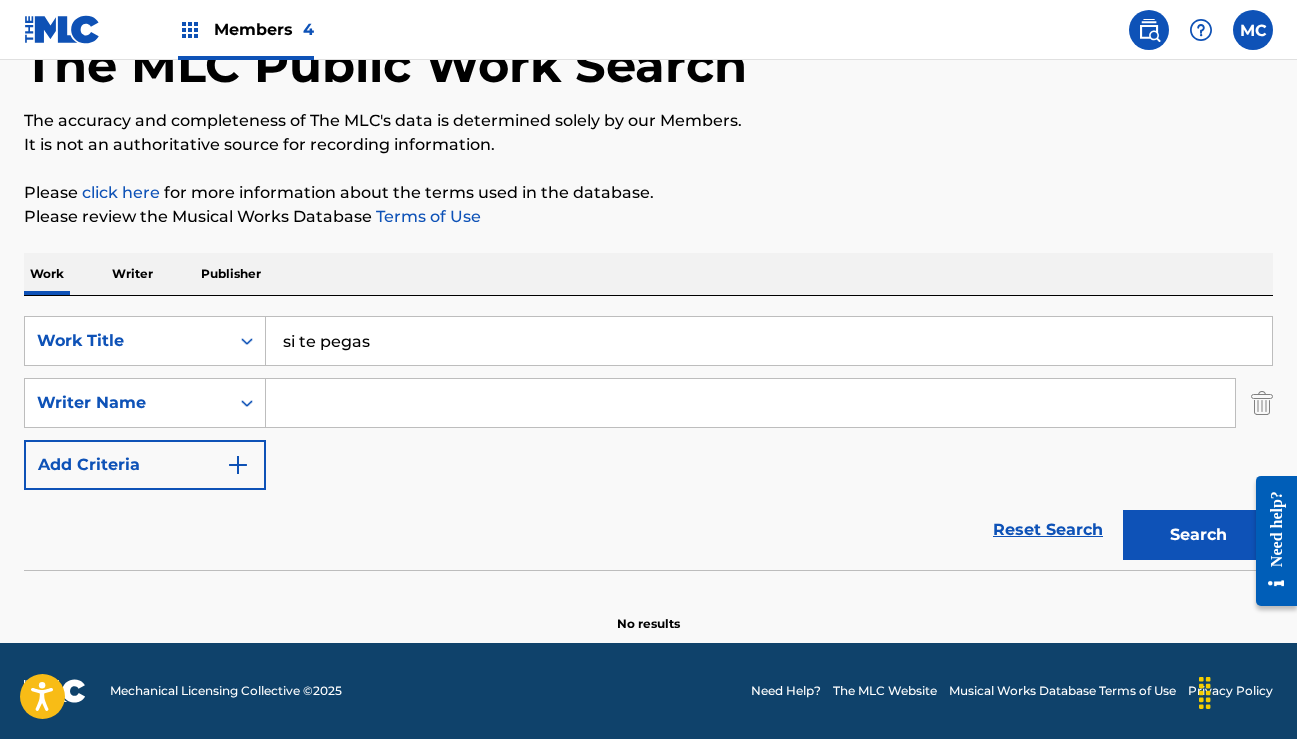 type 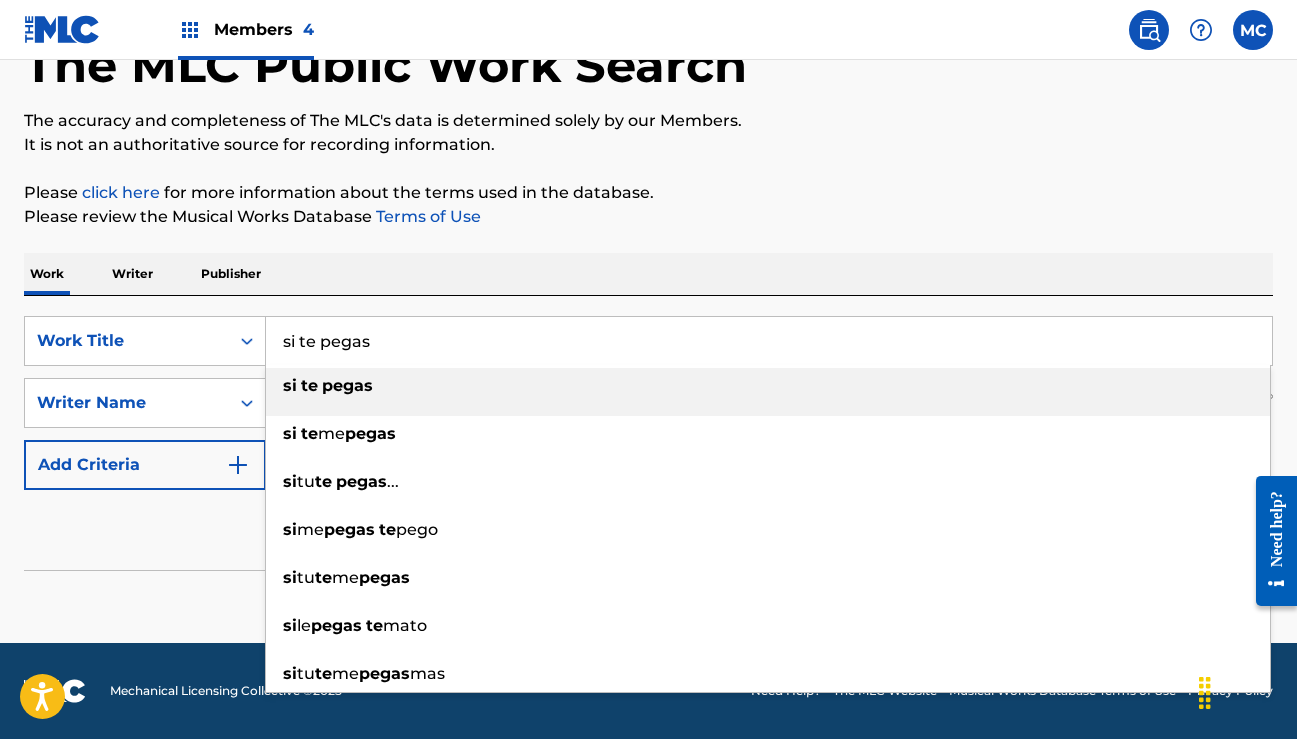 paste on "[WORK TITLE] (feat. [ARTIST])" 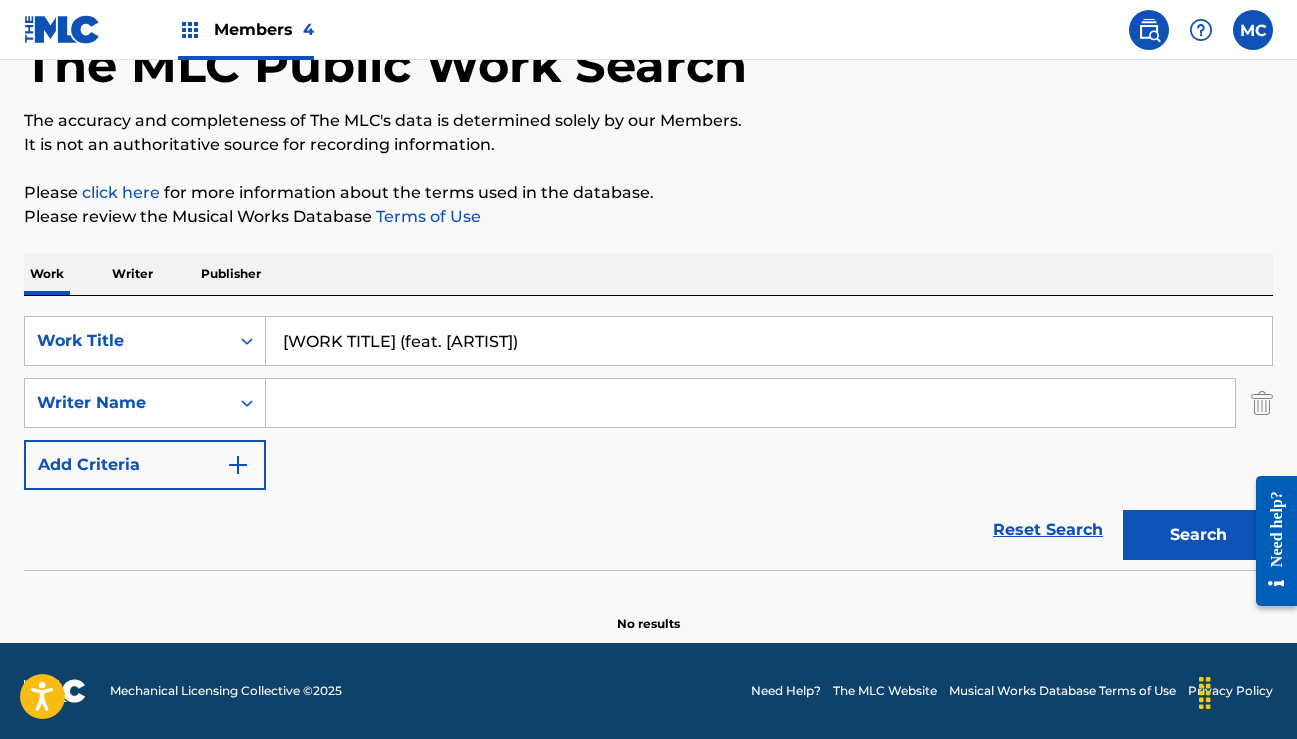 drag, startPoint x: 449, startPoint y: 341, endPoint x: 659, endPoint y: 437, distance: 230.90257 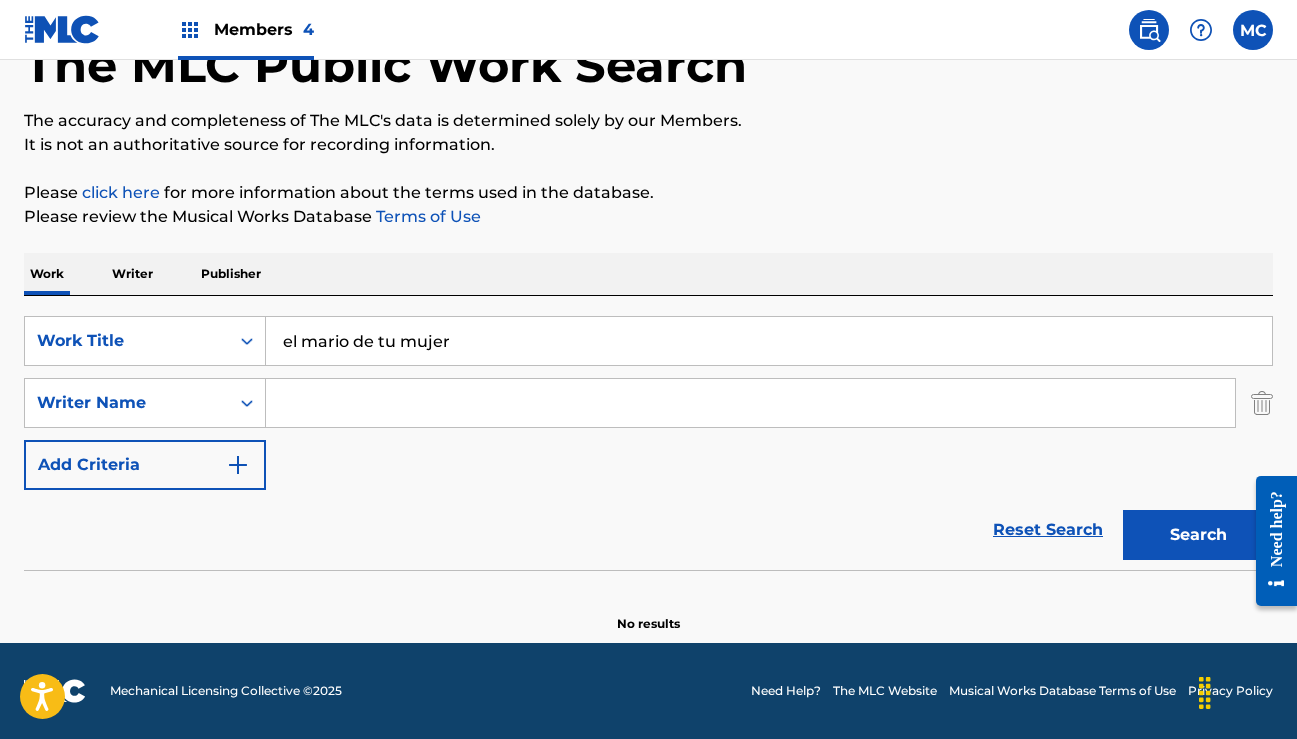 type on "el mario de tu mujer" 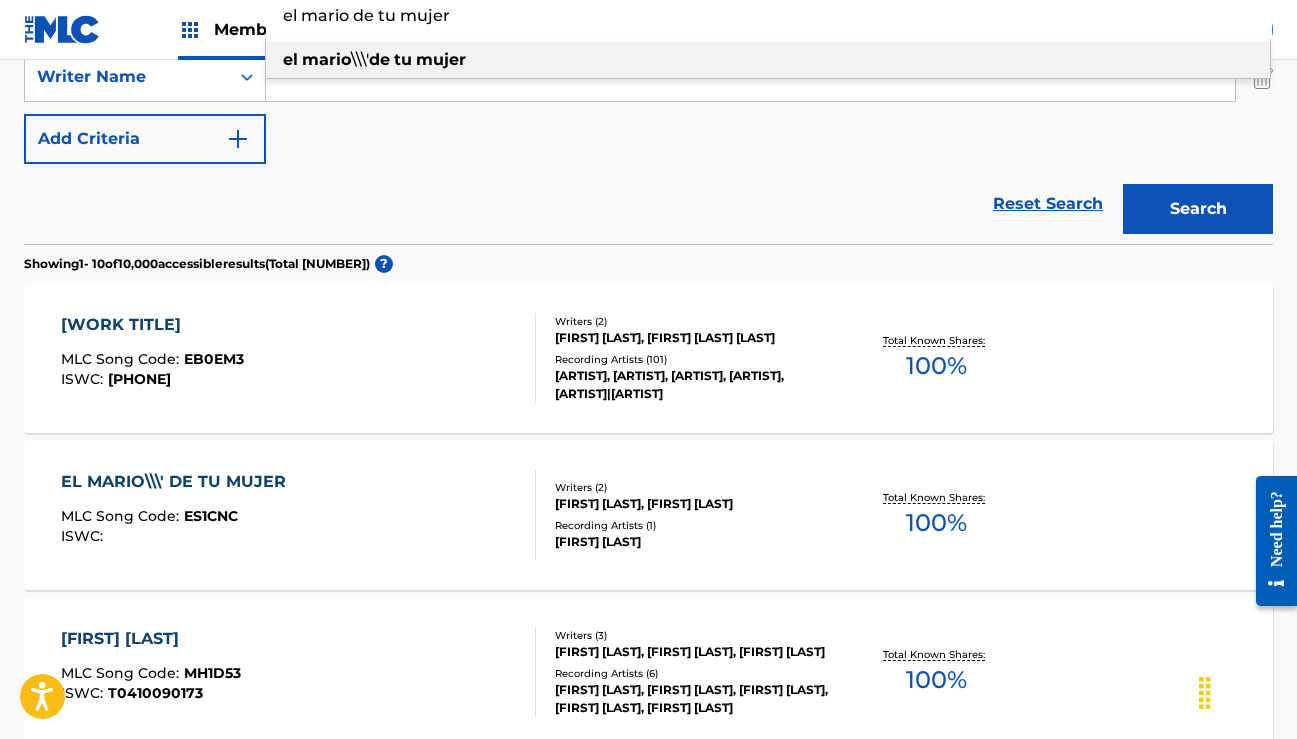 scroll, scrollTop: 462, scrollLeft: 0, axis: vertical 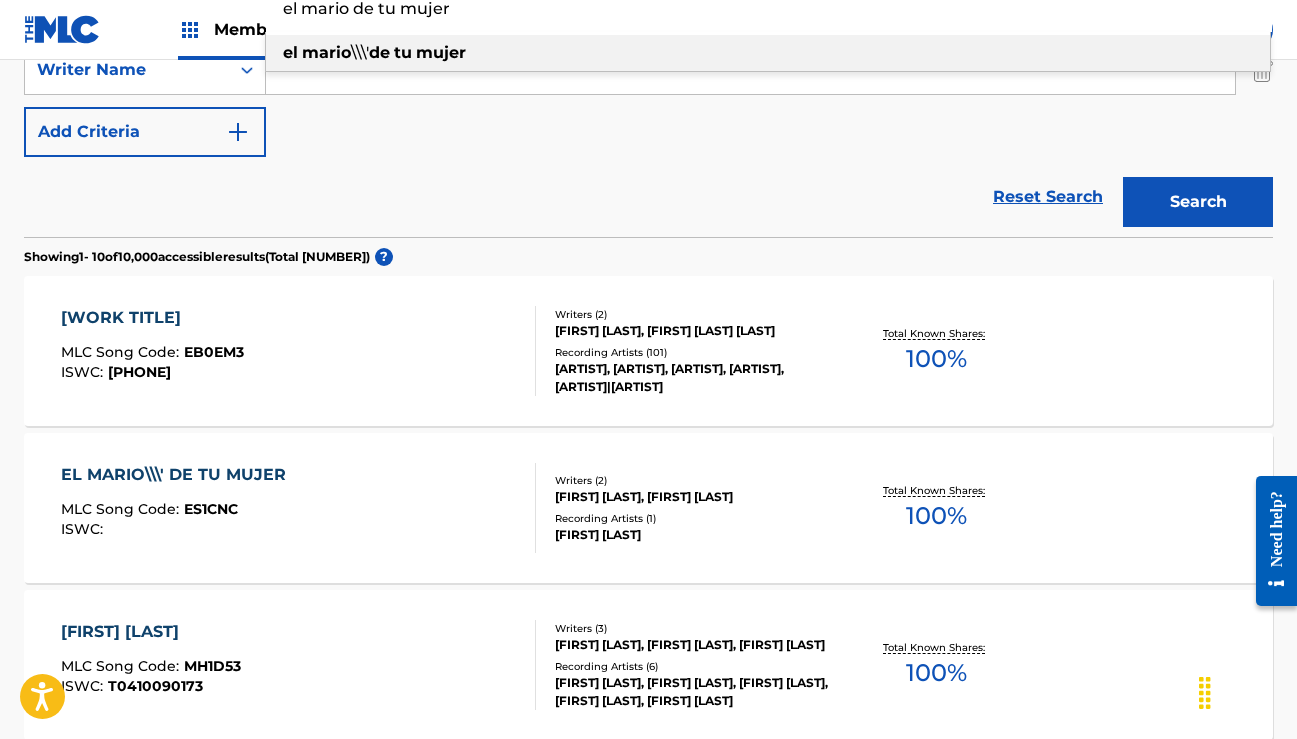 click on "EL MARIO\\\' DE TU MUJER" at bounding box center (178, 475) 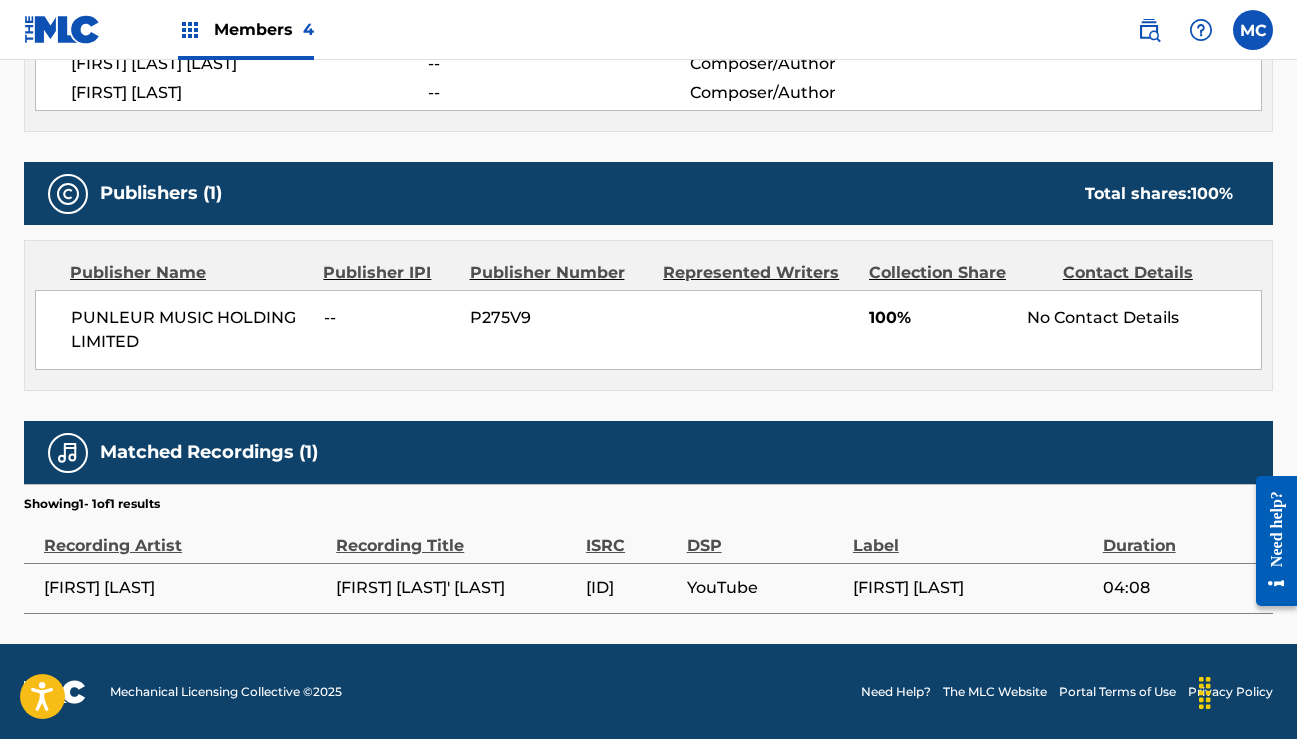 scroll, scrollTop: 785, scrollLeft: 0, axis: vertical 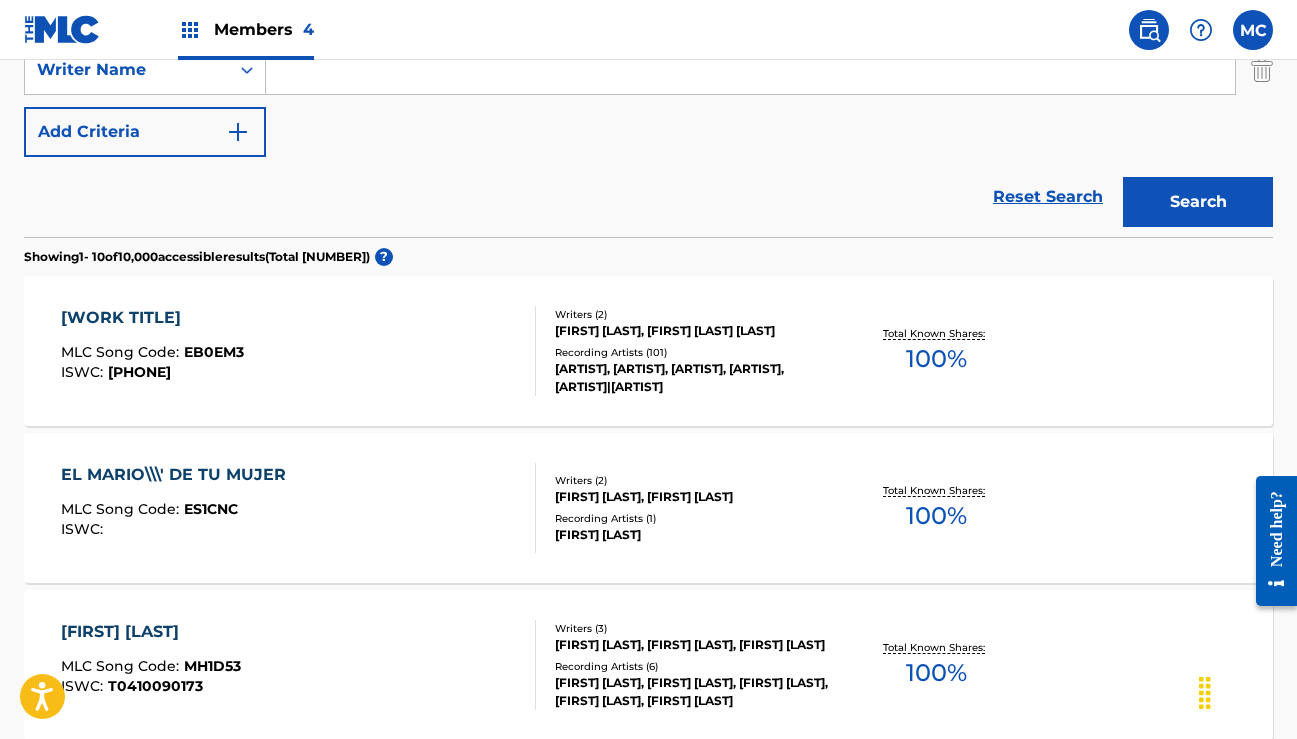 click on "[WORK TITLE]" at bounding box center (152, 318) 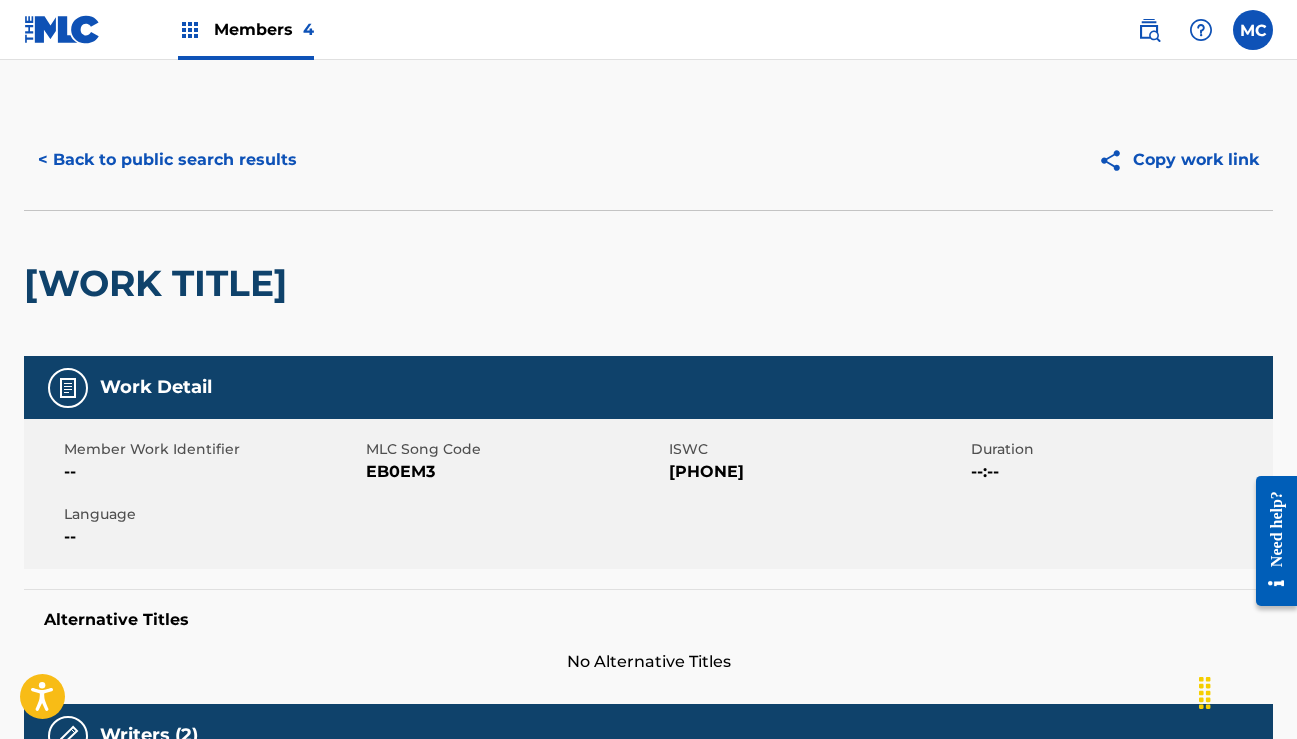 scroll, scrollTop: 0, scrollLeft: 0, axis: both 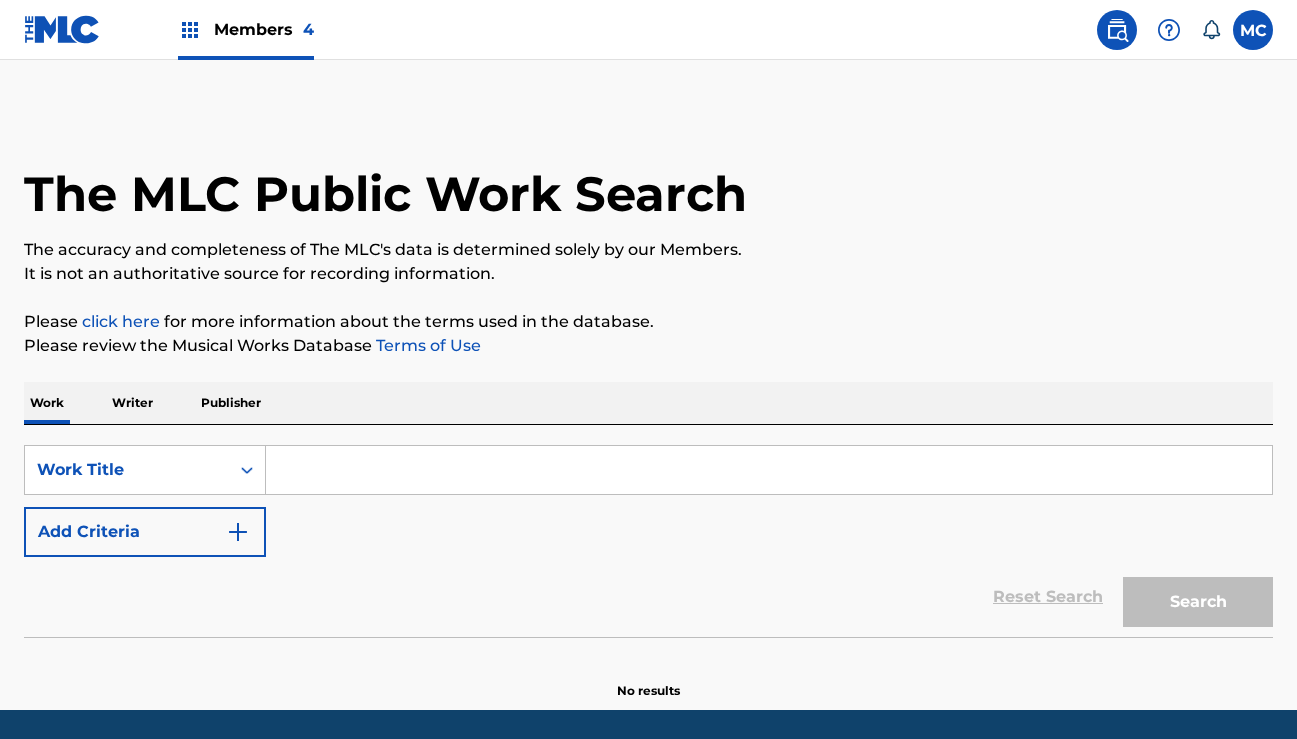 click at bounding box center [769, 470] 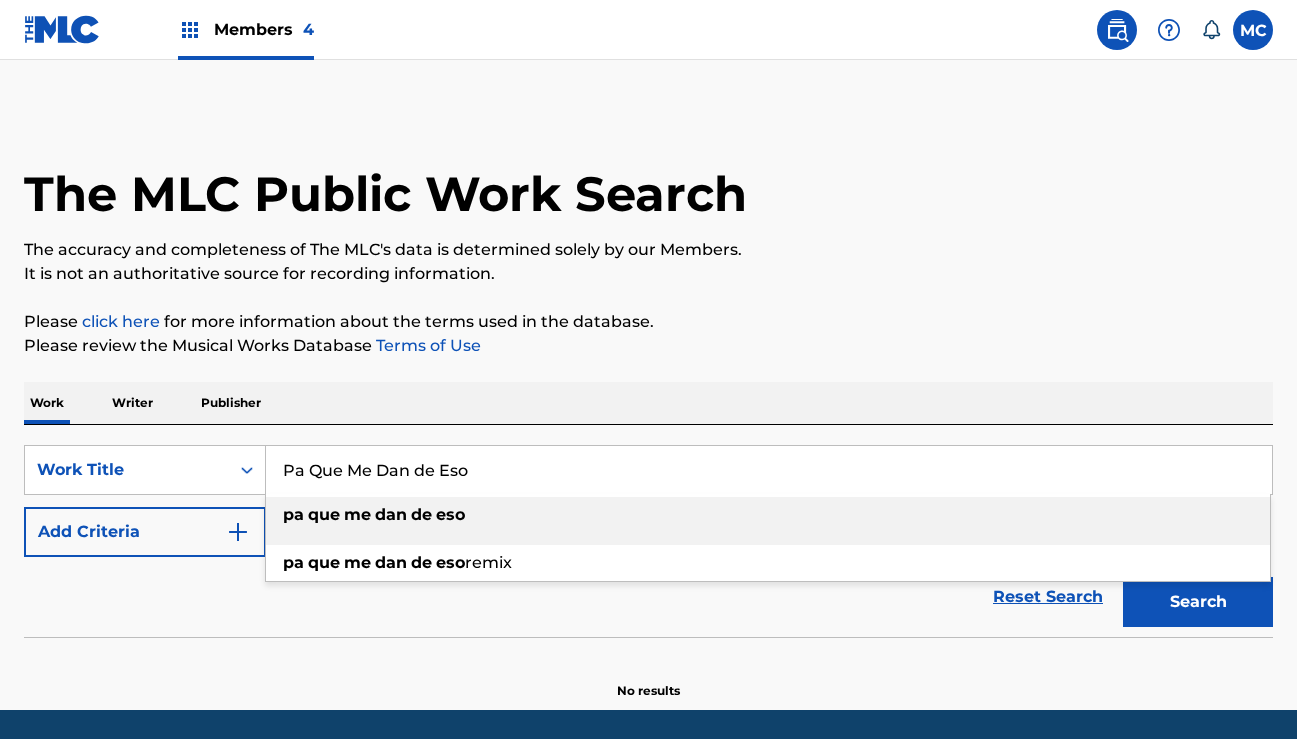 click on "me" at bounding box center [357, 514] 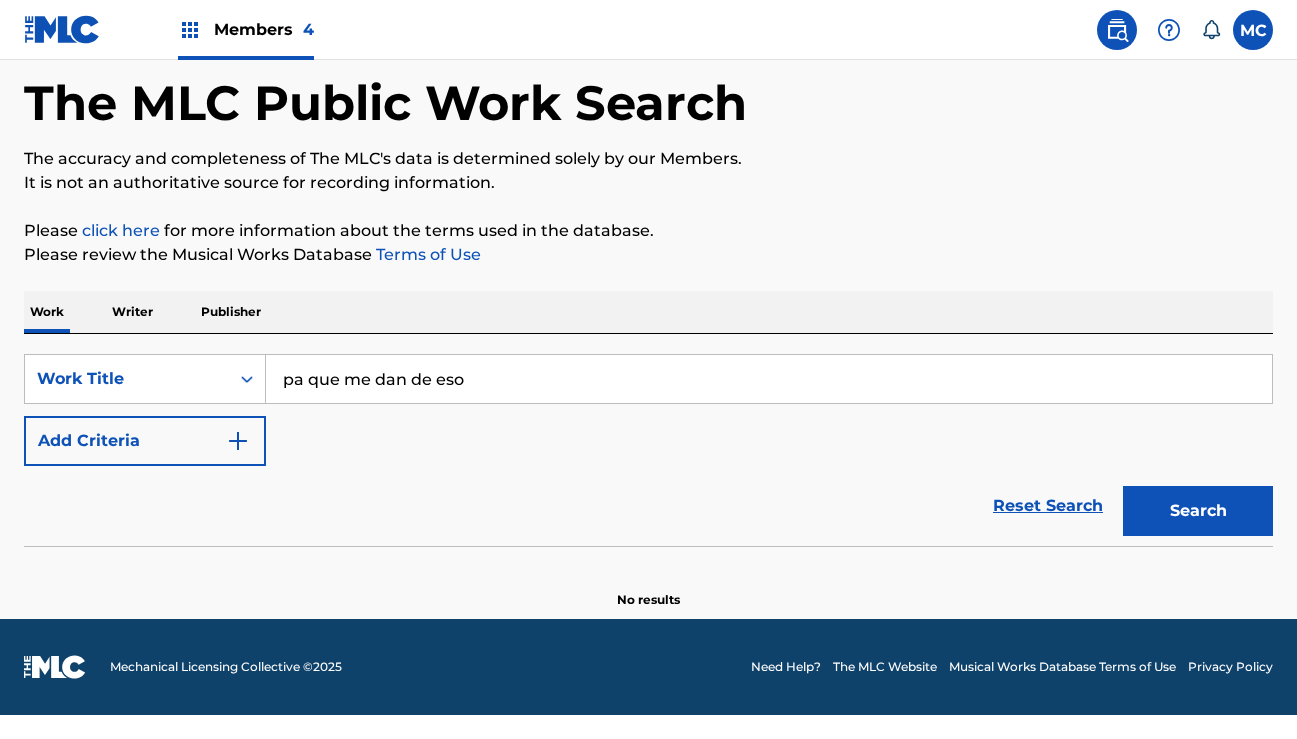 scroll, scrollTop: 91, scrollLeft: 0, axis: vertical 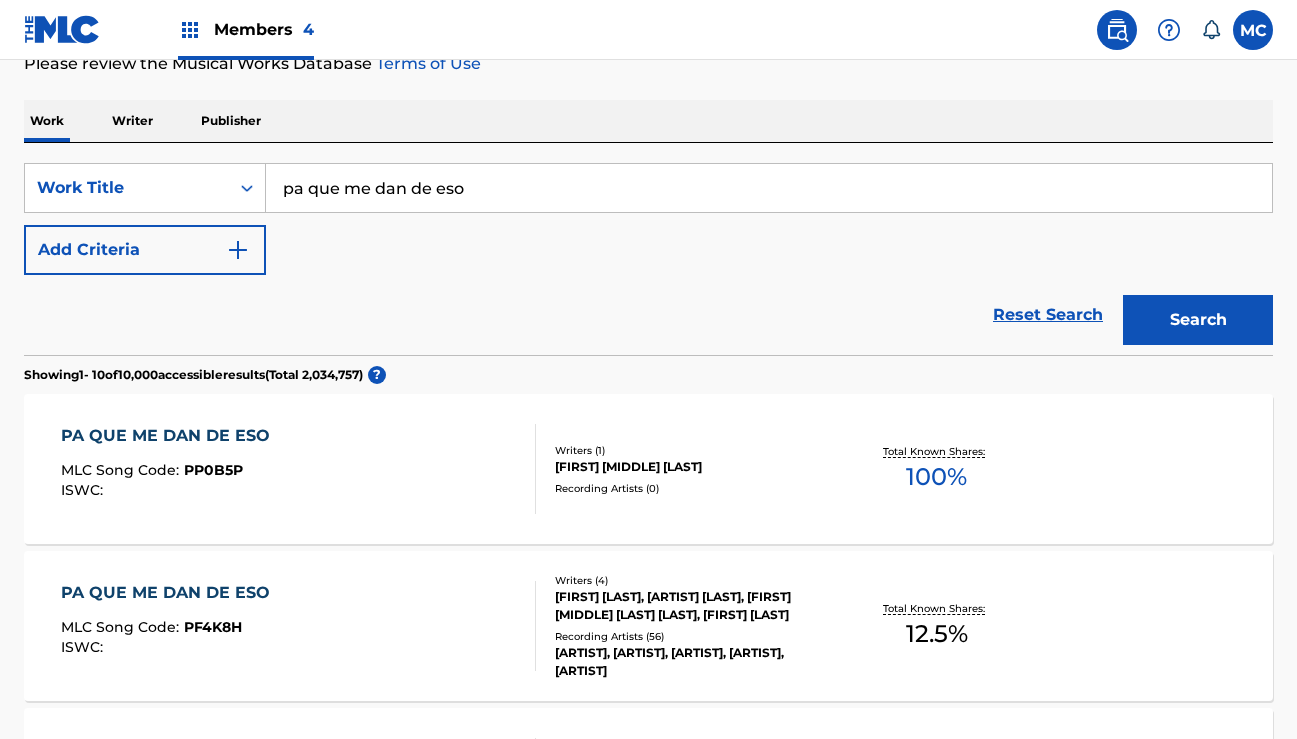 click on "PA QUE ME DAN DE ESO" at bounding box center [170, 436] 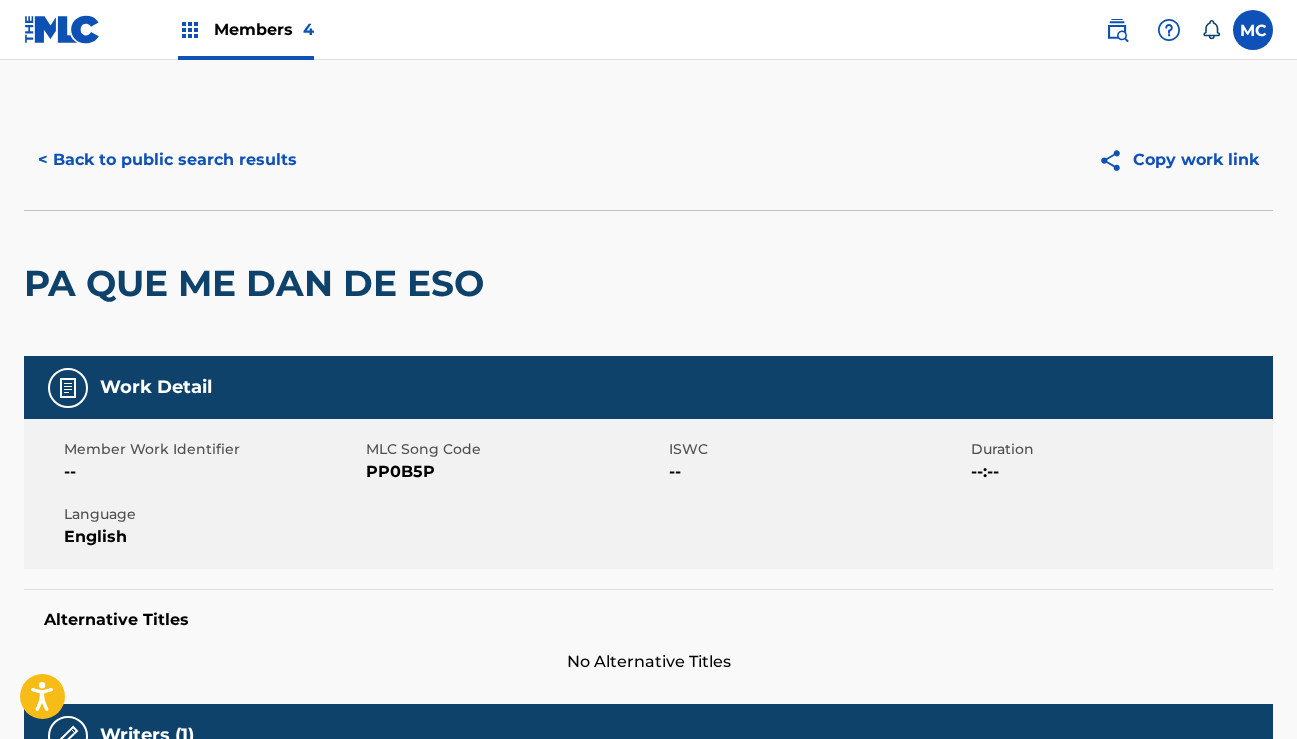 scroll, scrollTop: 0, scrollLeft: 0, axis: both 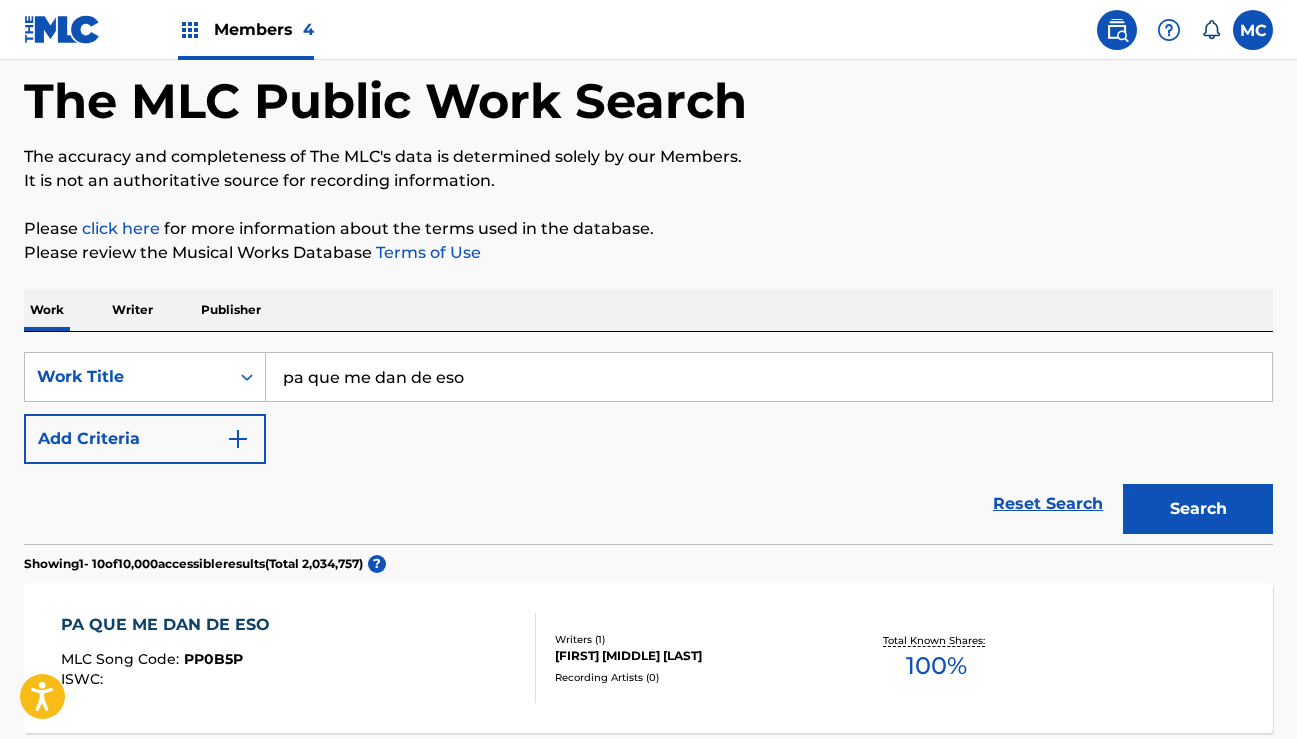 click on "pa que me dan de eso" at bounding box center (769, 377) 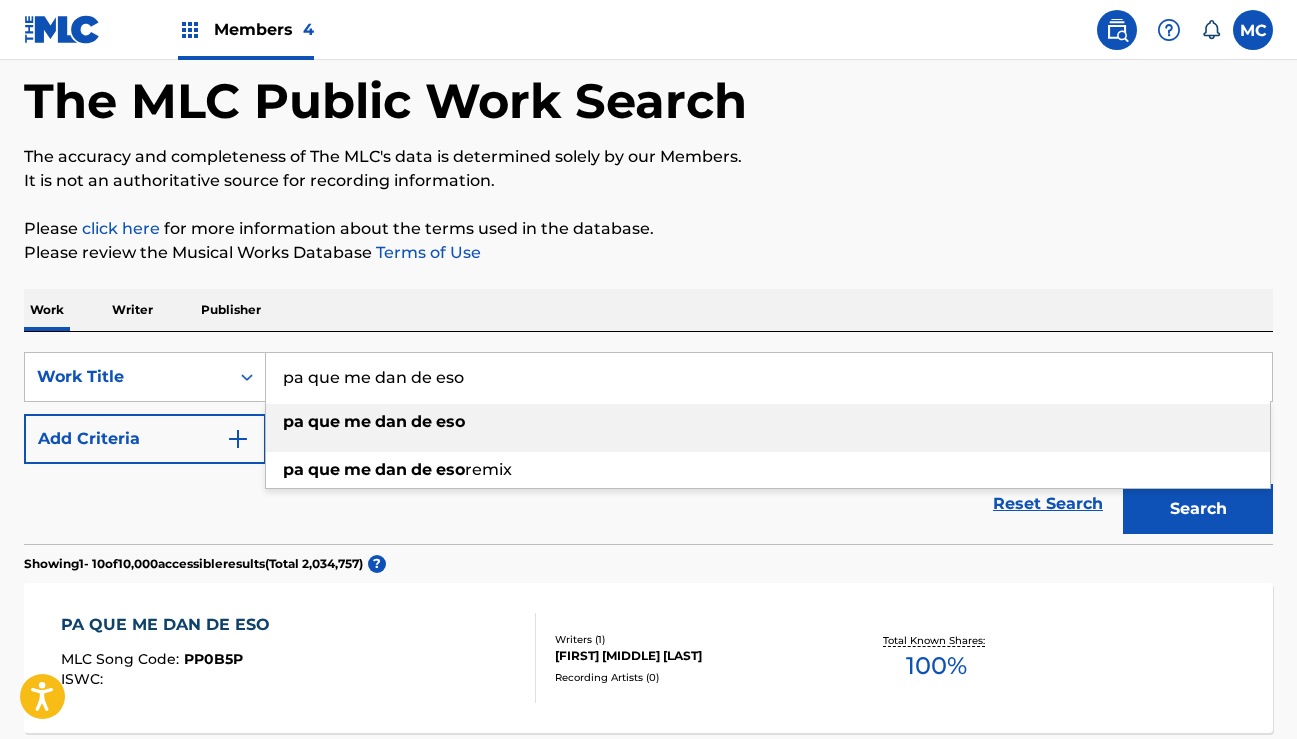 paste on "Mi Novia" 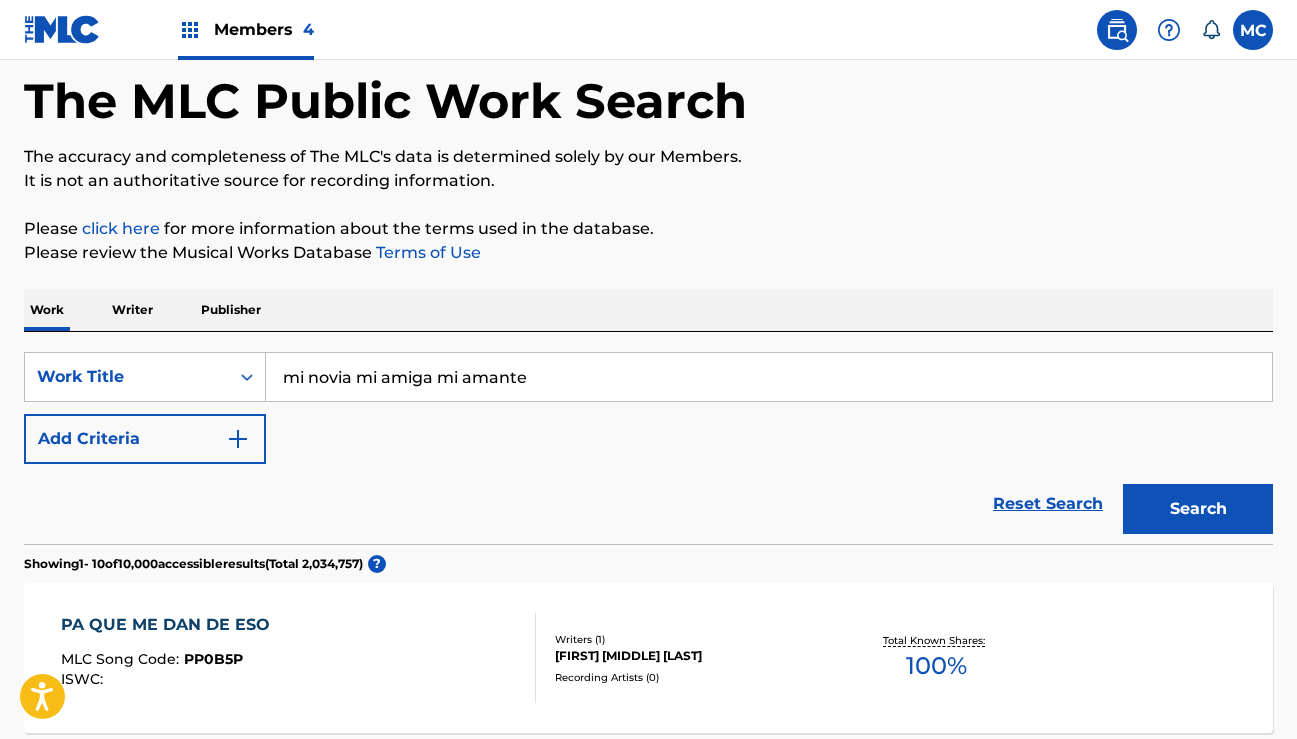 paste on "Mi Novia" 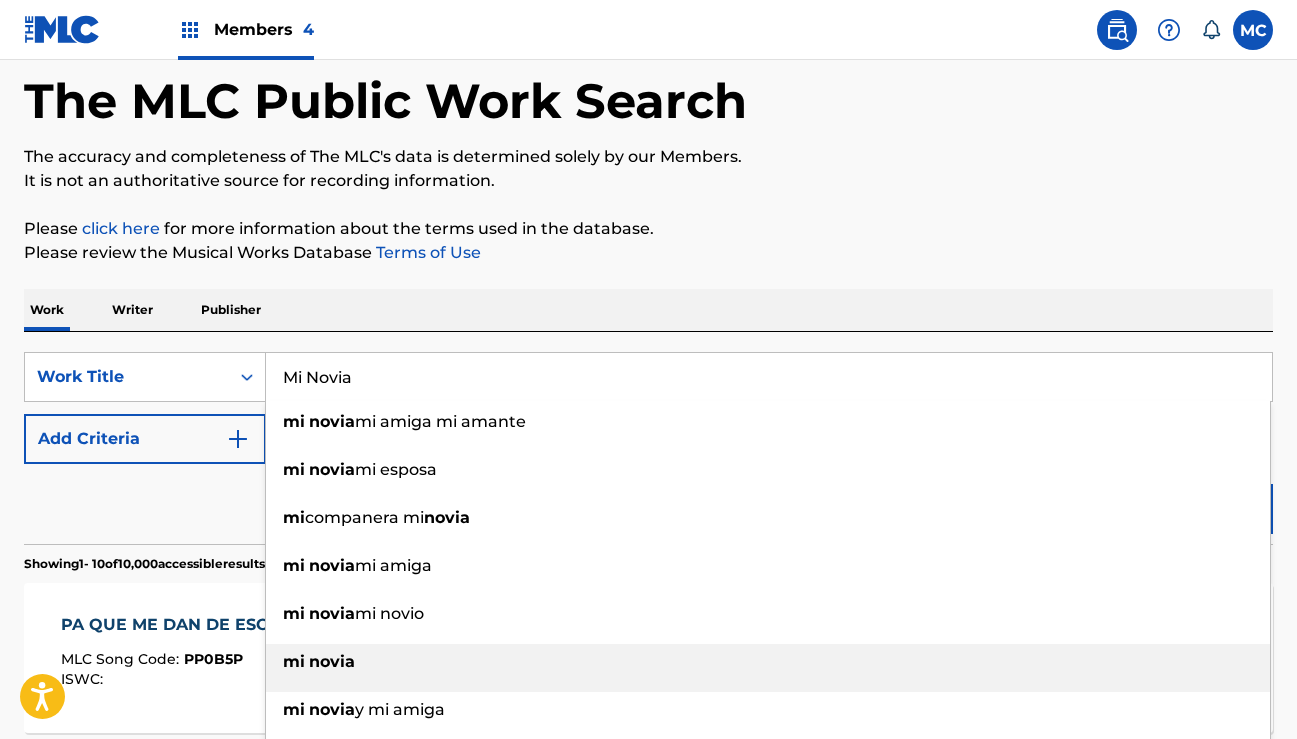 click at bounding box center [307, 661] 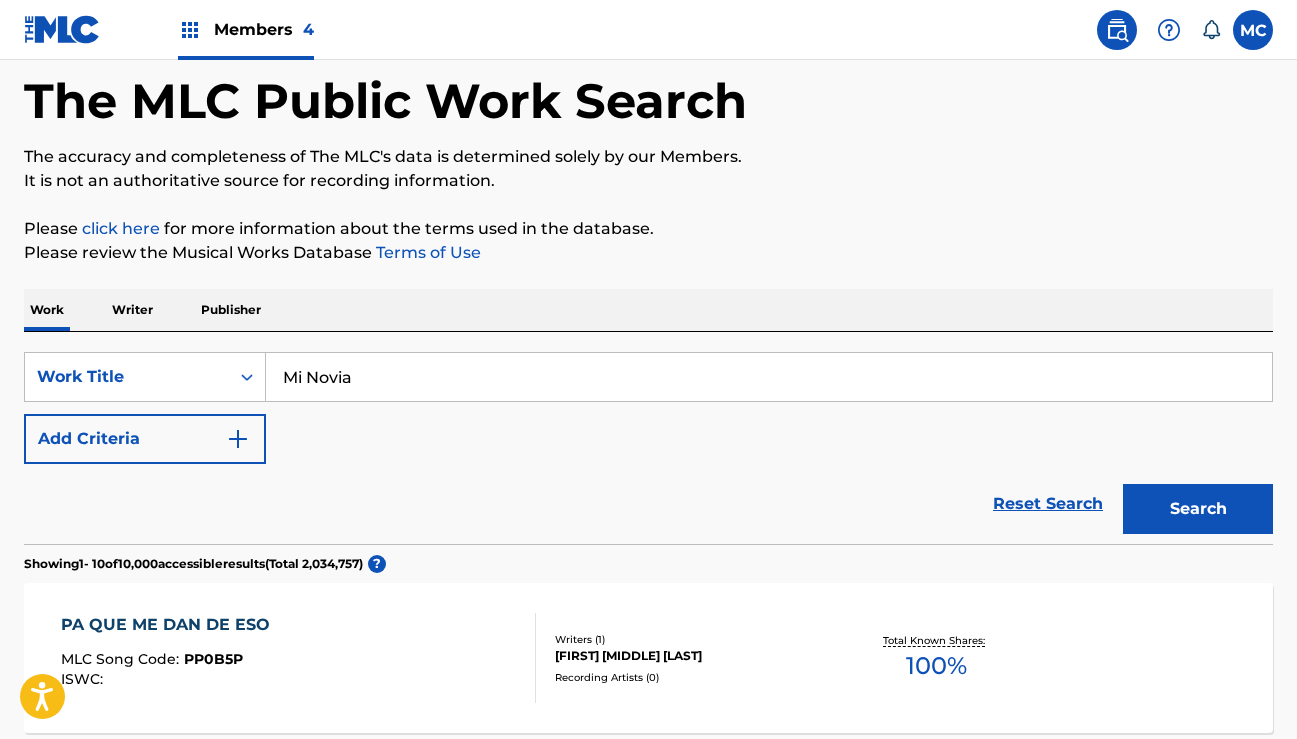 type on "mi novia" 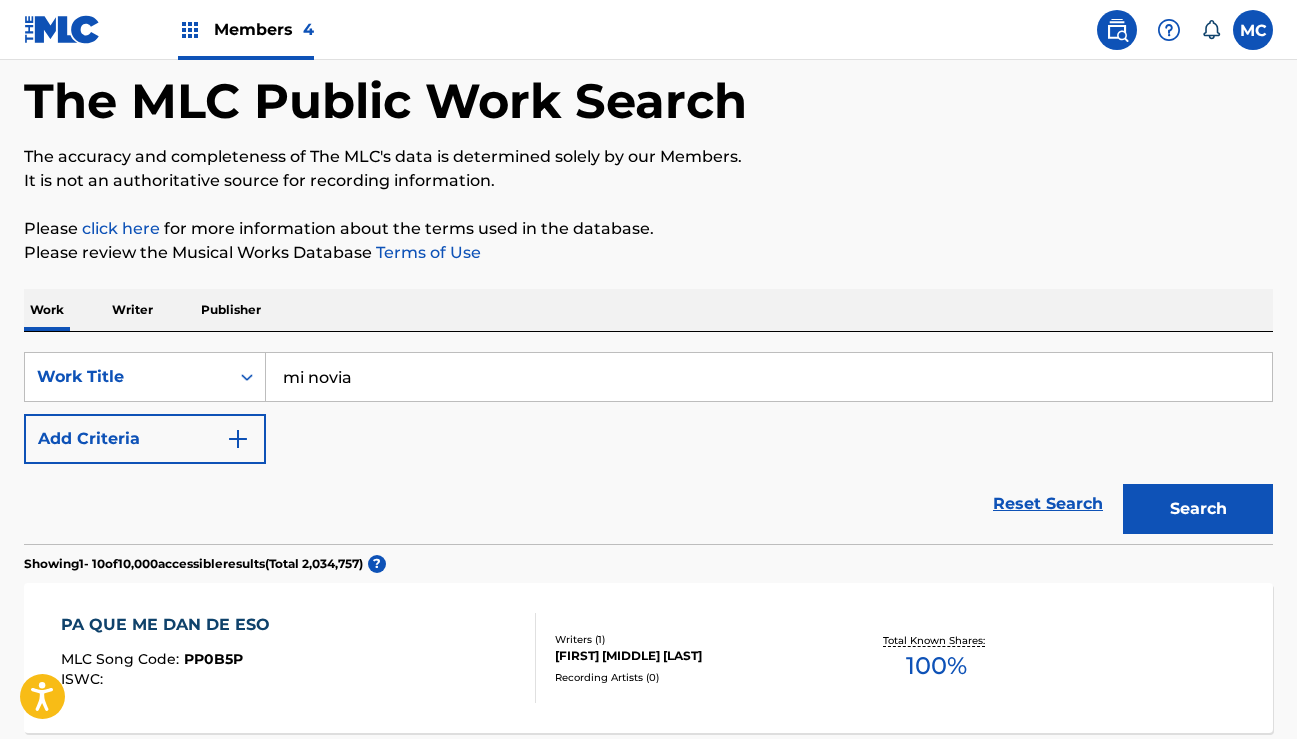 click on "Search" at bounding box center (1198, 509) 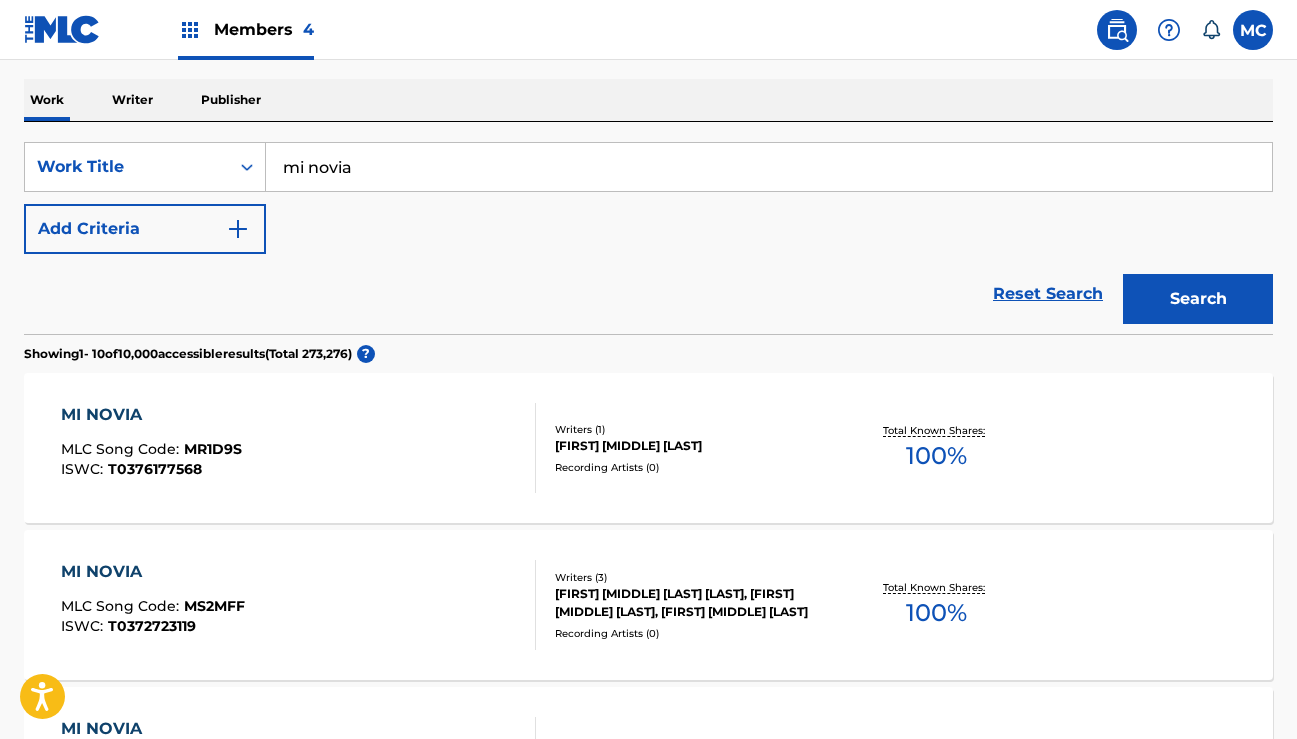 scroll, scrollTop: 123, scrollLeft: 0, axis: vertical 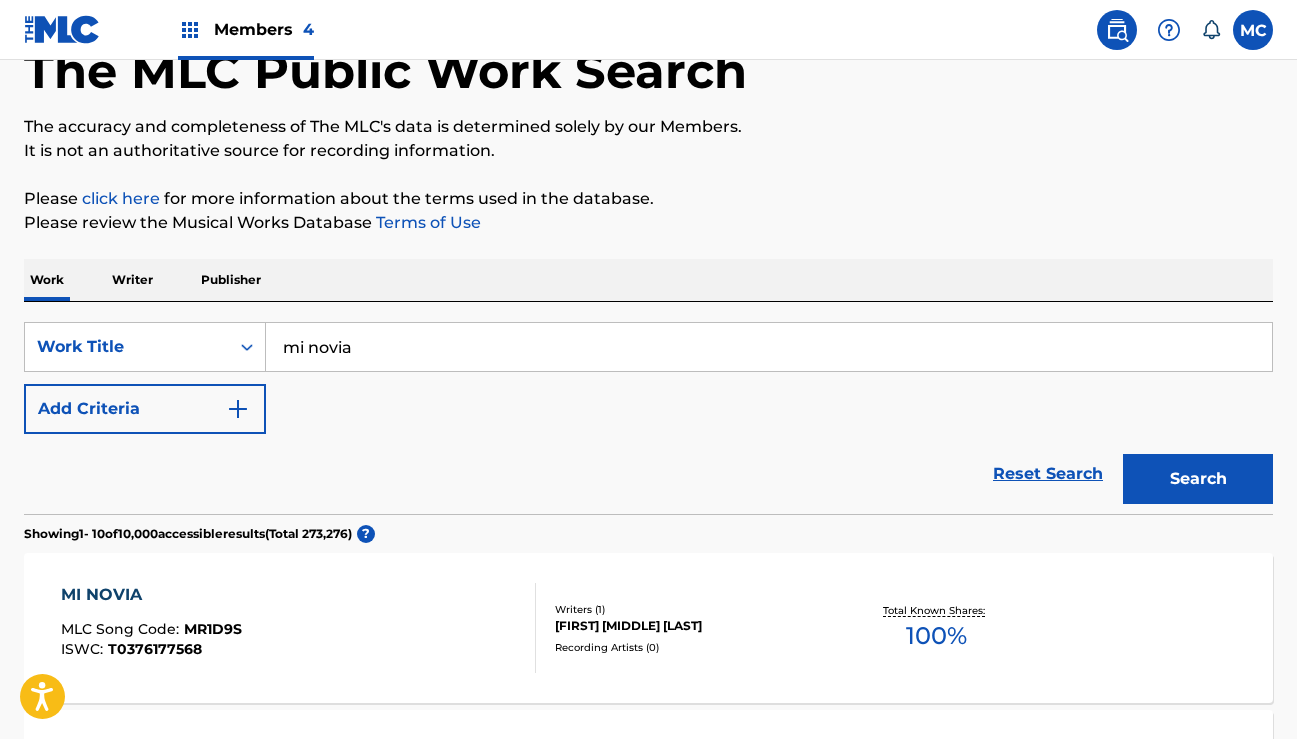 click on "Add Criteria" at bounding box center (145, 409) 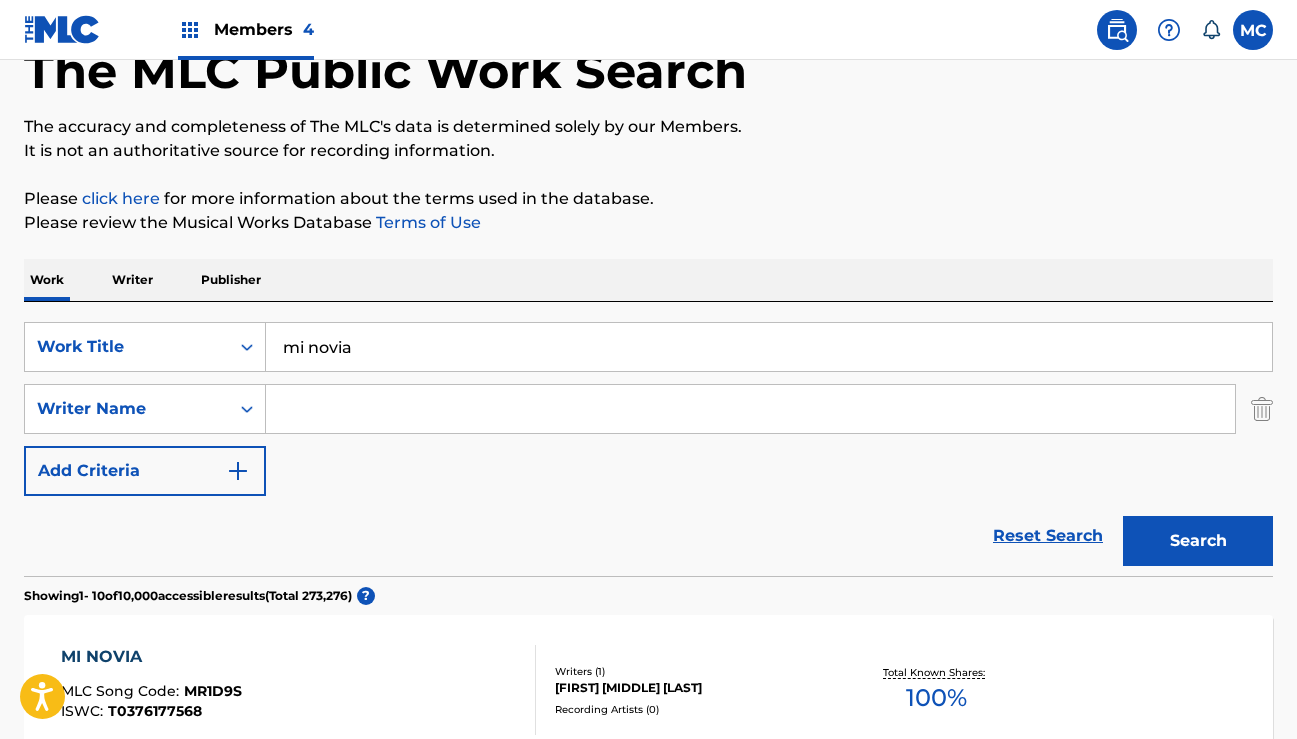 click at bounding box center (750, 409) 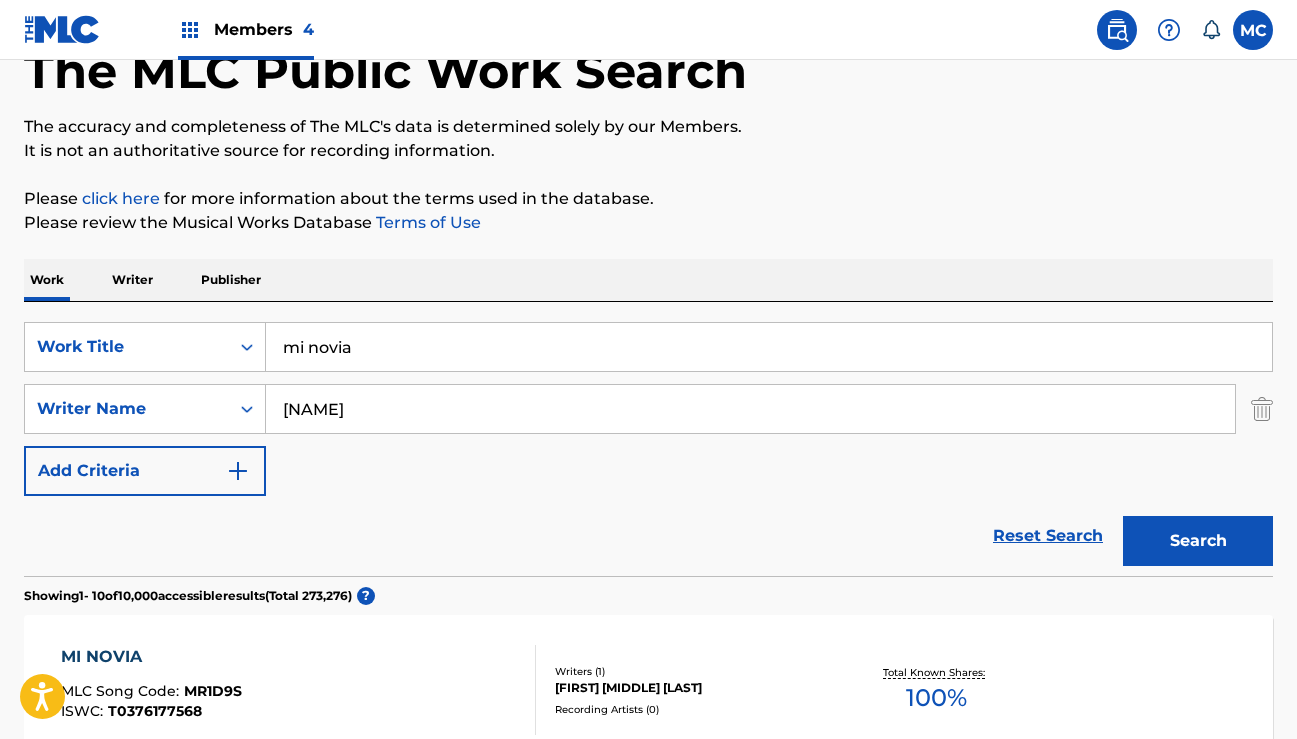 type on "Miguelo" 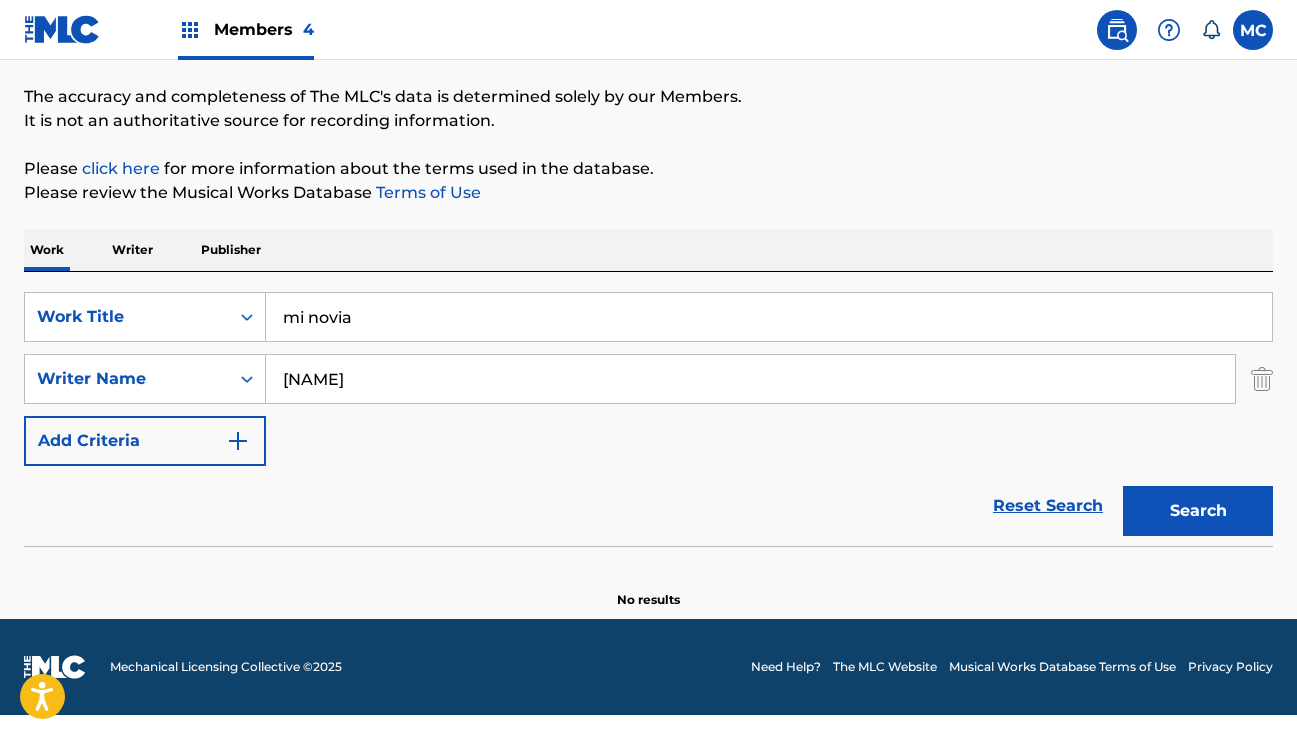 scroll, scrollTop: 153, scrollLeft: 0, axis: vertical 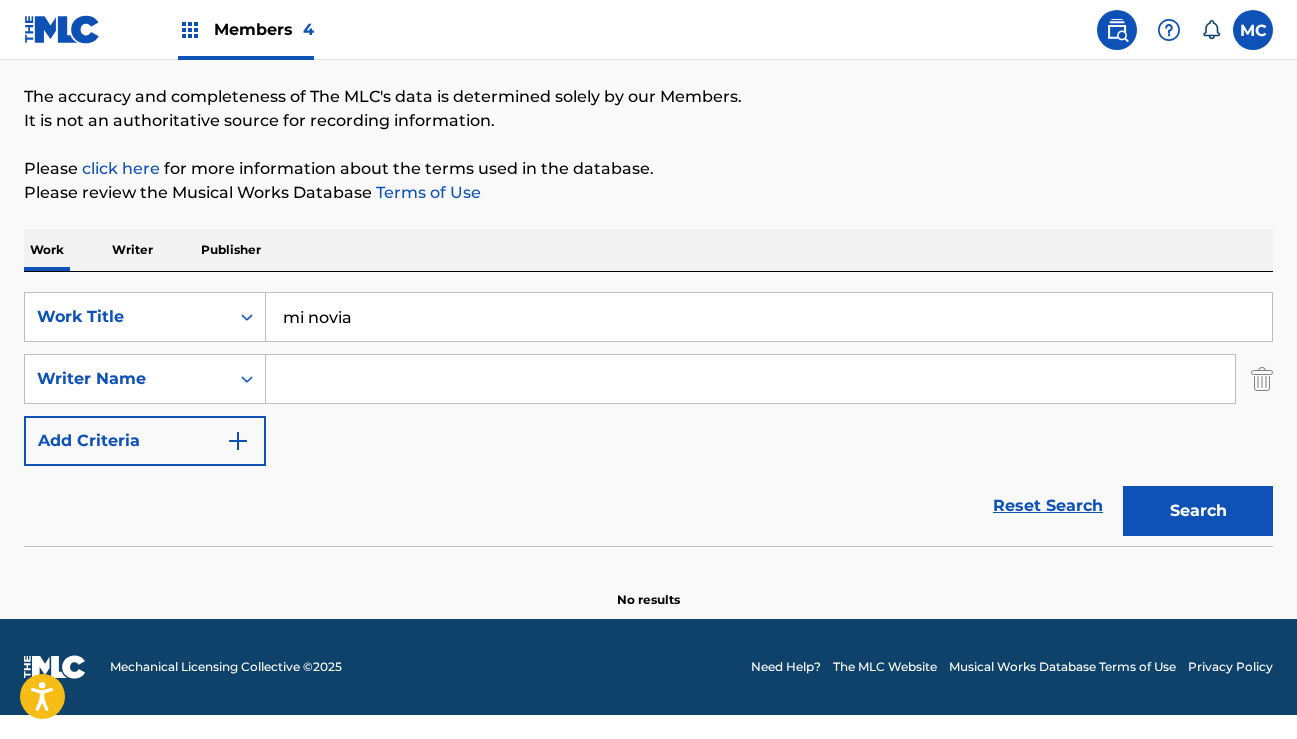 type 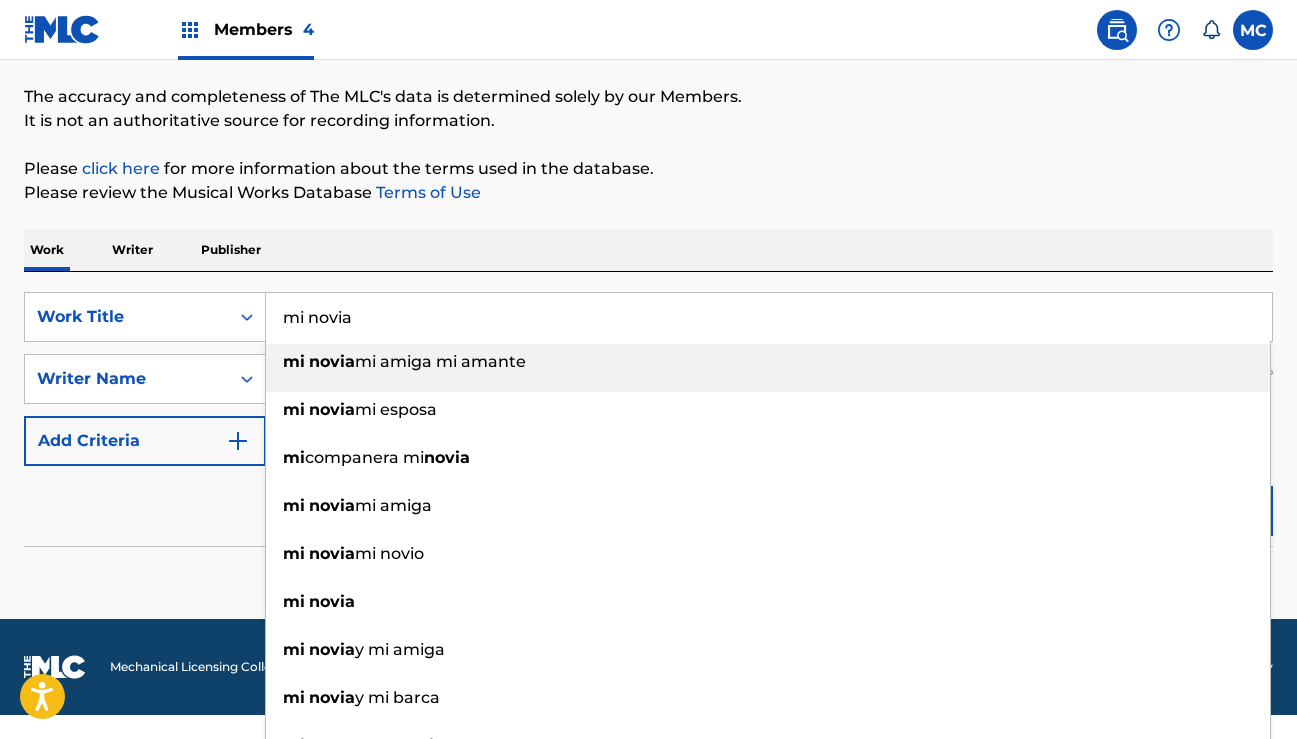paste on "Adicción al Contacto" 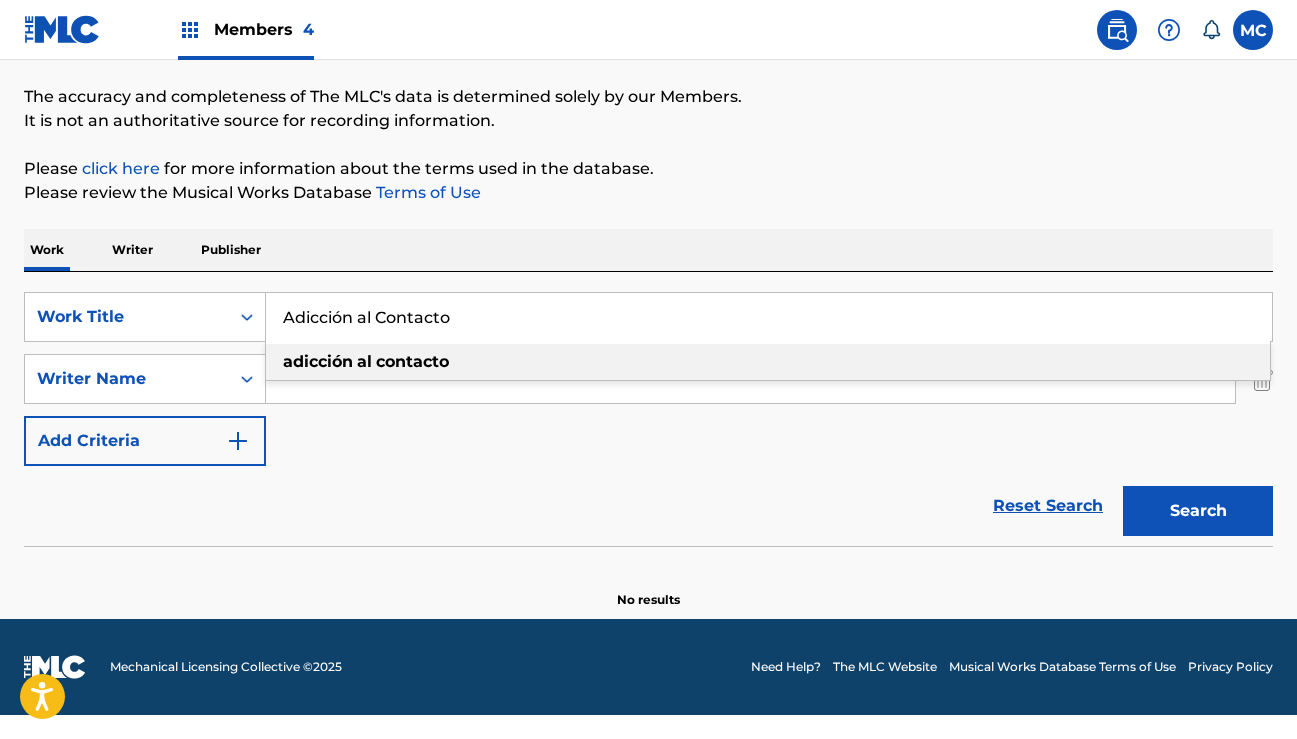 type on "adicción al contacto" 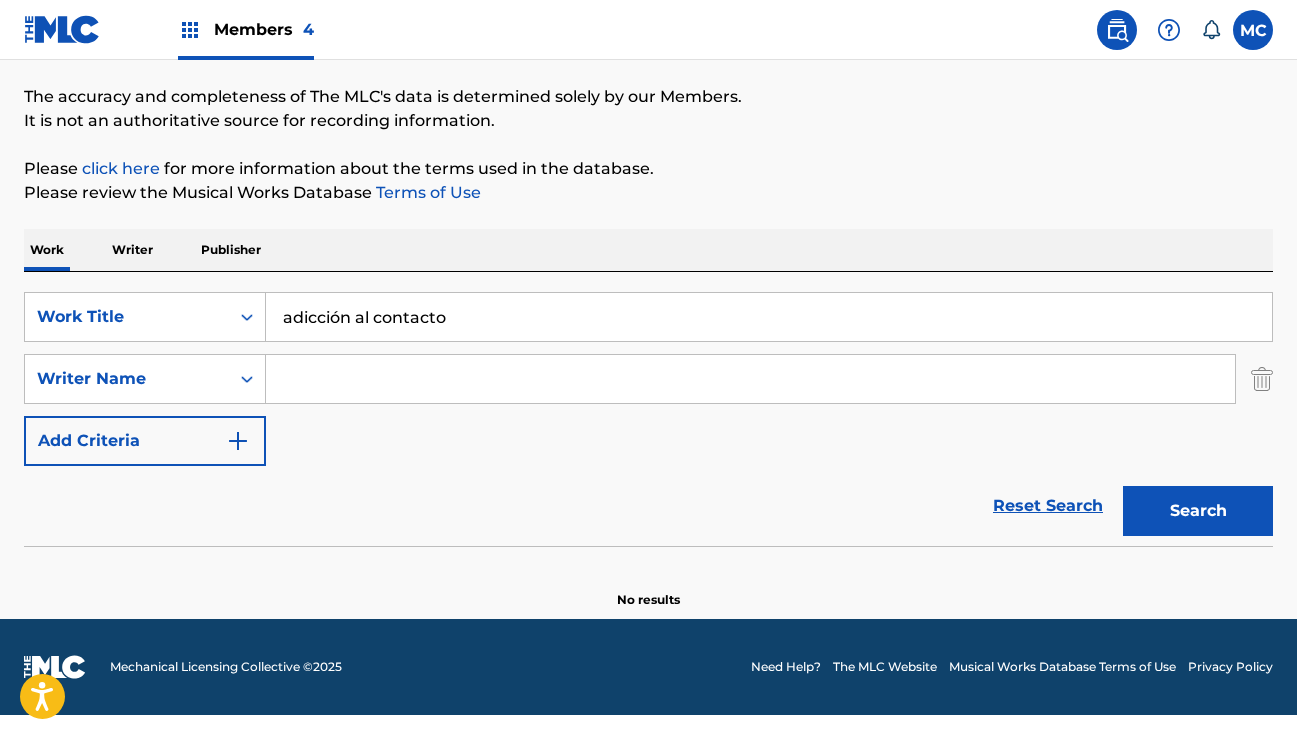 click on "Search" at bounding box center (1198, 511) 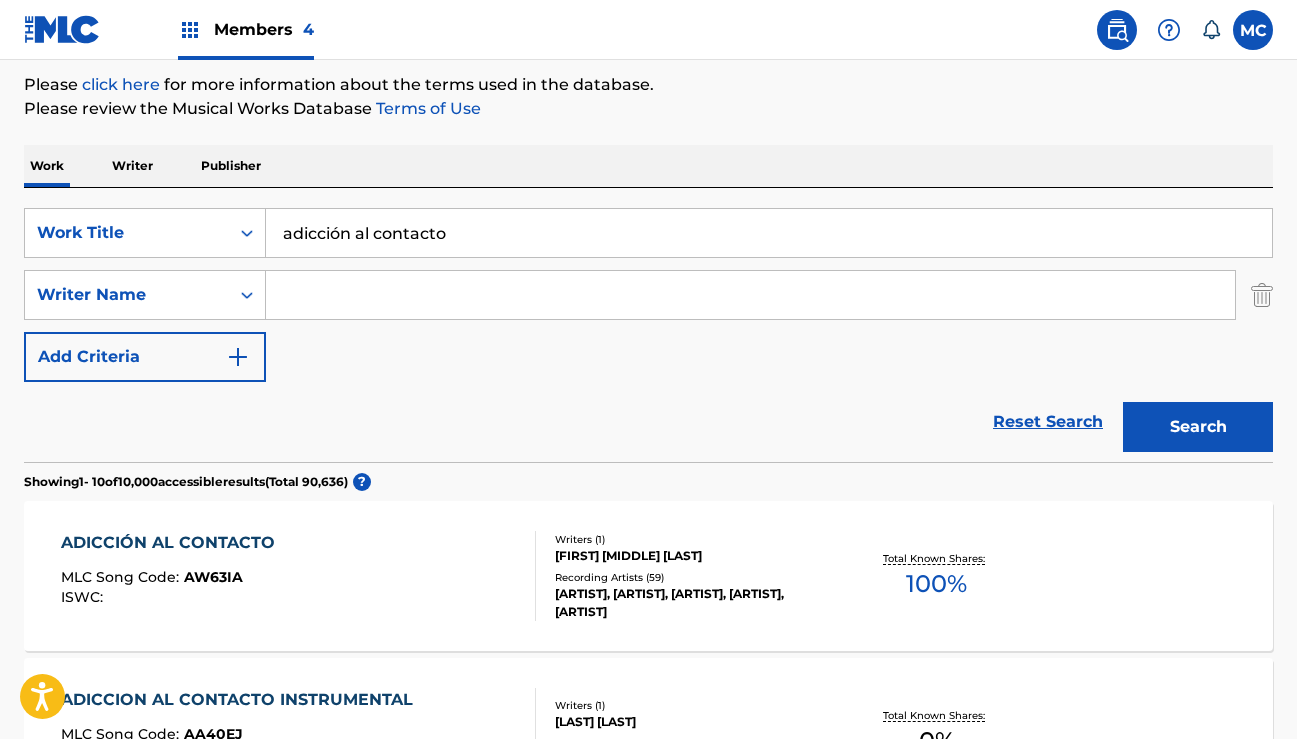 scroll, scrollTop: 238, scrollLeft: 0, axis: vertical 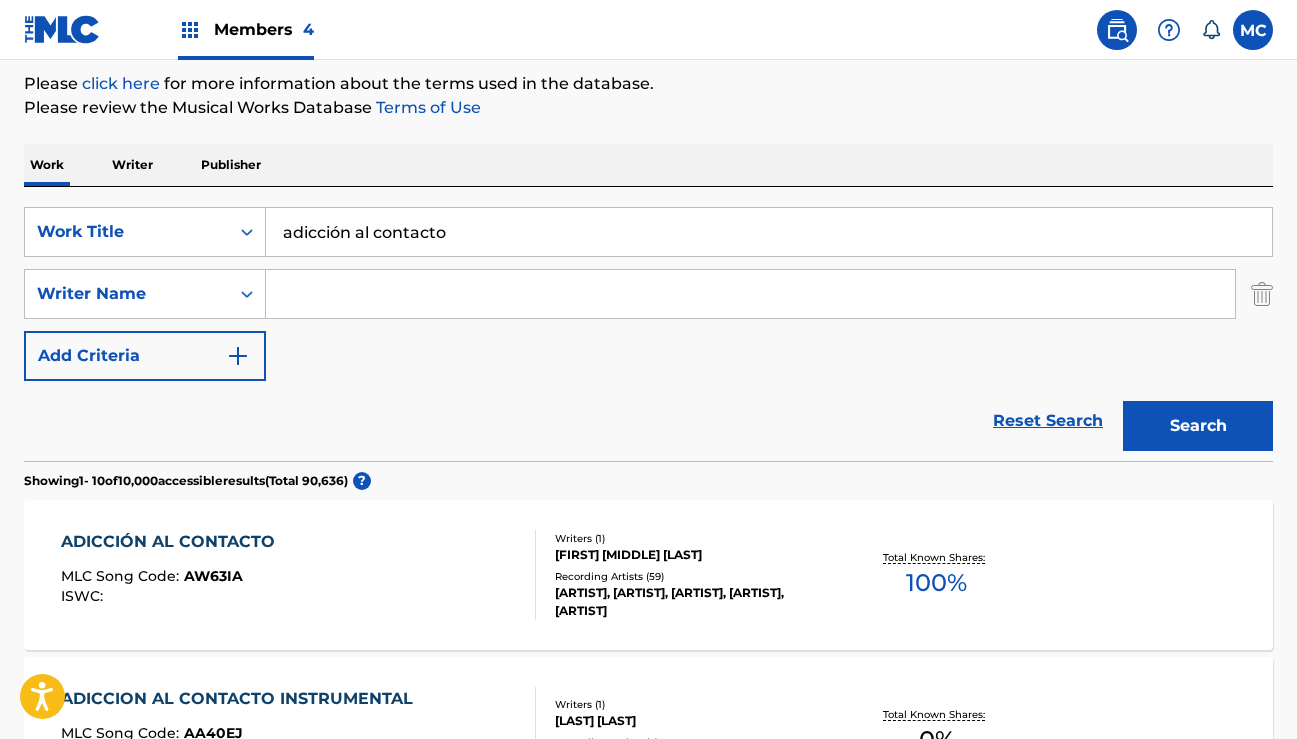 click on "ADICCIÓN AL CONTACTO" at bounding box center (173, 542) 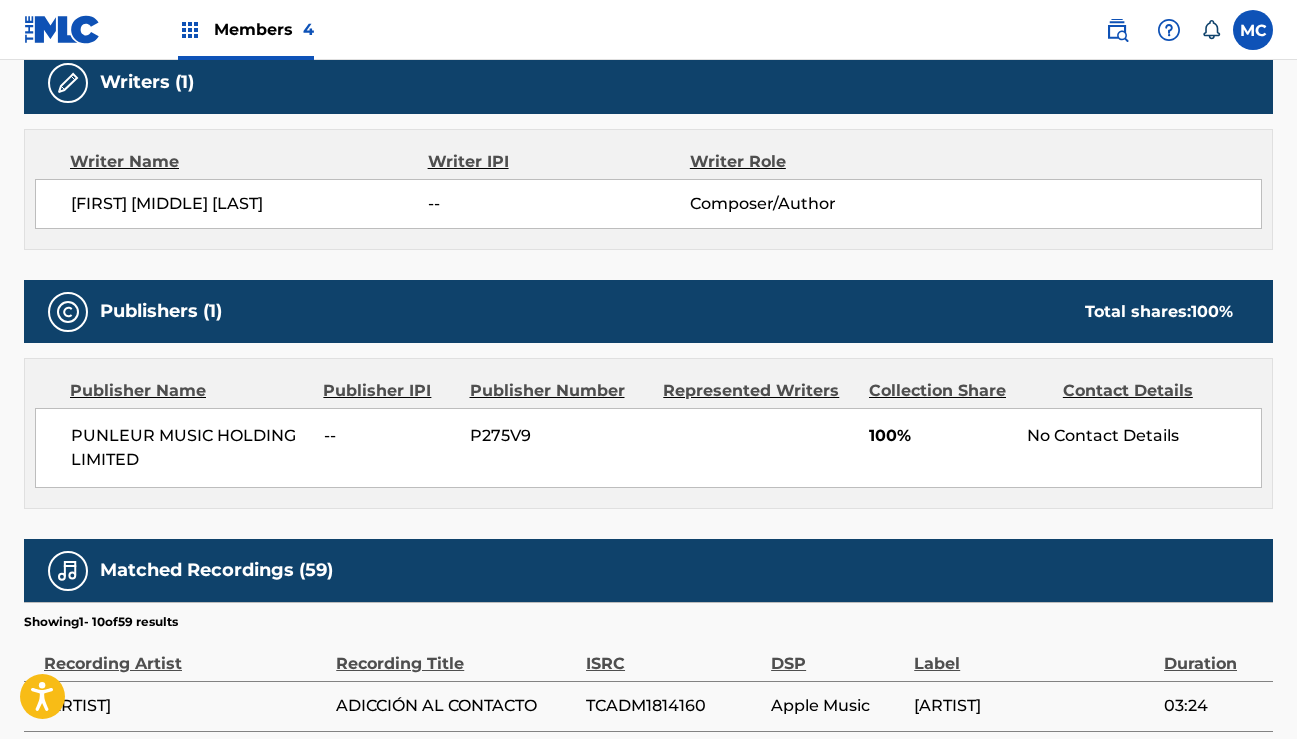 scroll, scrollTop: 653, scrollLeft: 0, axis: vertical 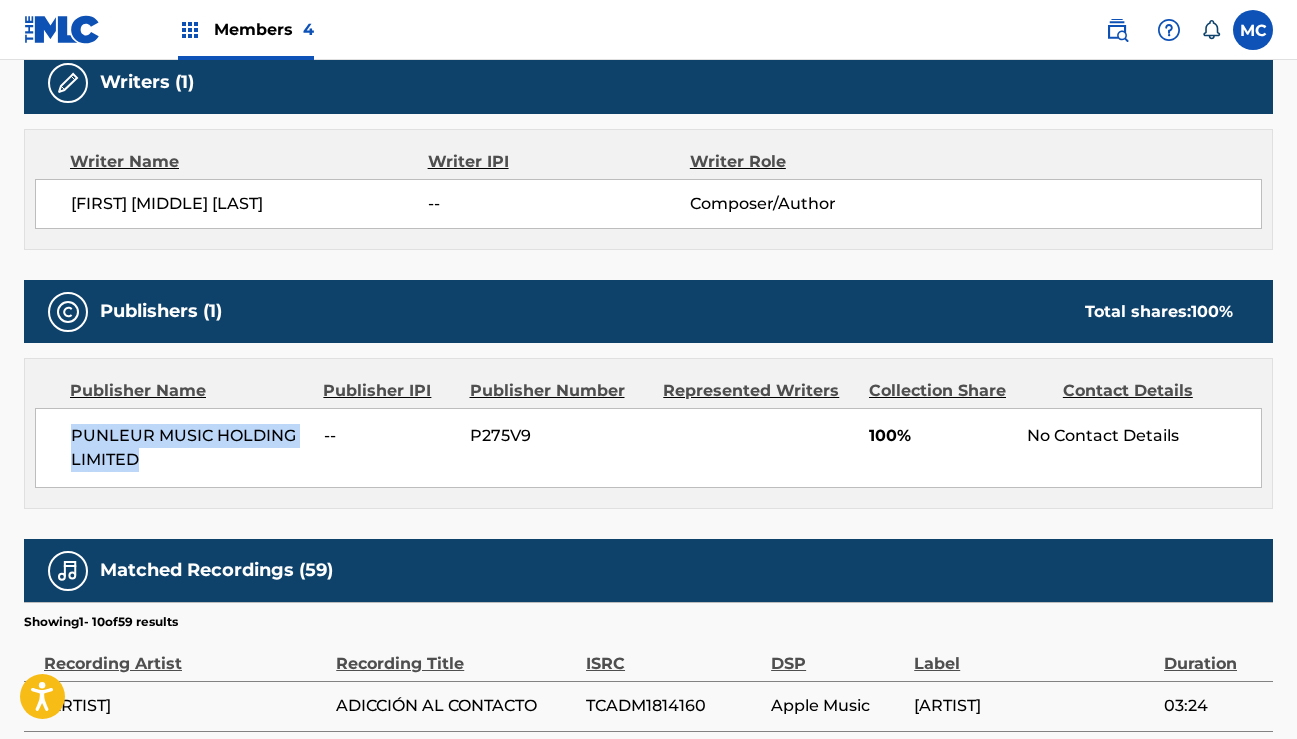 drag, startPoint x: 72, startPoint y: 435, endPoint x: 158, endPoint y: 470, distance: 92.84934 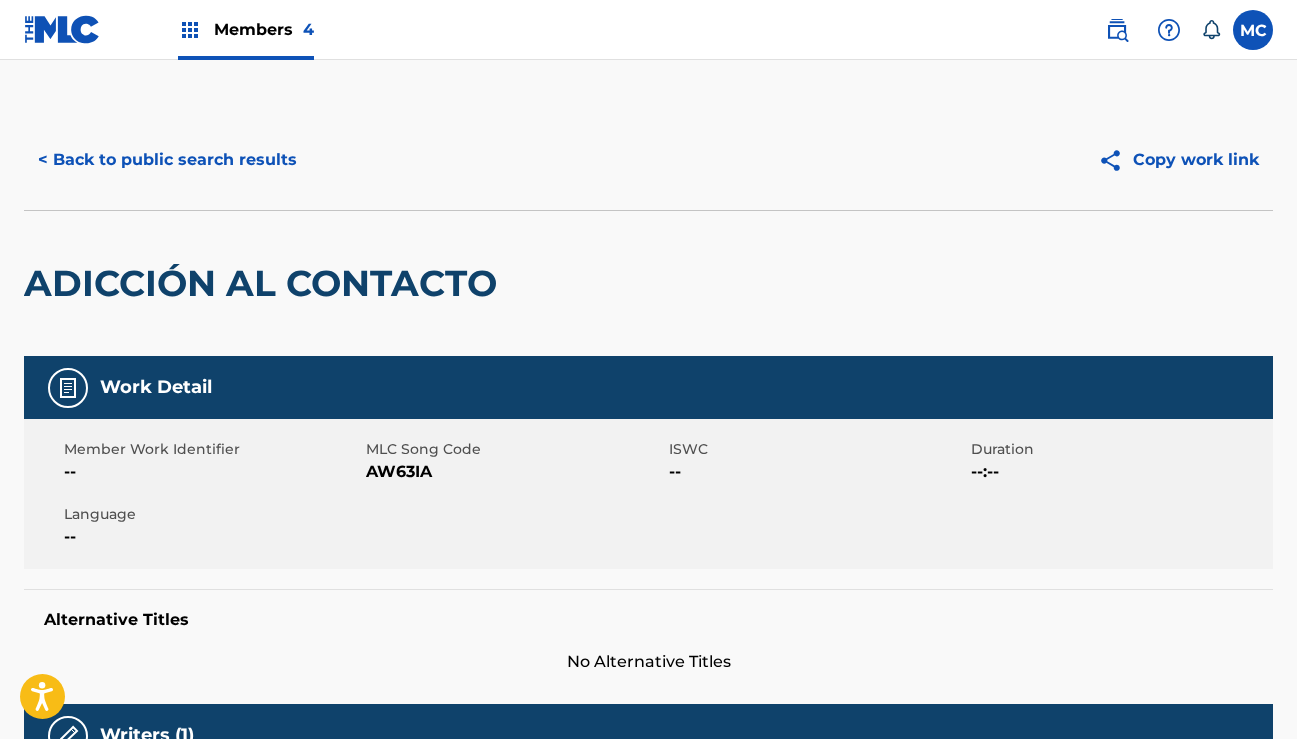 scroll, scrollTop: 0, scrollLeft: 0, axis: both 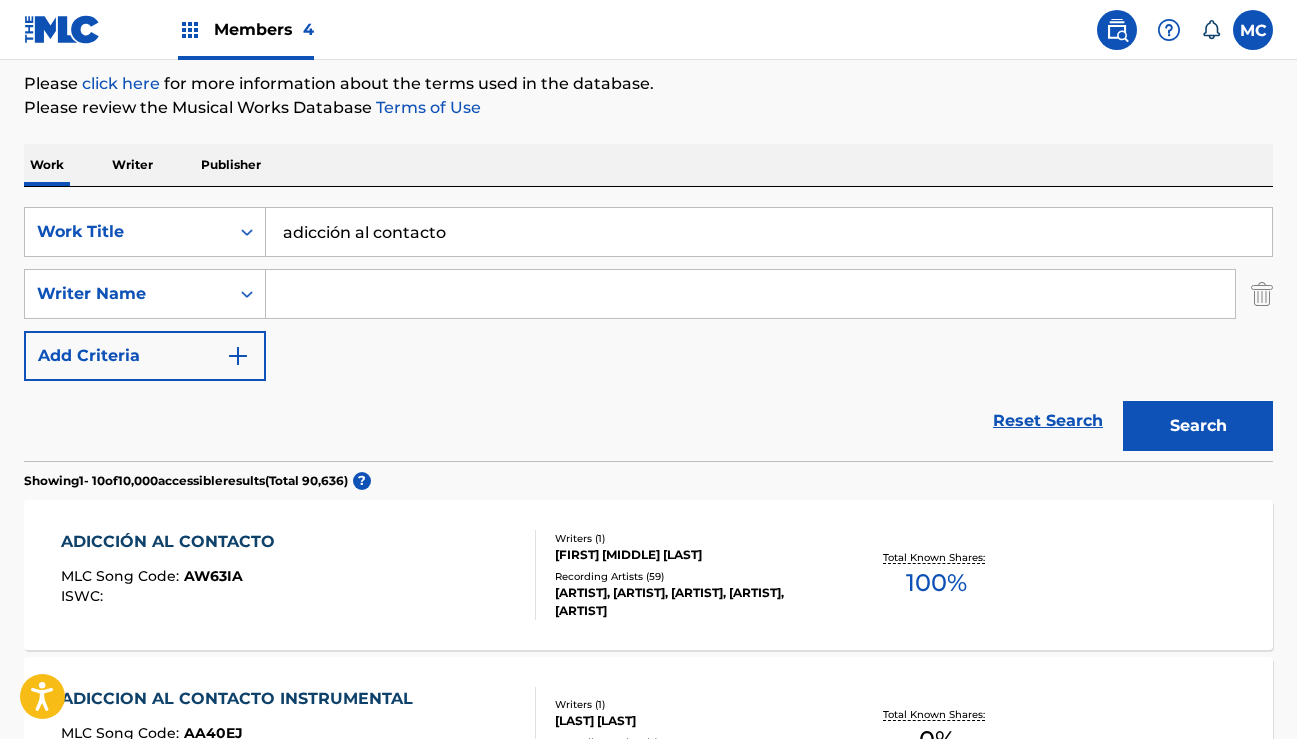 click on "Publisher" at bounding box center (231, 165) 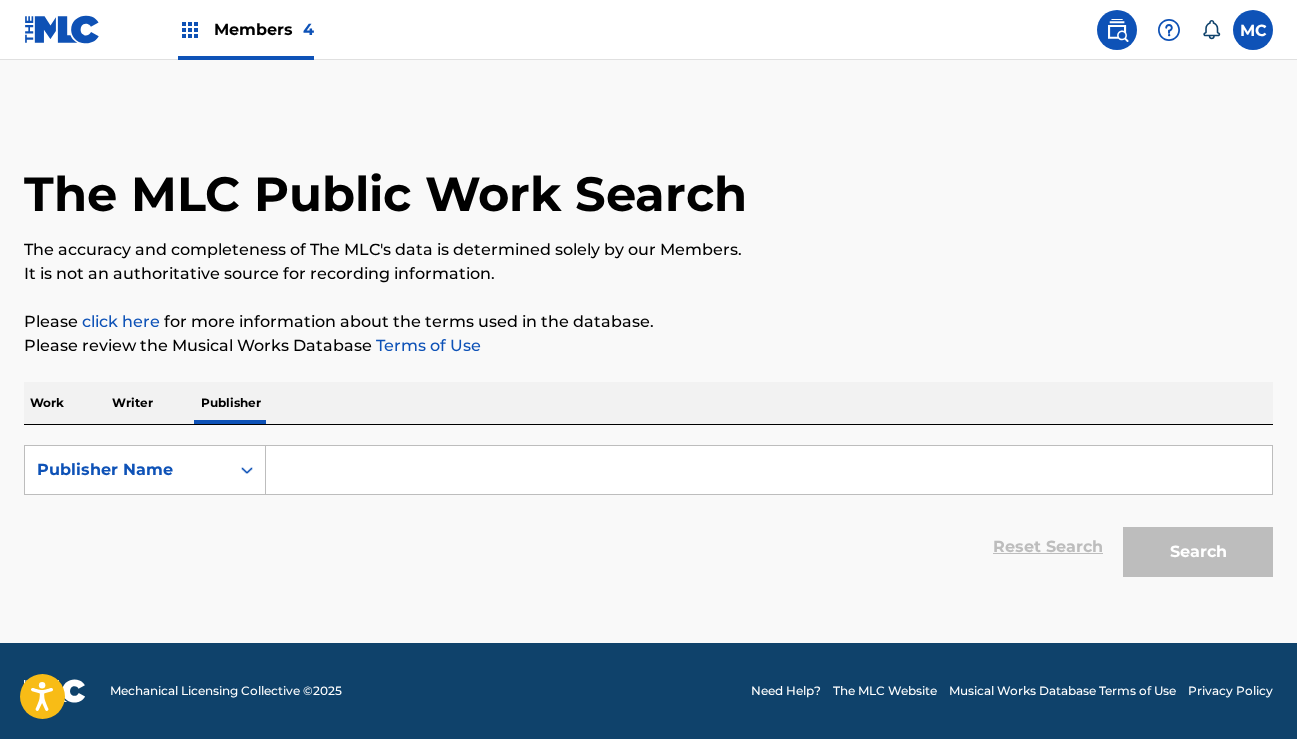 click at bounding box center [769, 470] 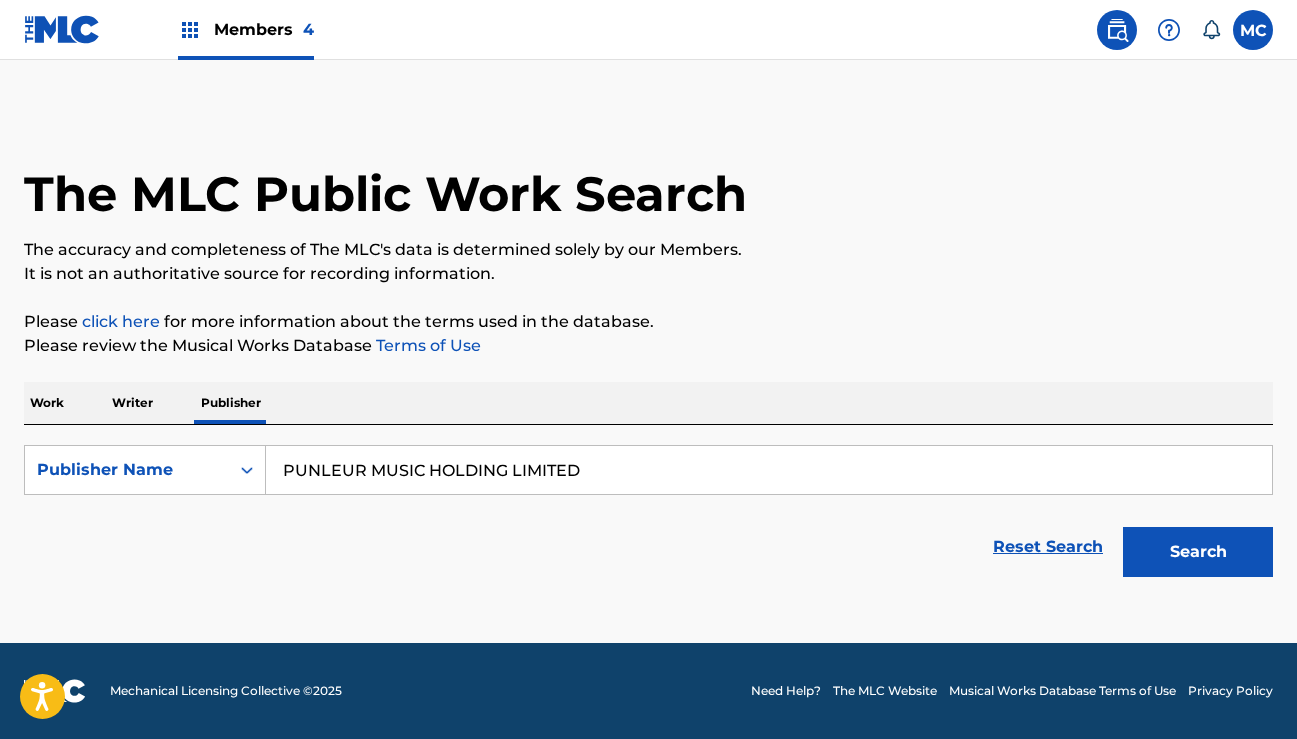 type on "PUNLEUR MUSIC HOLDING LIMITED" 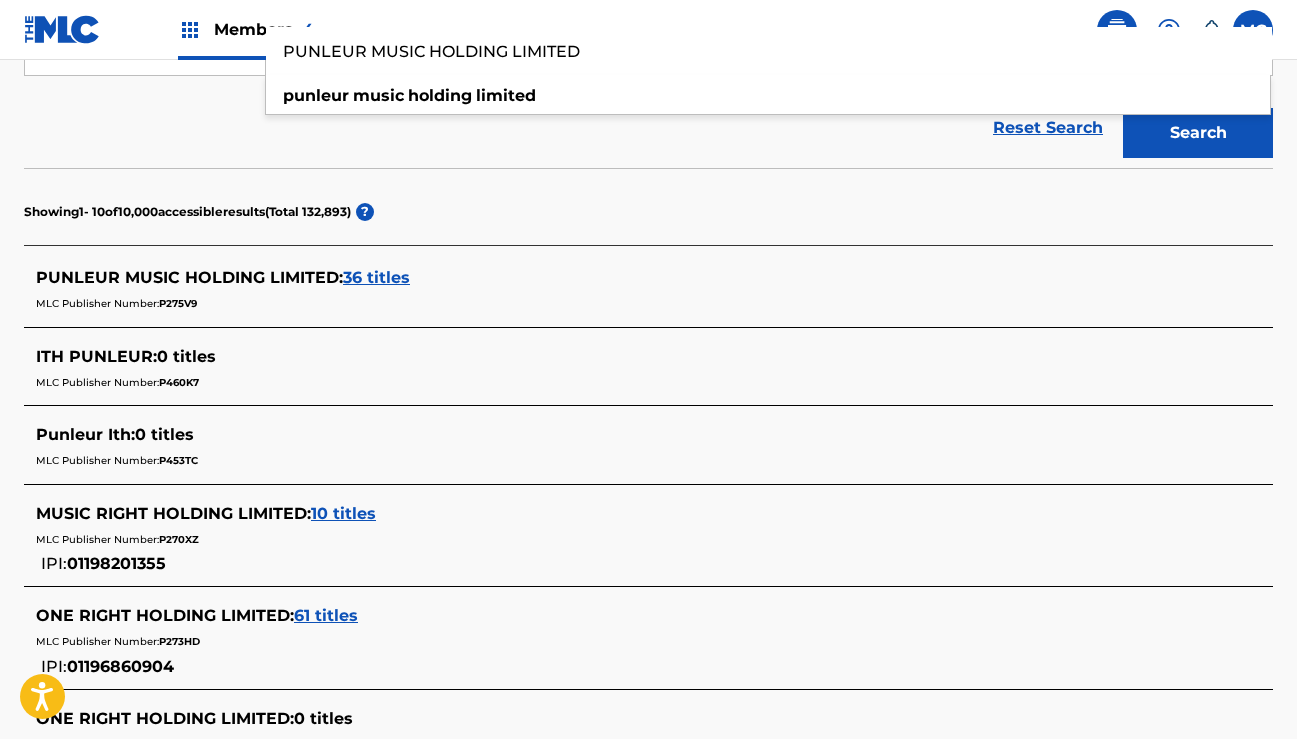 scroll, scrollTop: 426, scrollLeft: 0, axis: vertical 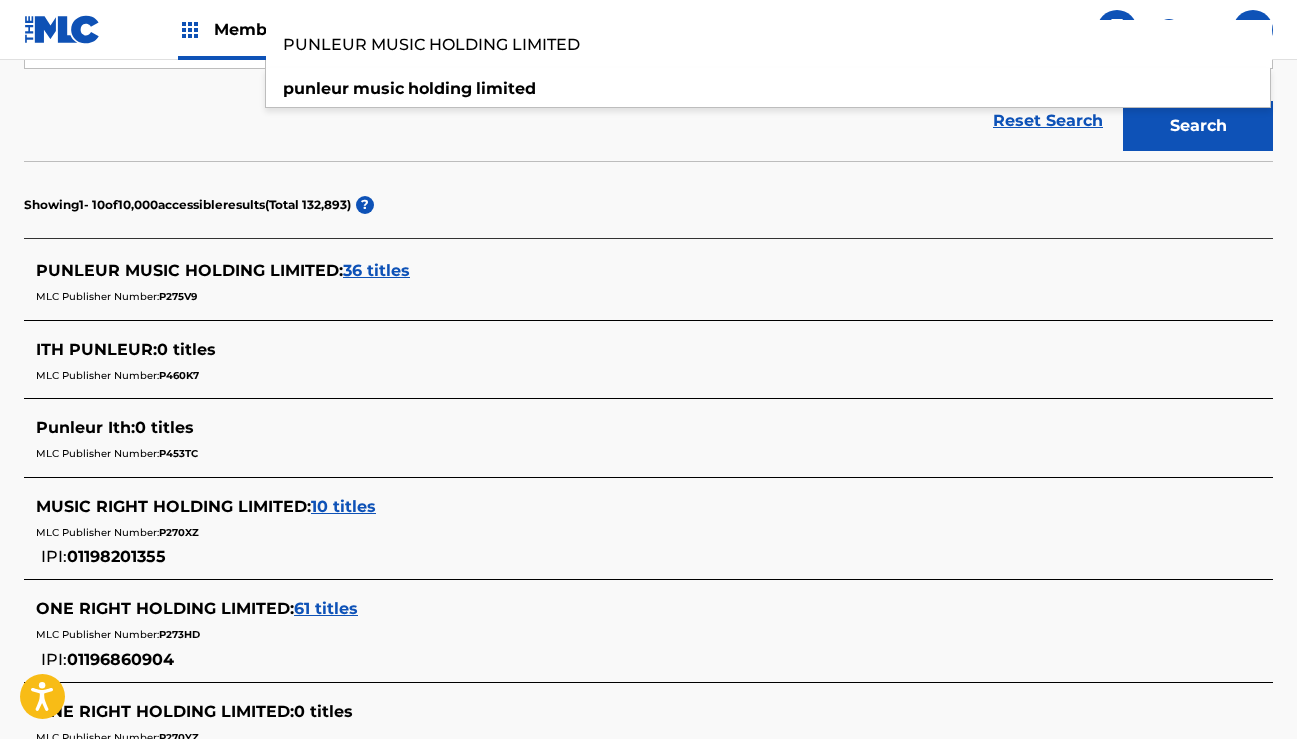 click on "36 titles" at bounding box center [376, 270] 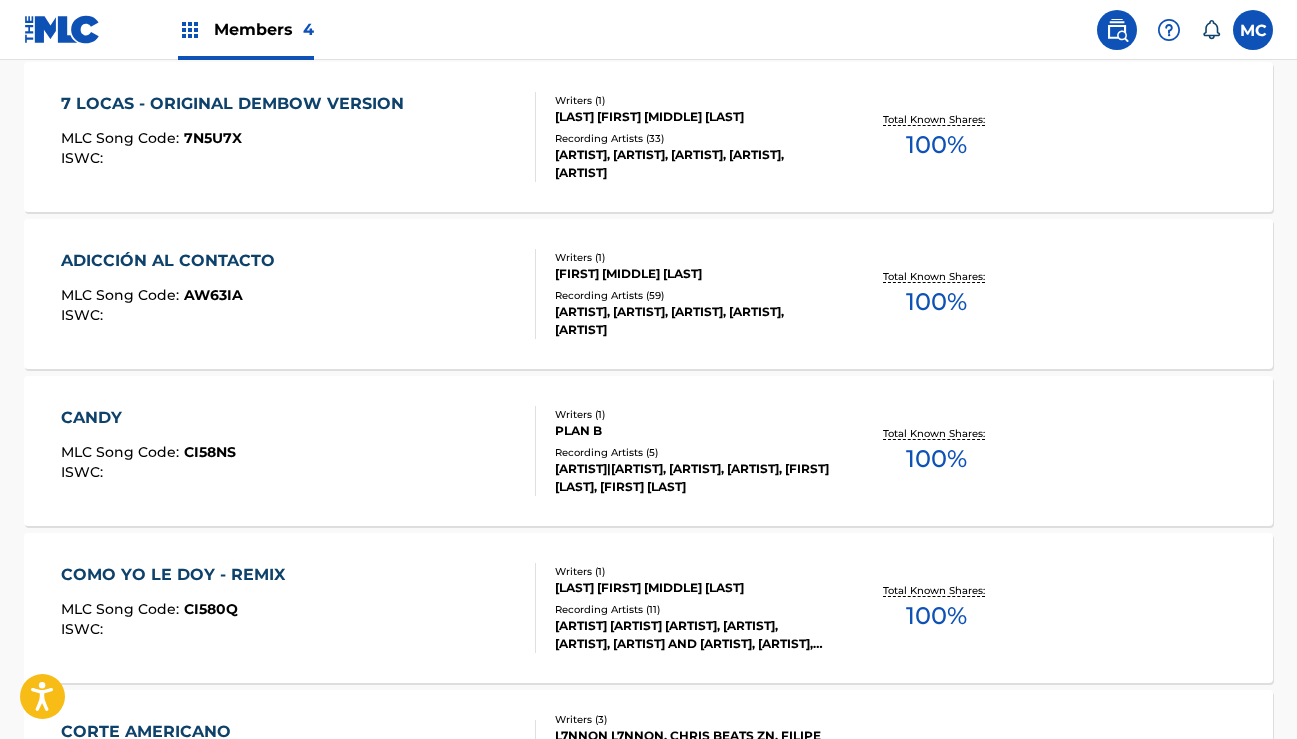 scroll, scrollTop: 634, scrollLeft: 0, axis: vertical 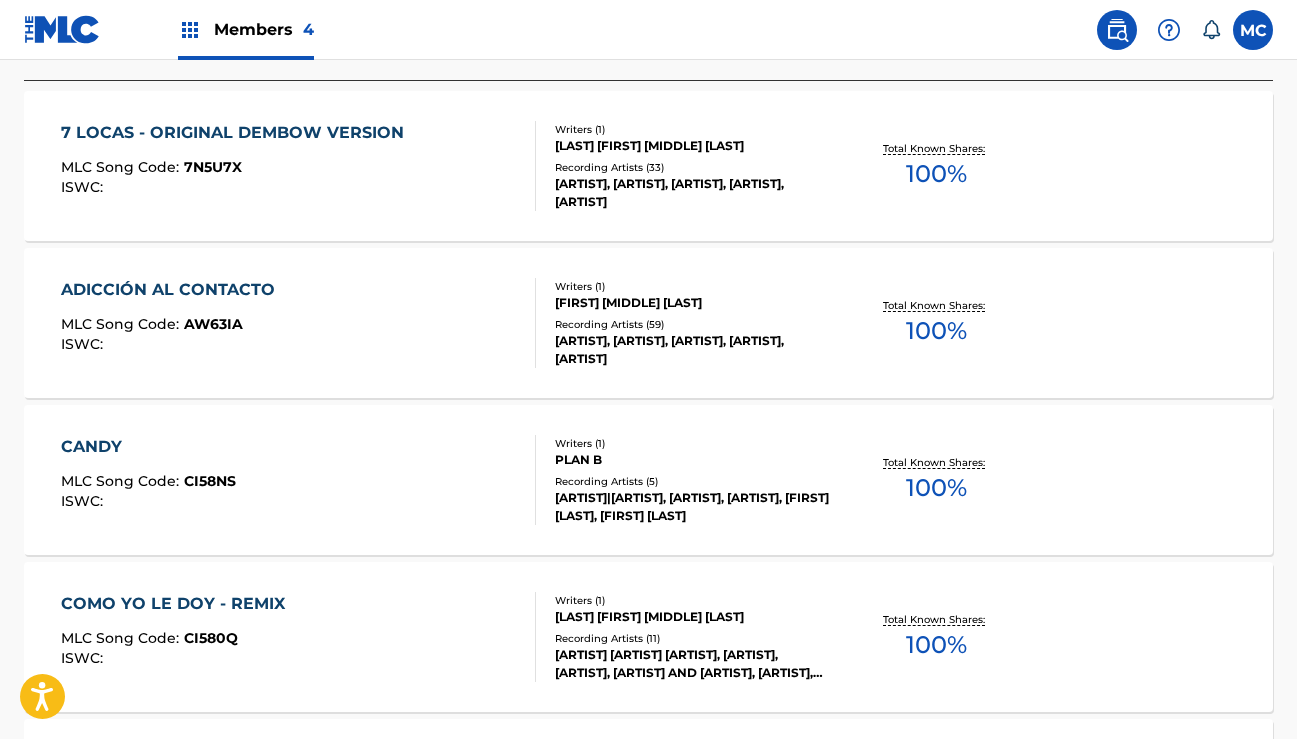 click on "7 LOCAS - ORIGINAL DEMBOW VERSION" at bounding box center (237, 133) 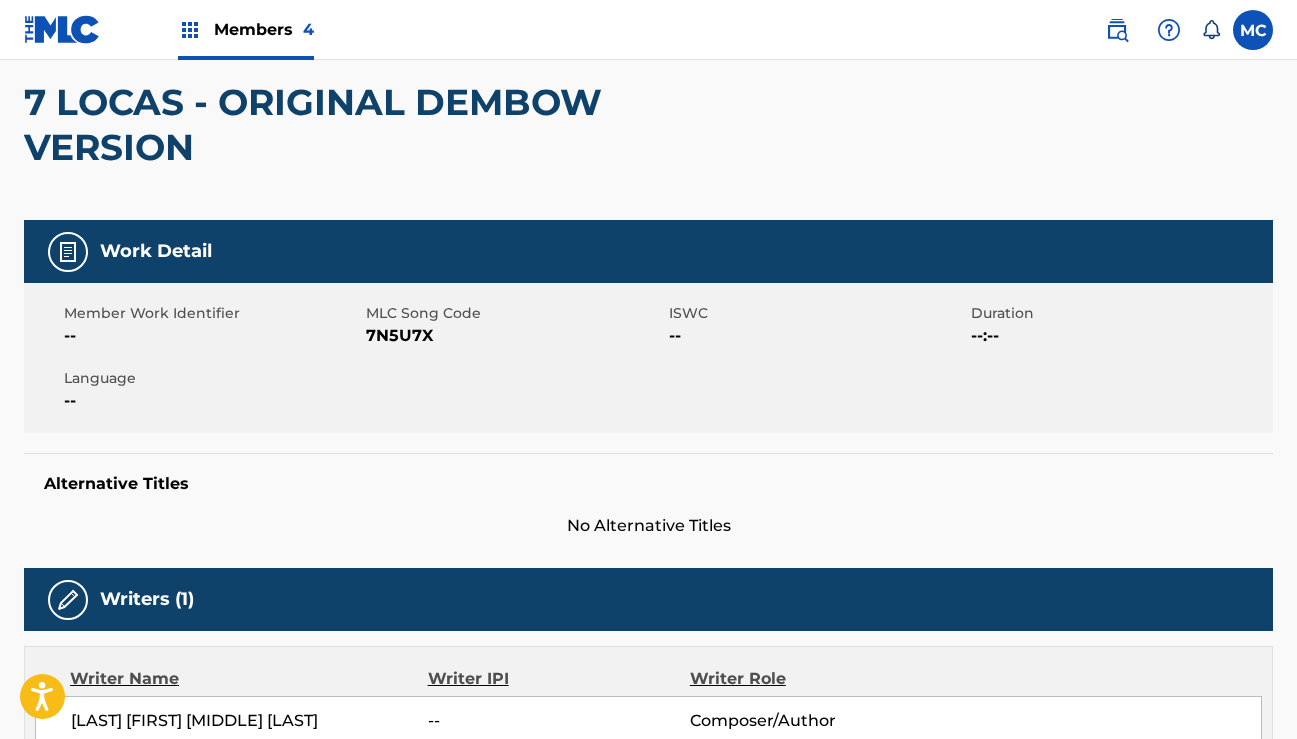 scroll, scrollTop: 147, scrollLeft: 0, axis: vertical 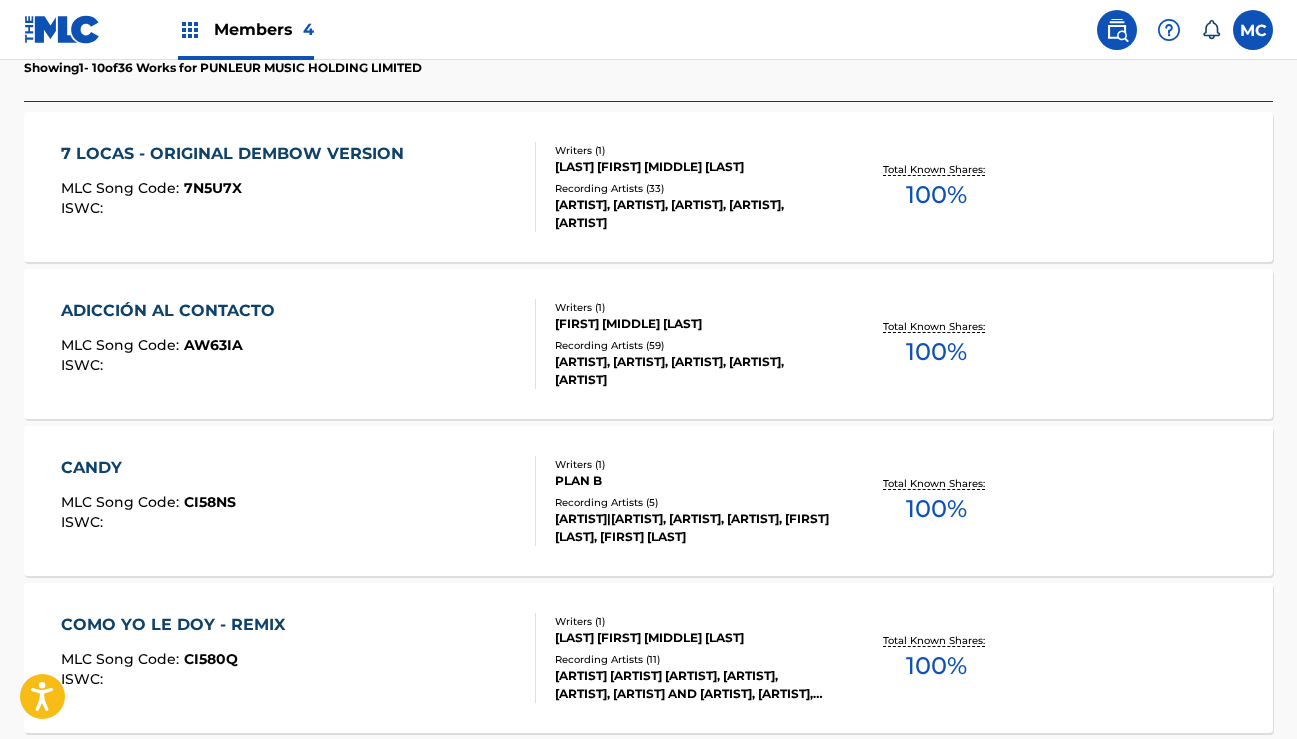 click on "COMO YO LE DOY - REMIX" at bounding box center (178, 625) 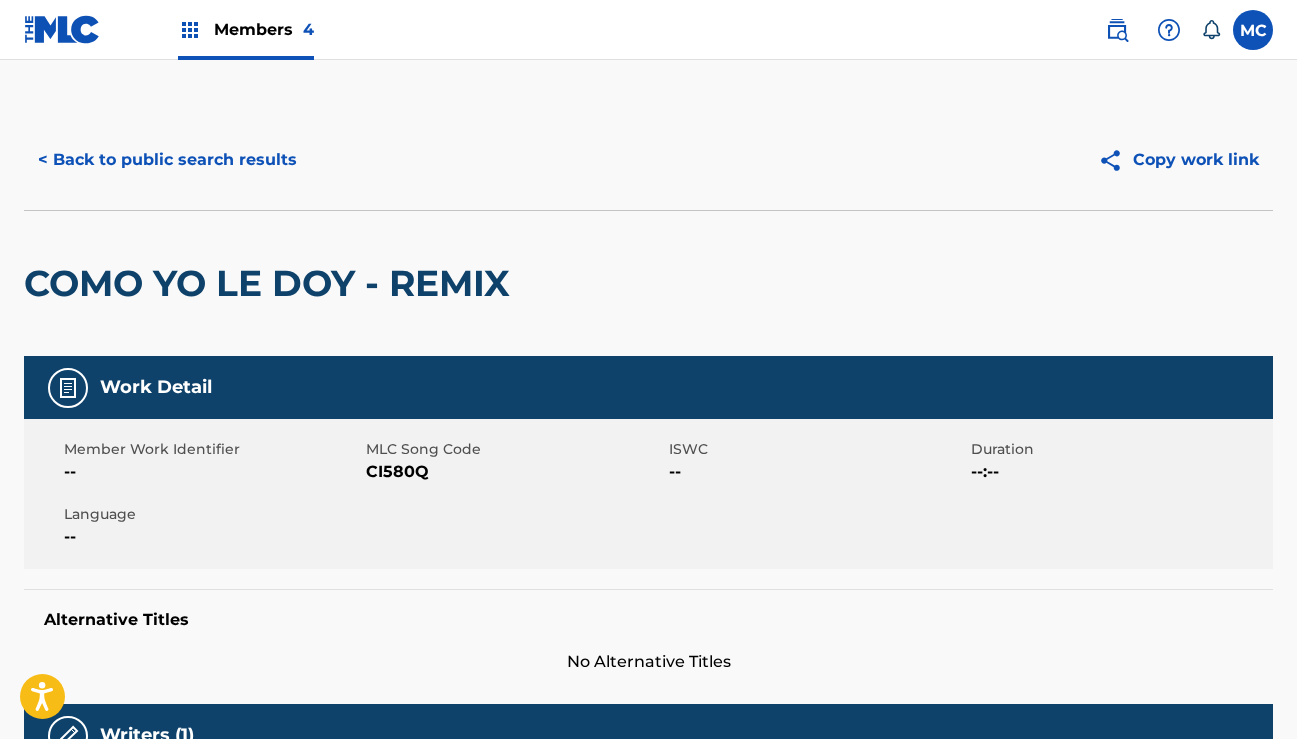 scroll, scrollTop: 0, scrollLeft: 0, axis: both 